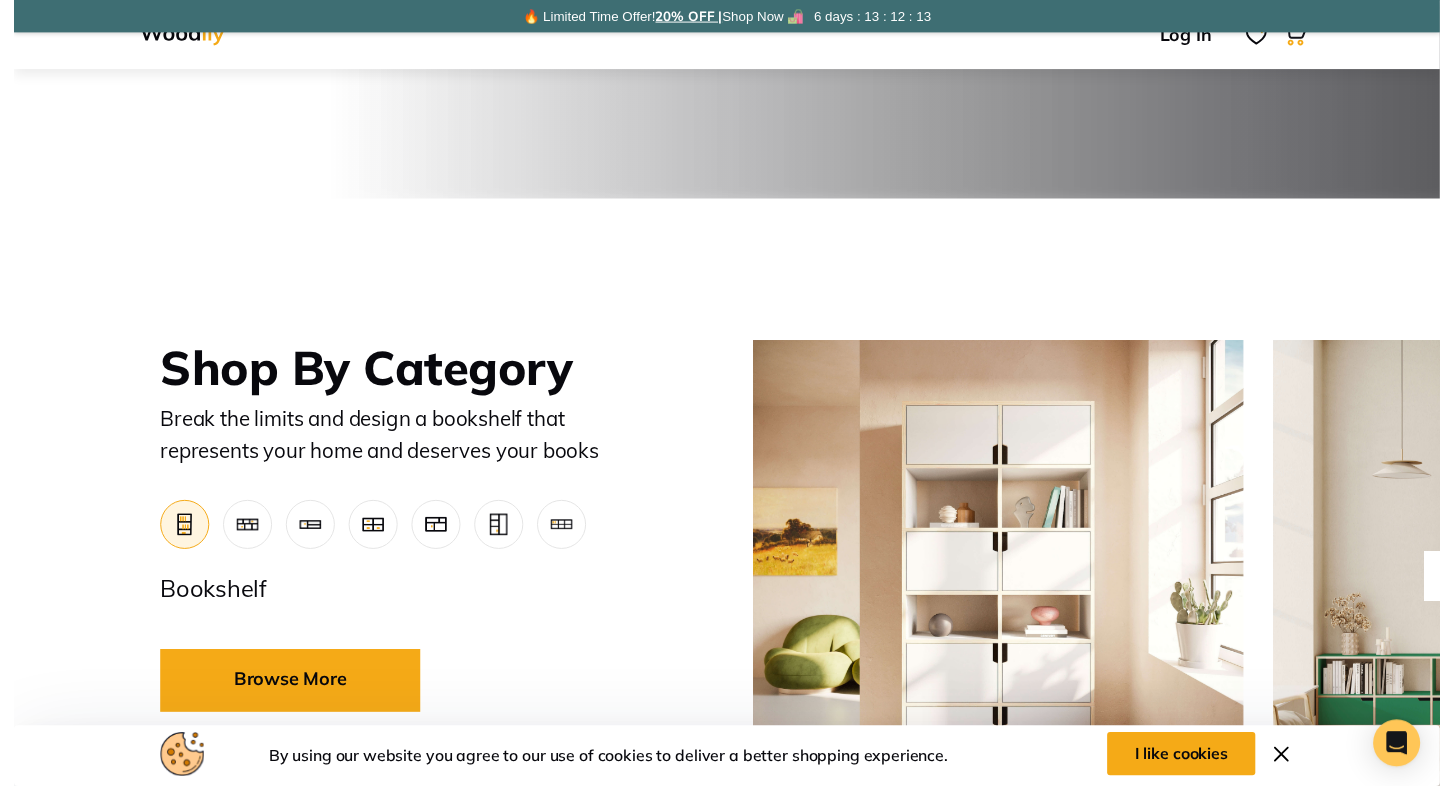 scroll, scrollTop: 772, scrollLeft: 0, axis: vertical 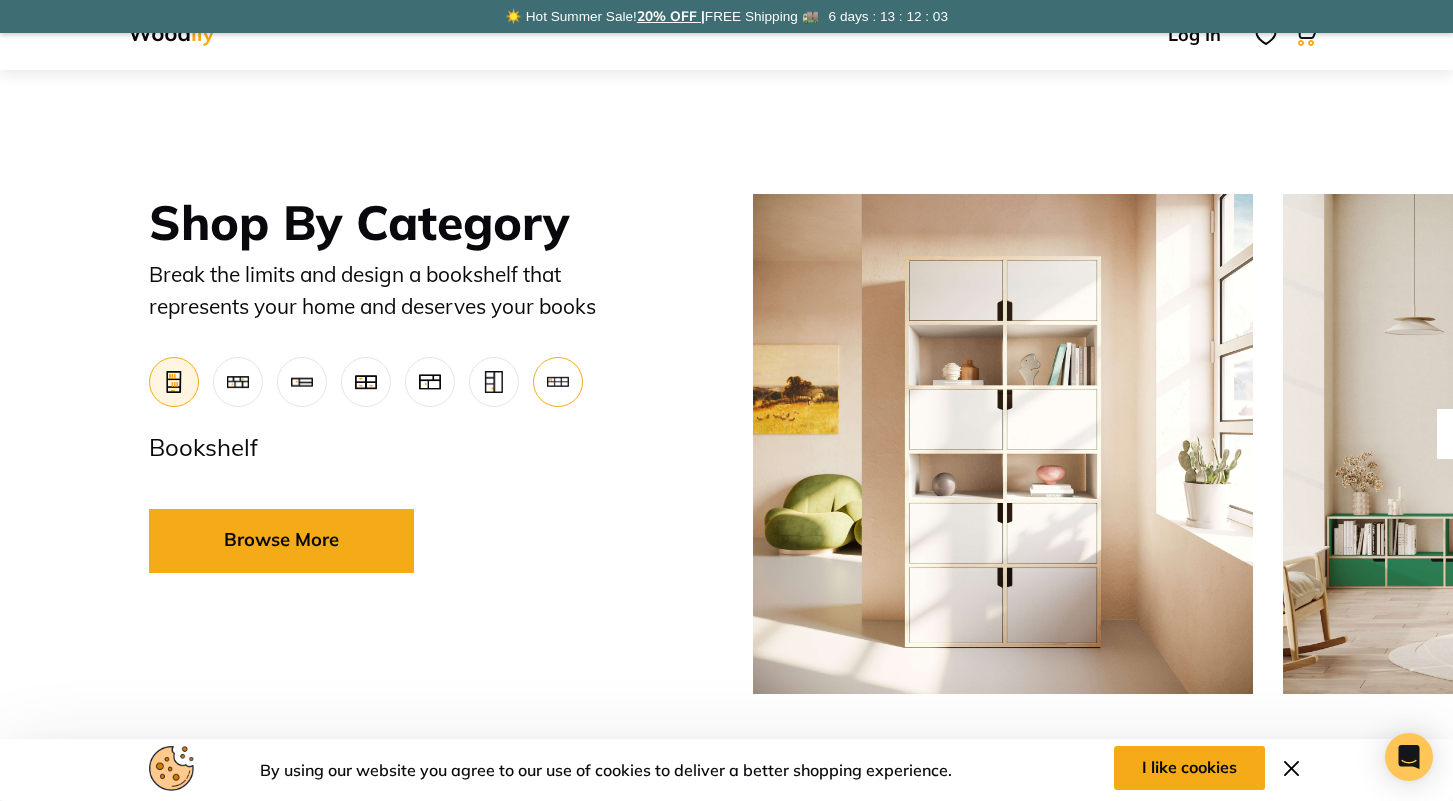 click at bounding box center [558, 382] 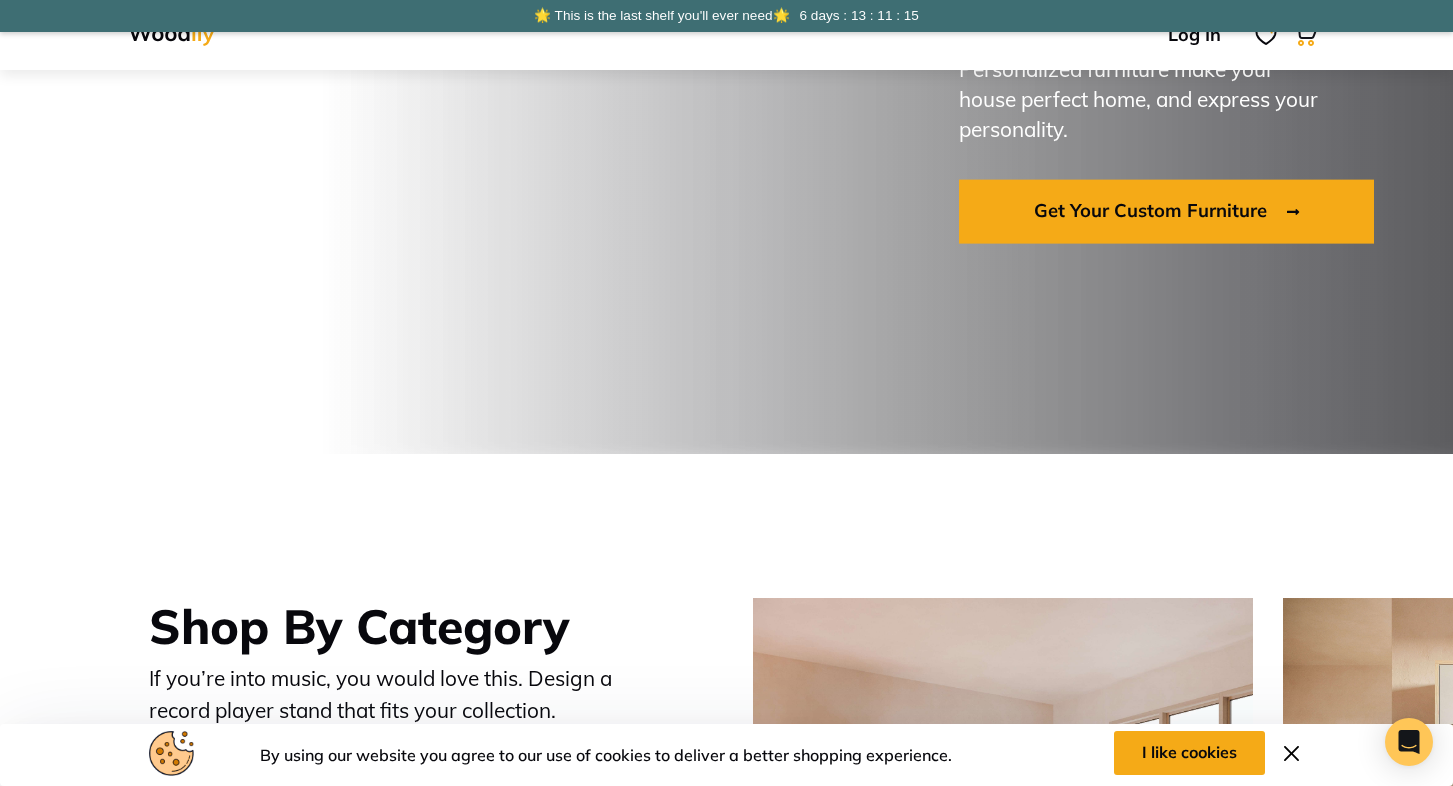 scroll, scrollTop: 0, scrollLeft: 0, axis: both 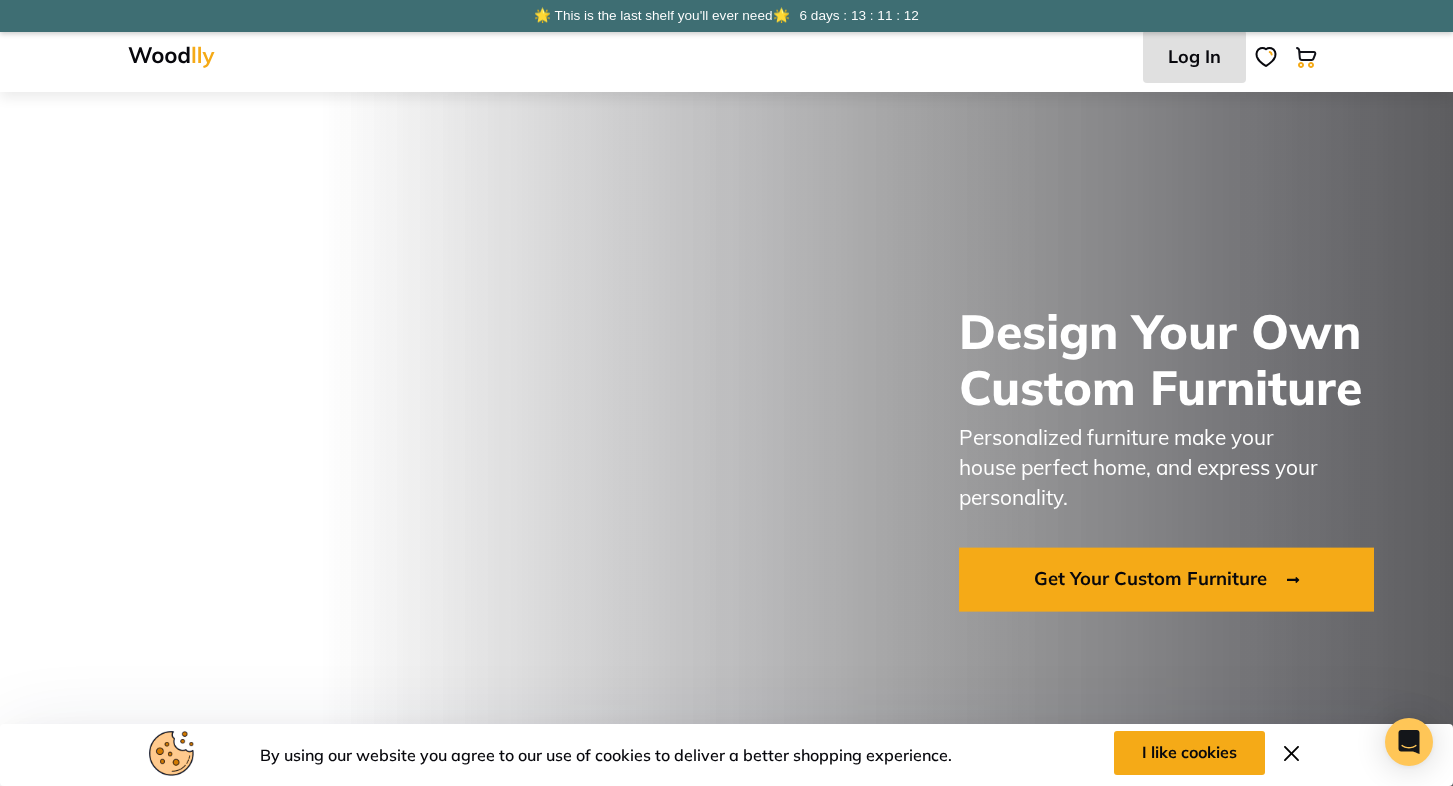 click on "Log In" at bounding box center (1194, 56) 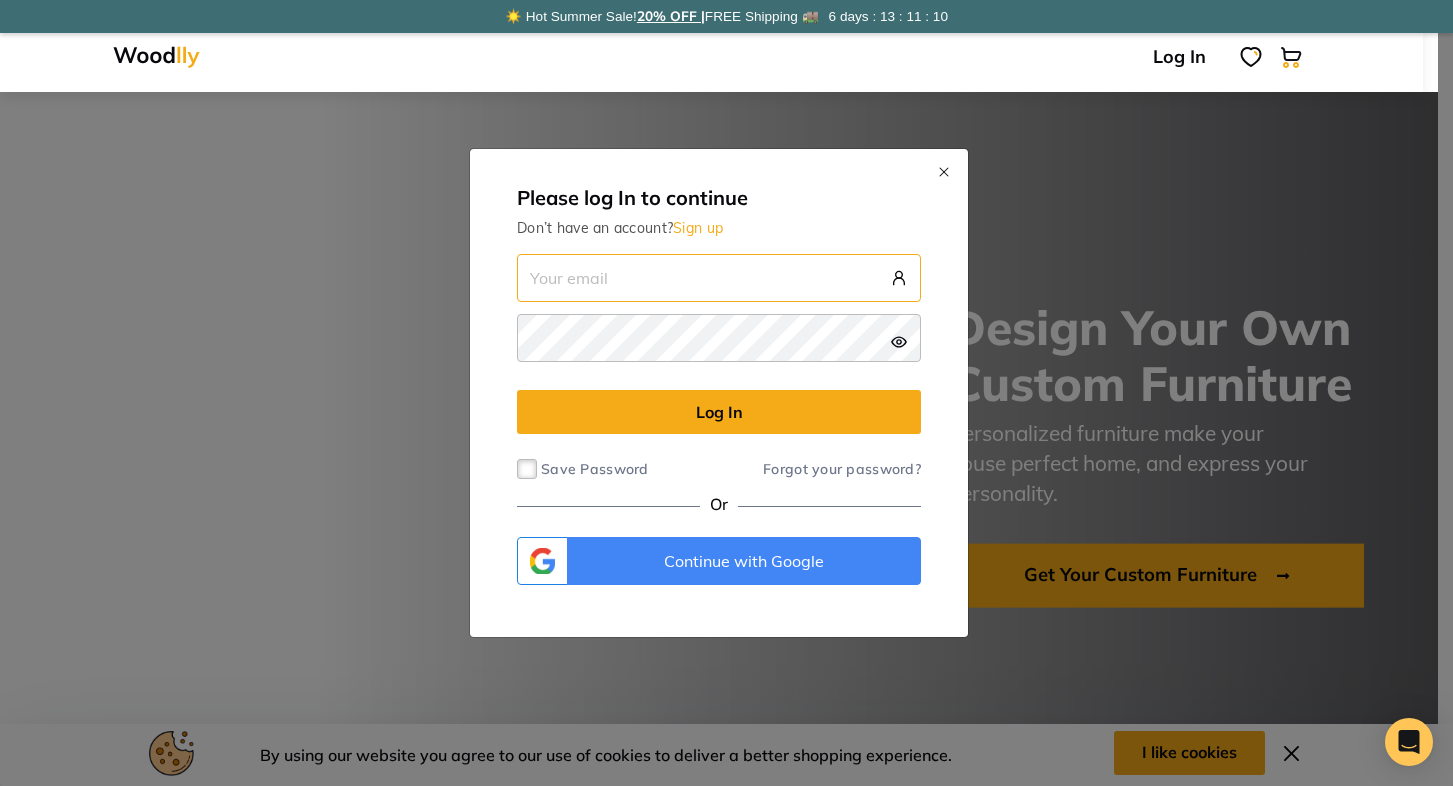 click at bounding box center (719, 278) 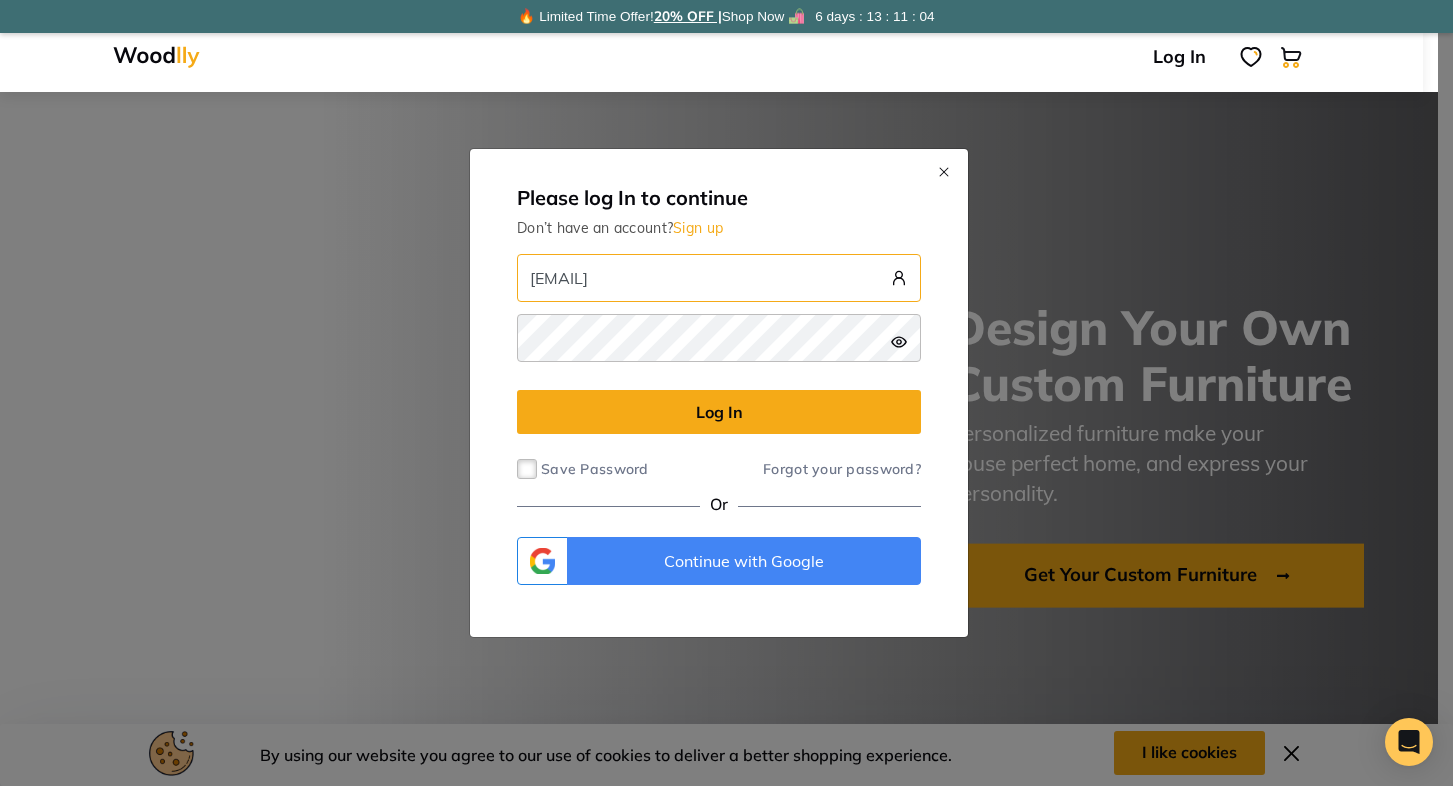 type on "[EMAIL]" 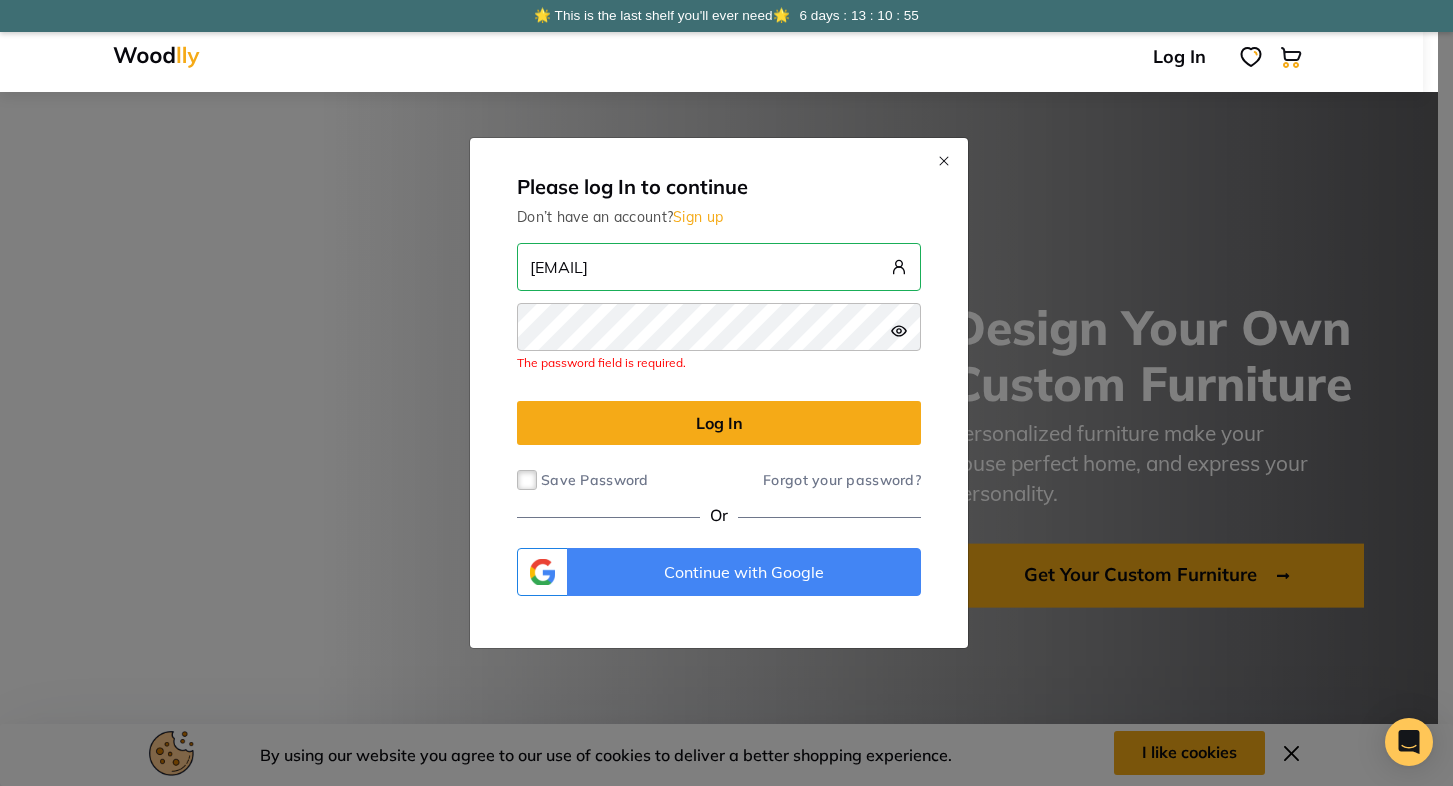 click on "Sign up" at bounding box center [698, 217] 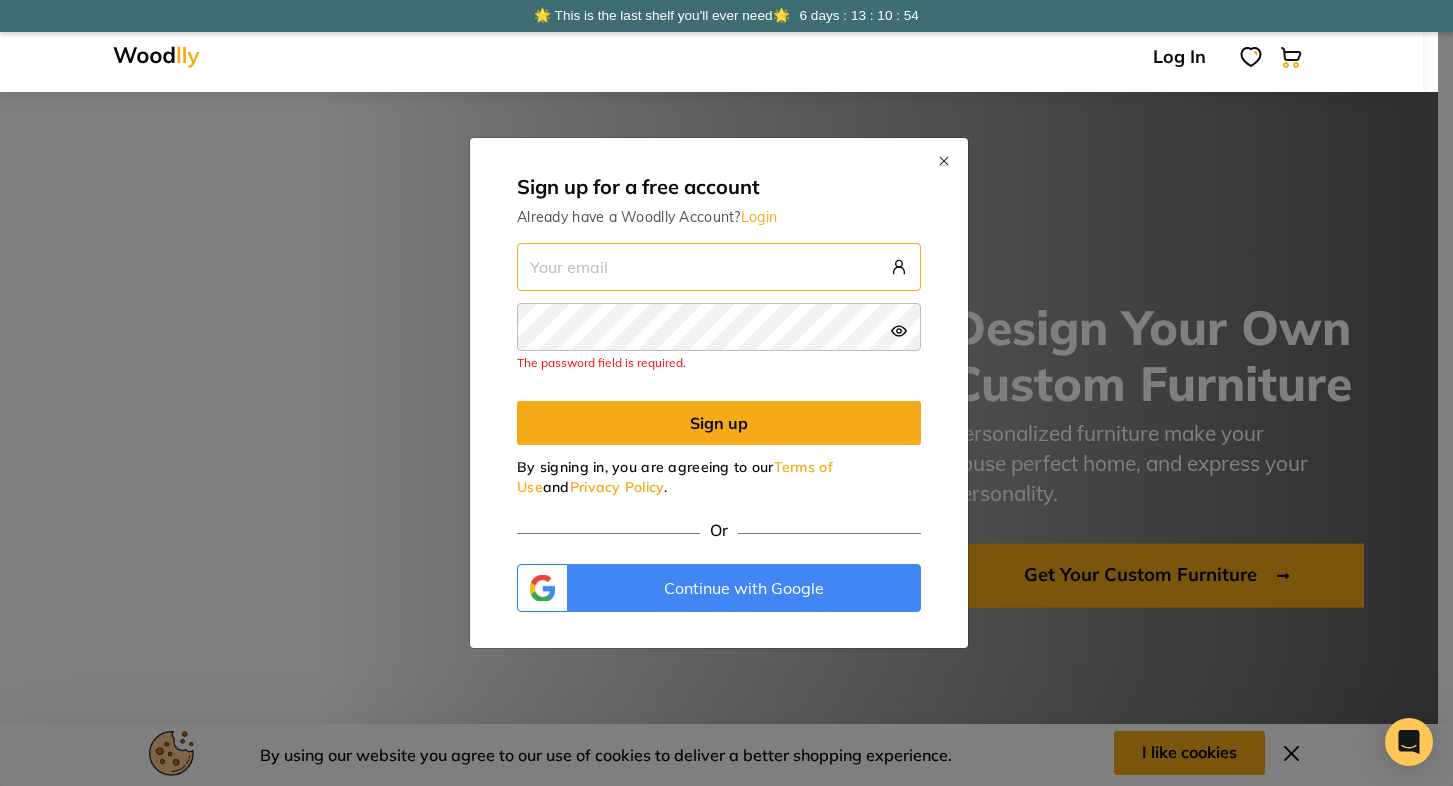 click at bounding box center (719, 267) 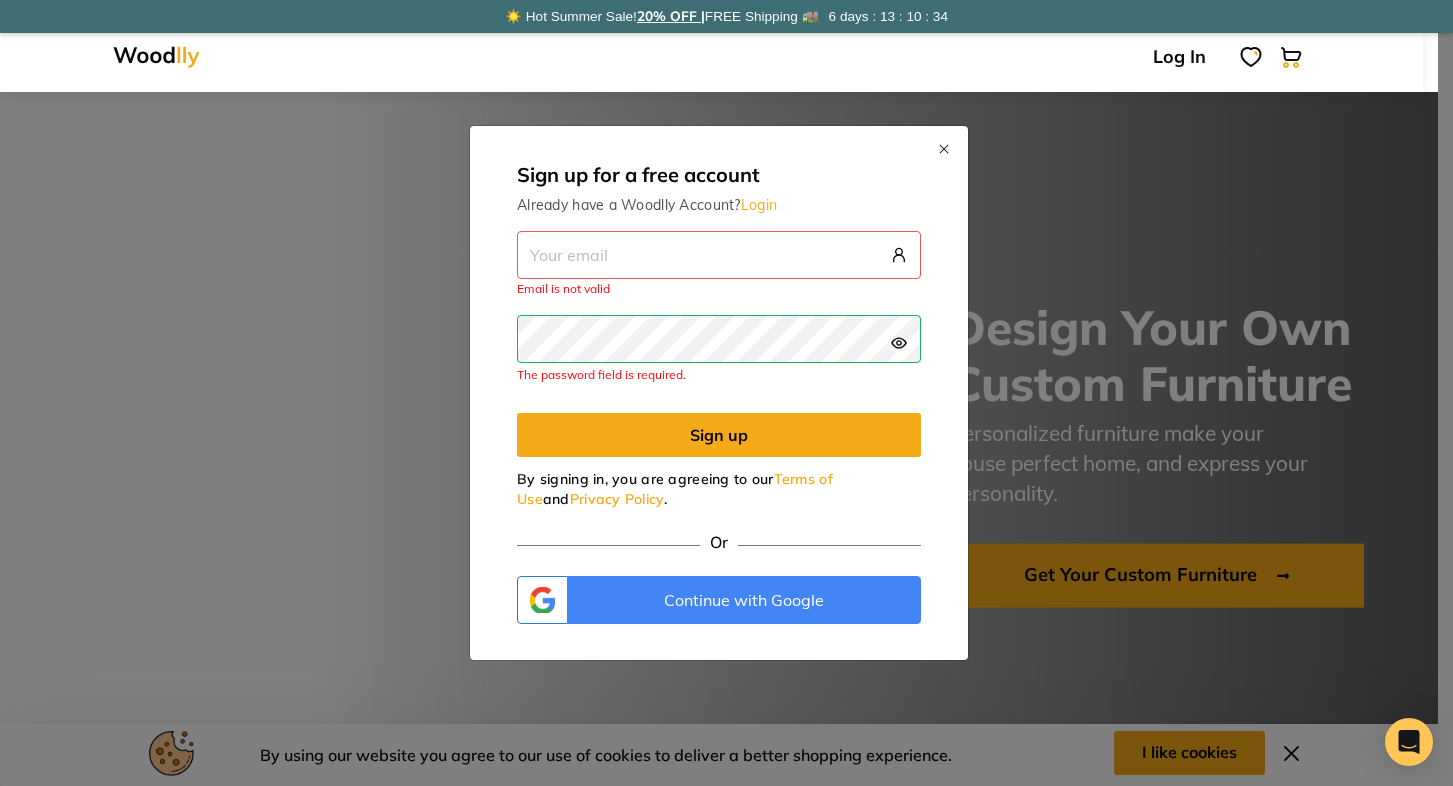 click at bounding box center [719, 255] 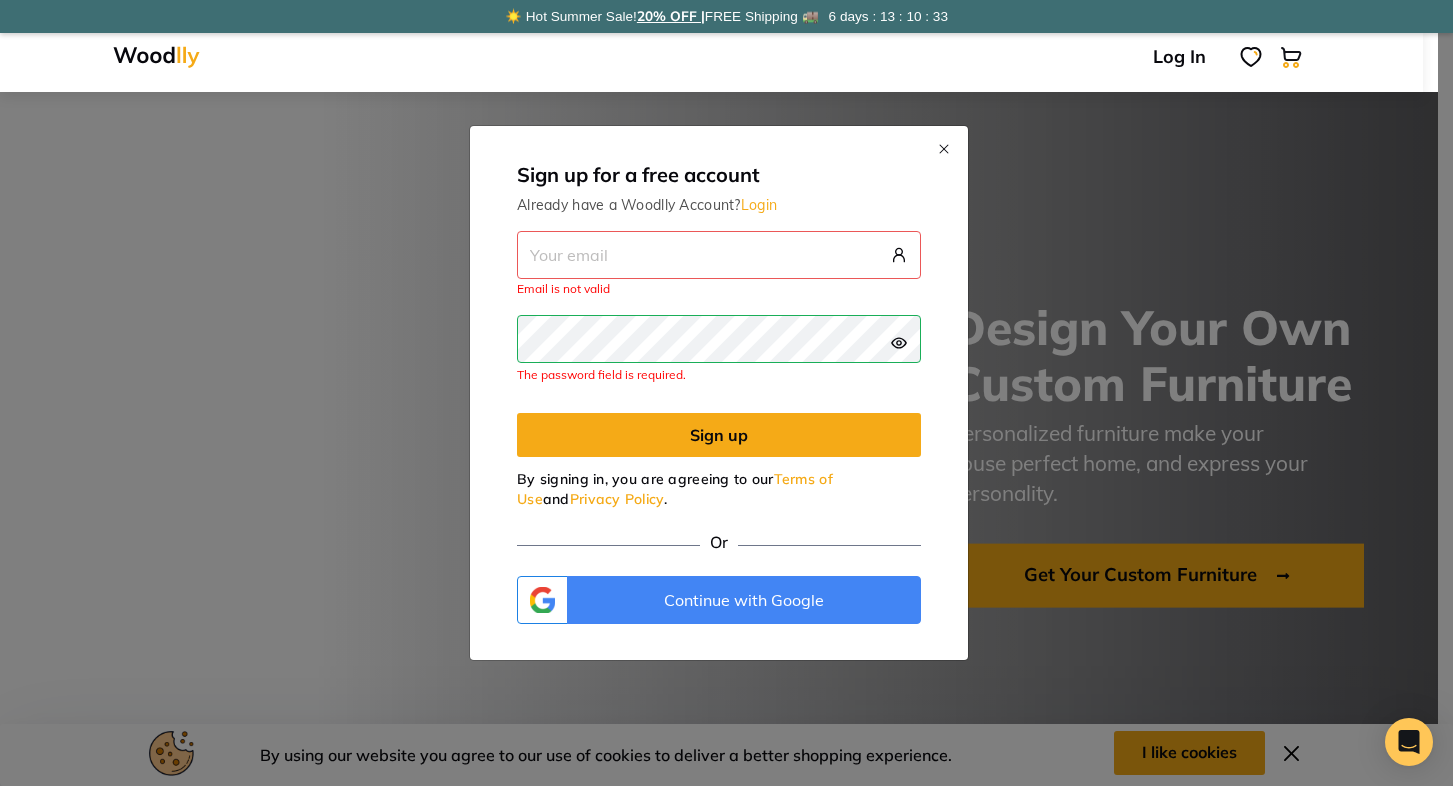 type on "[EMAIL]" 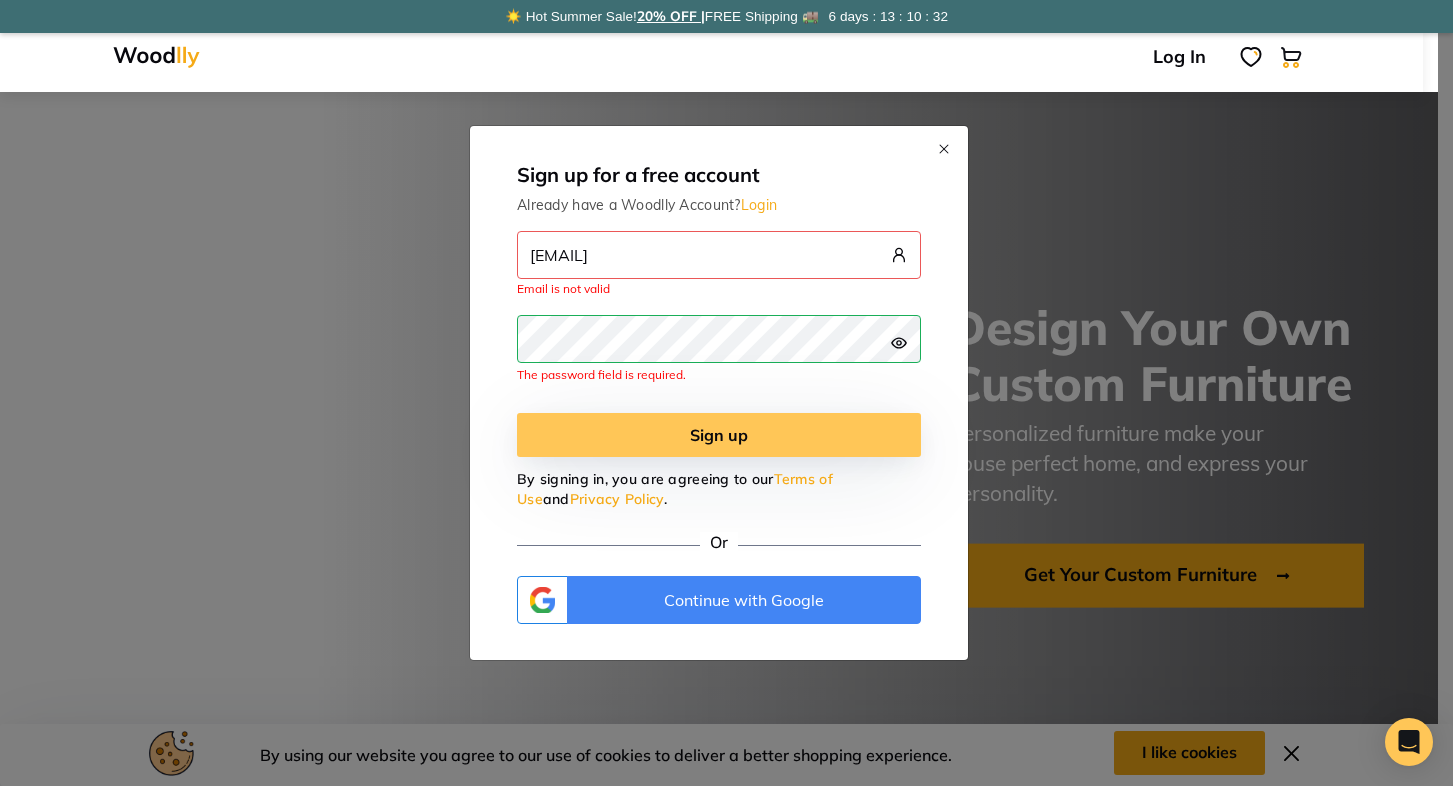 click on "Sign up" at bounding box center (719, 435) 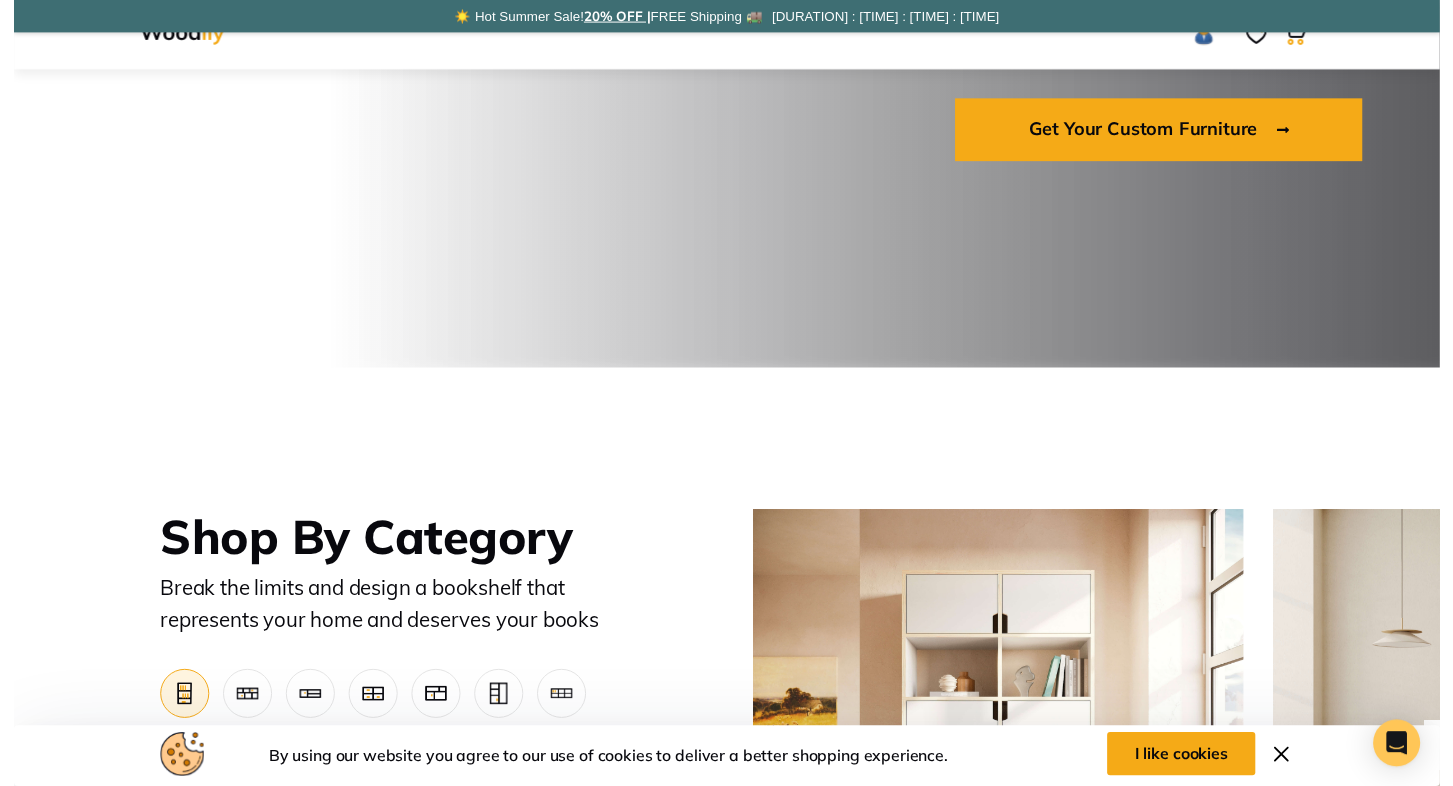 scroll, scrollTop: 449, scrollLeft: 0, axis: vertical 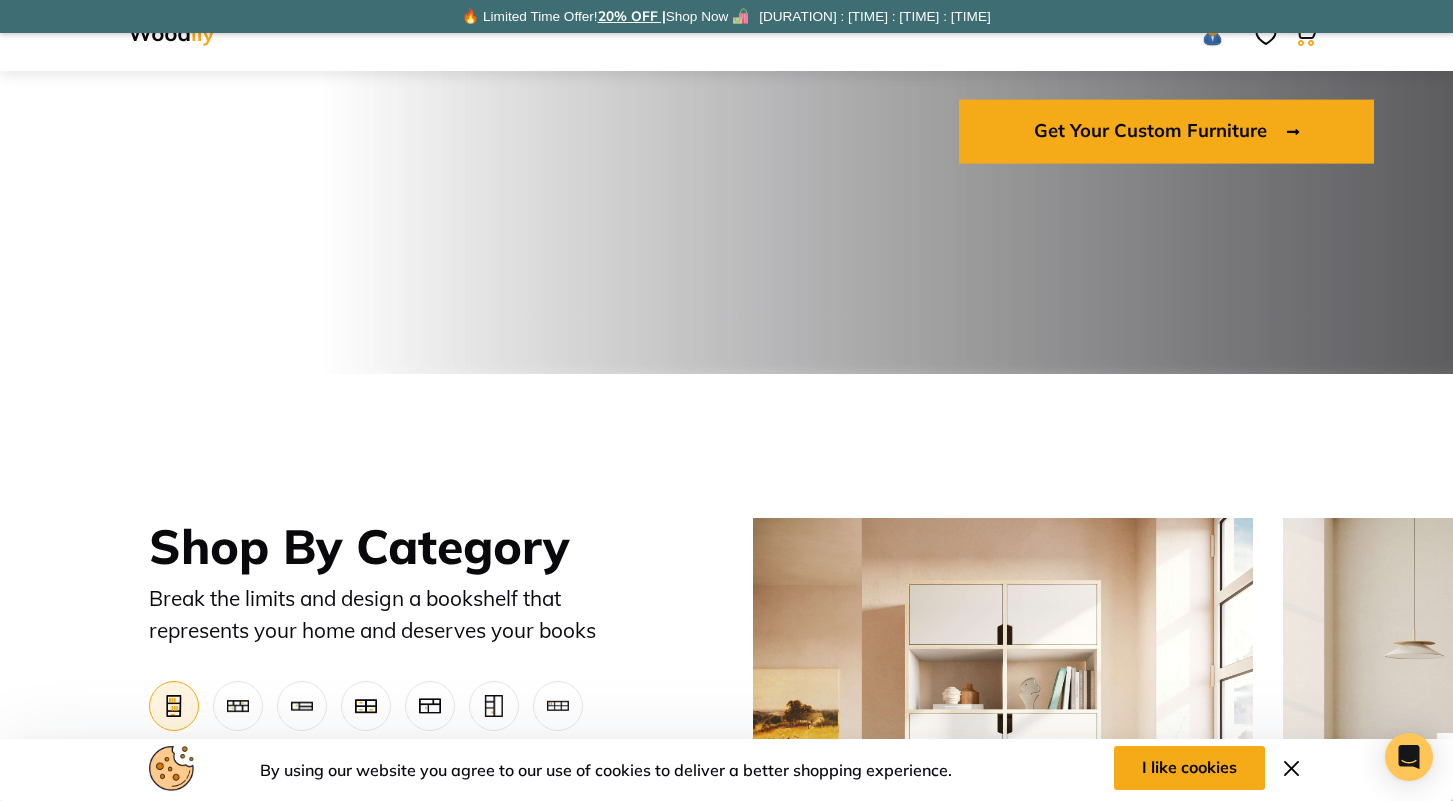 click at bounding box center (1291, 768) 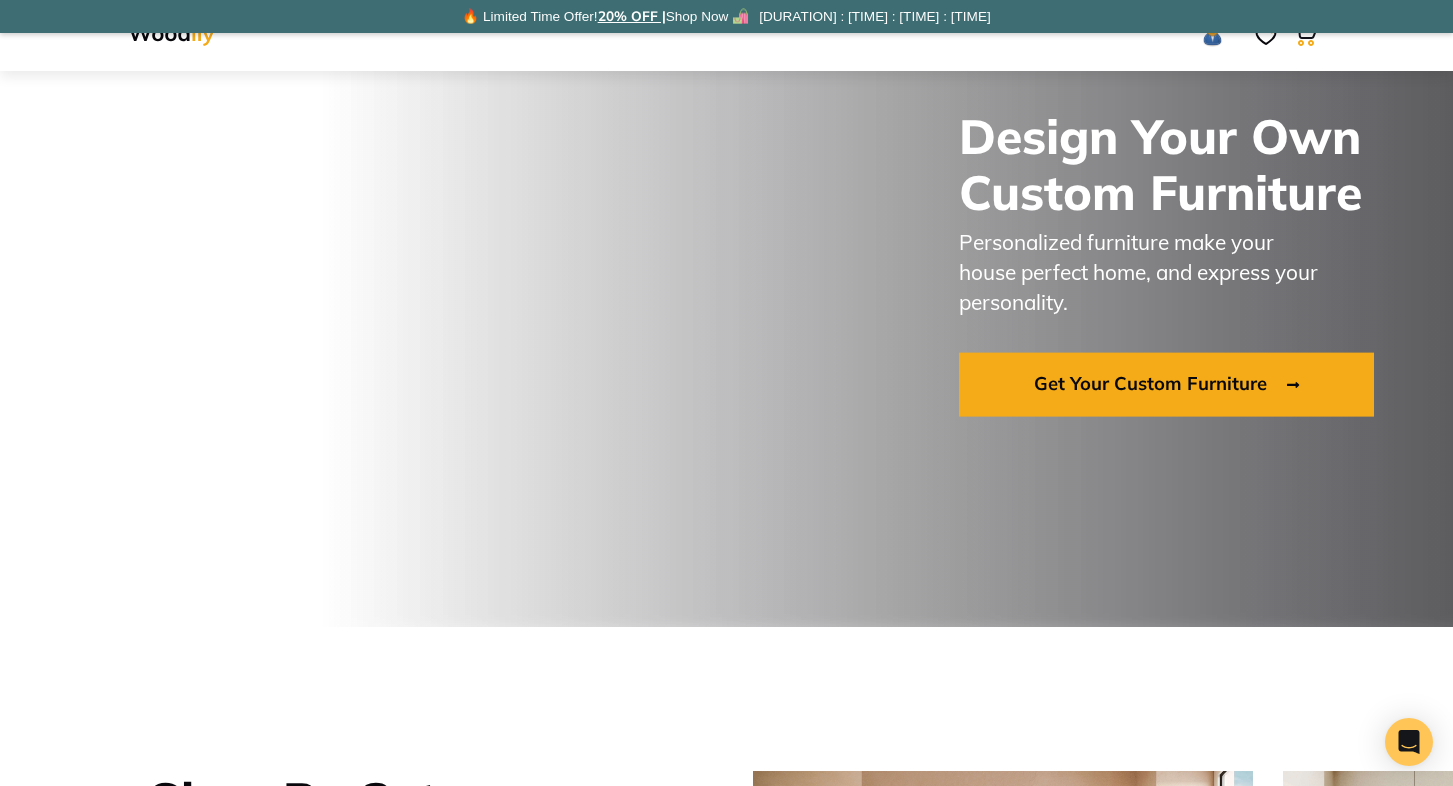 scroll, scrollTop: 21, scrollLeft: 0, axis: vertical 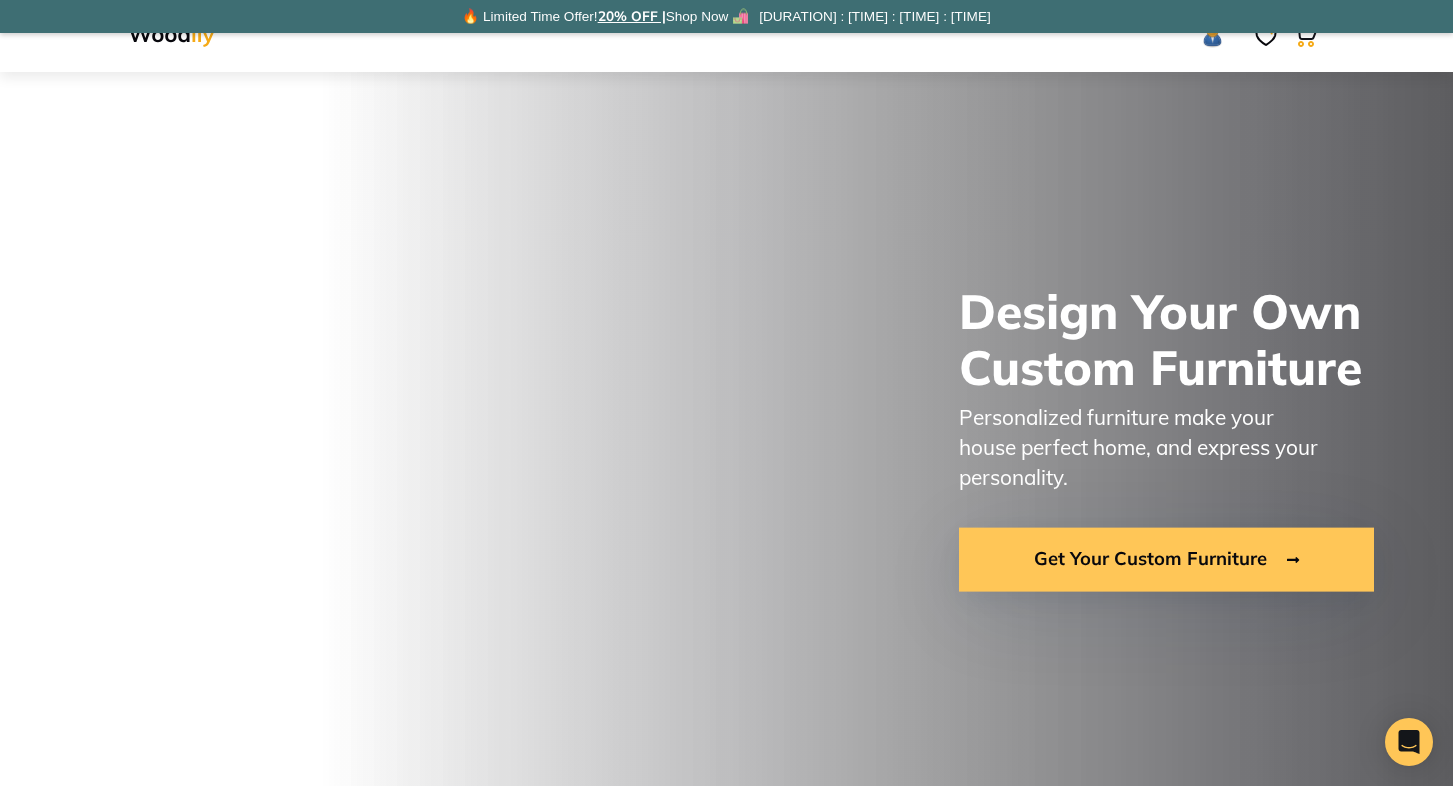 click on "Get Your Custom Furniture" at bounding box center (1166, 559) 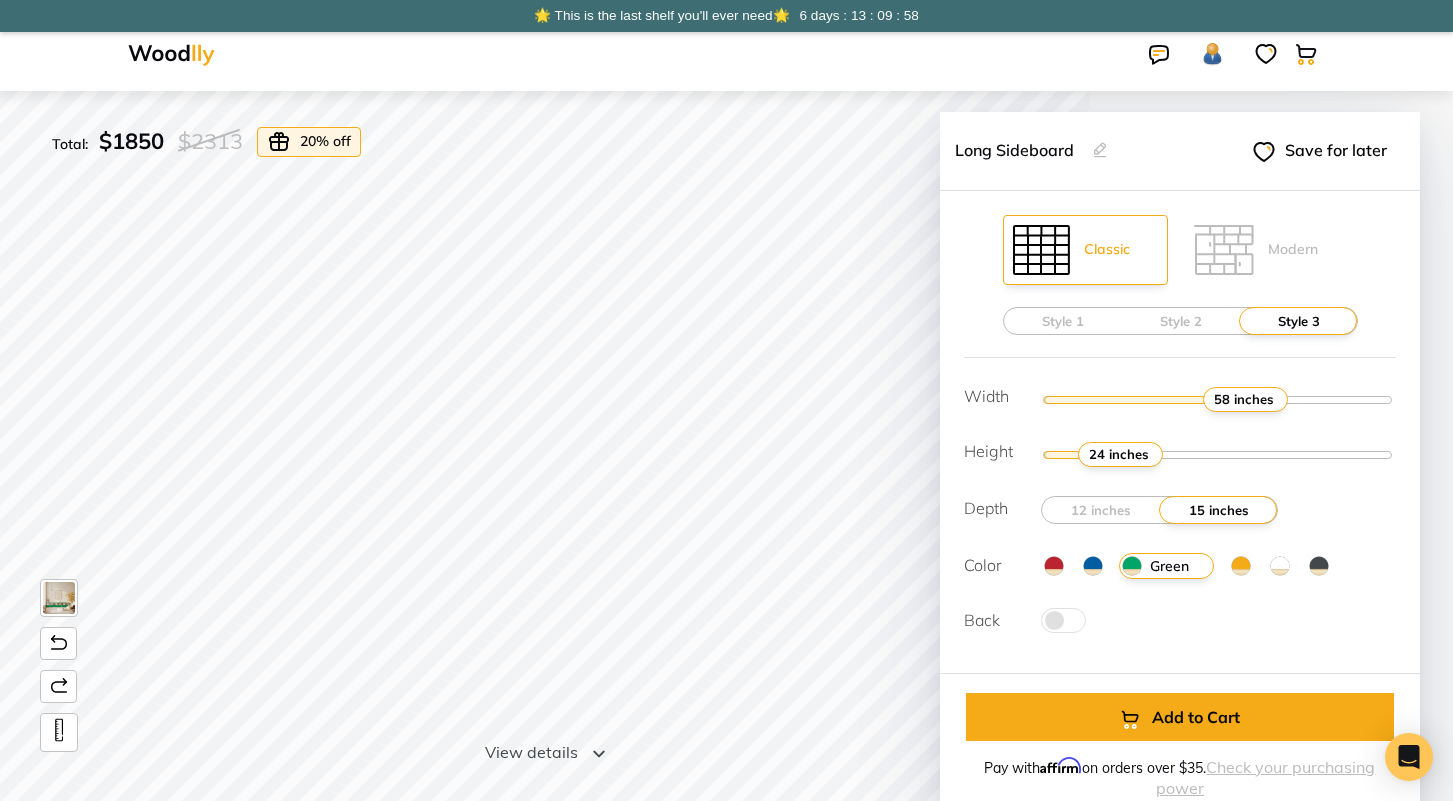 scroll, scrollTop: 0, scrollLeft: 0, axis: both 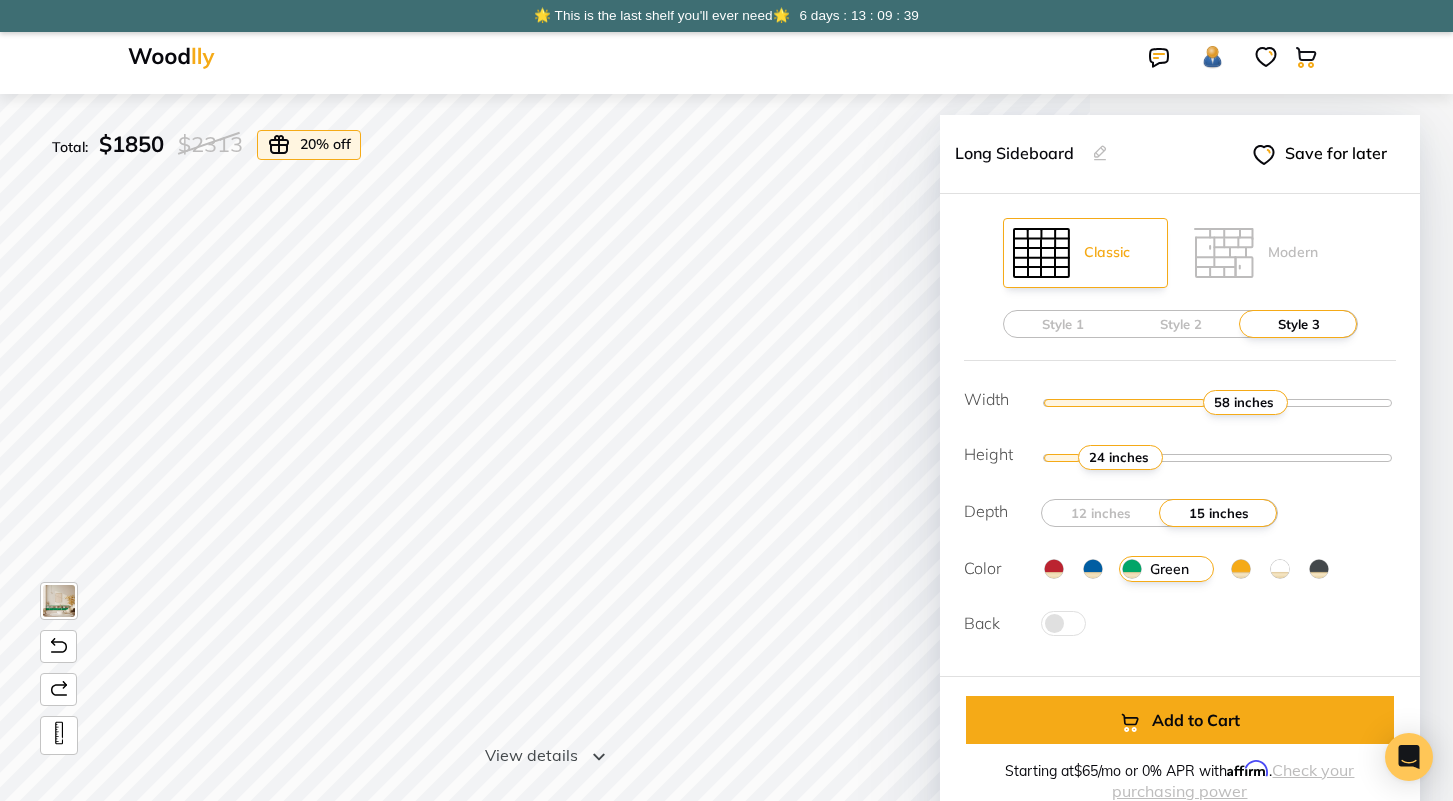 click at bounding box center (1093, 569) 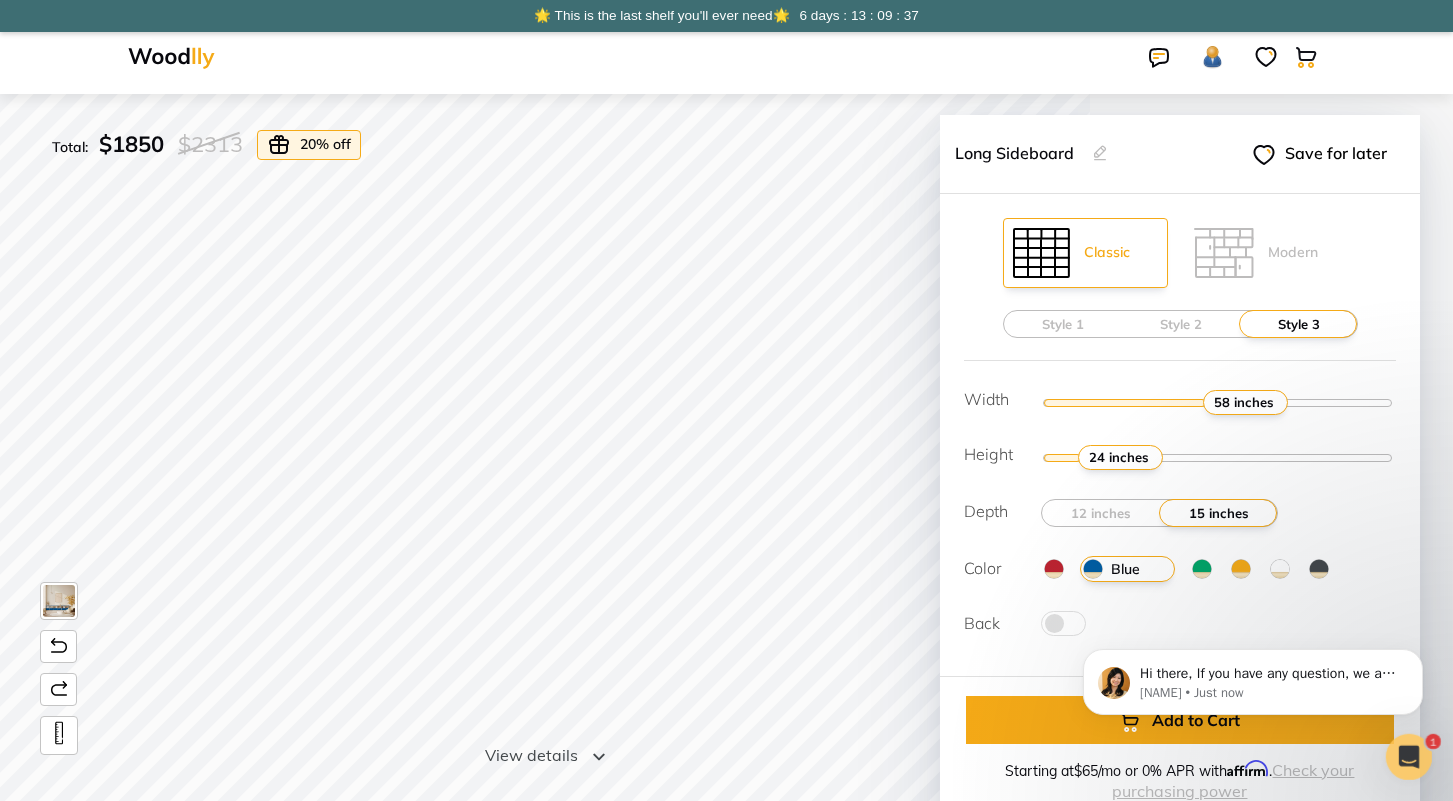 scroll, scrollTop: 0, scrollLeft: 0, axis: both 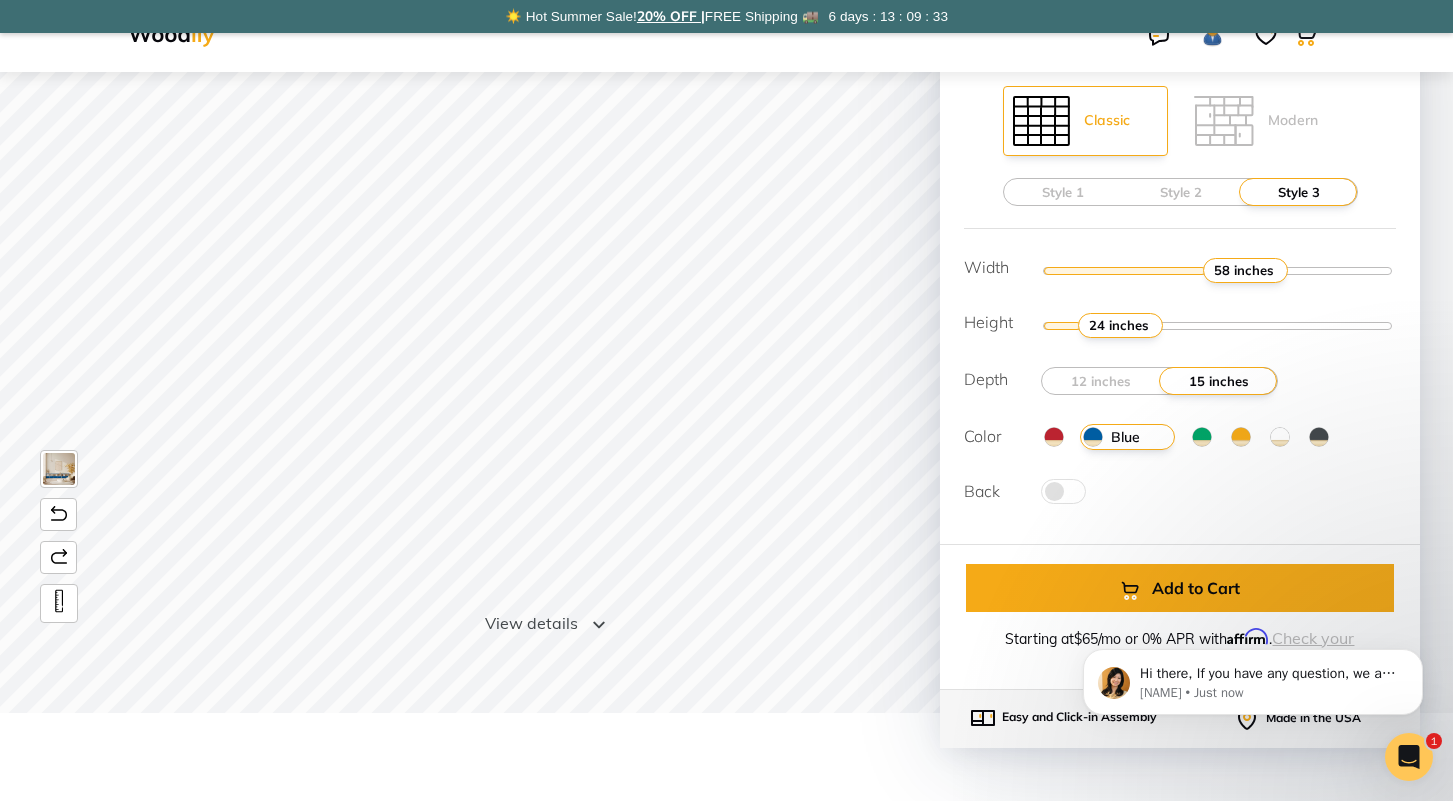 click at bounding box center (1063, 491) 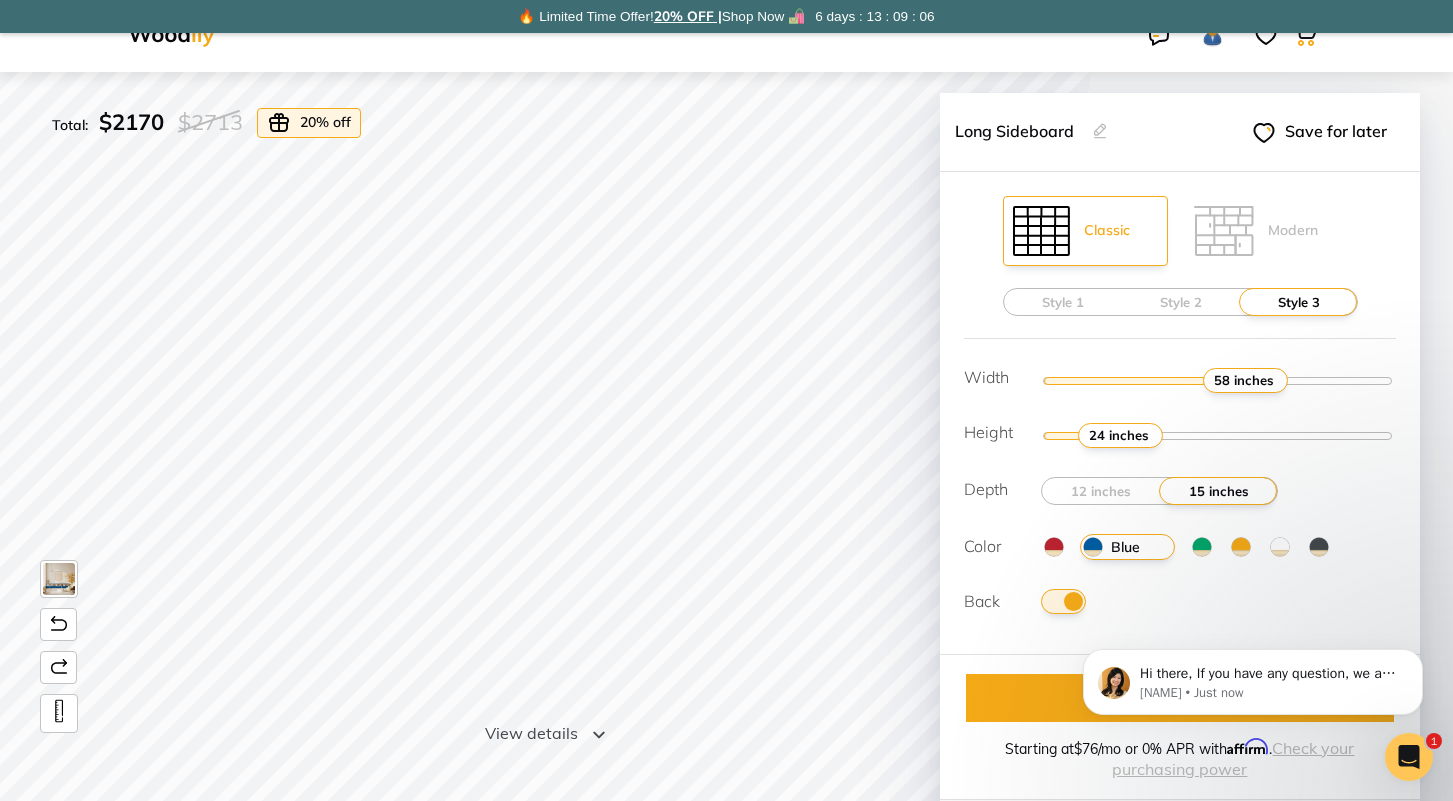 scroll, scrollTop: 58, scrollLeft: 0, axis: vertical 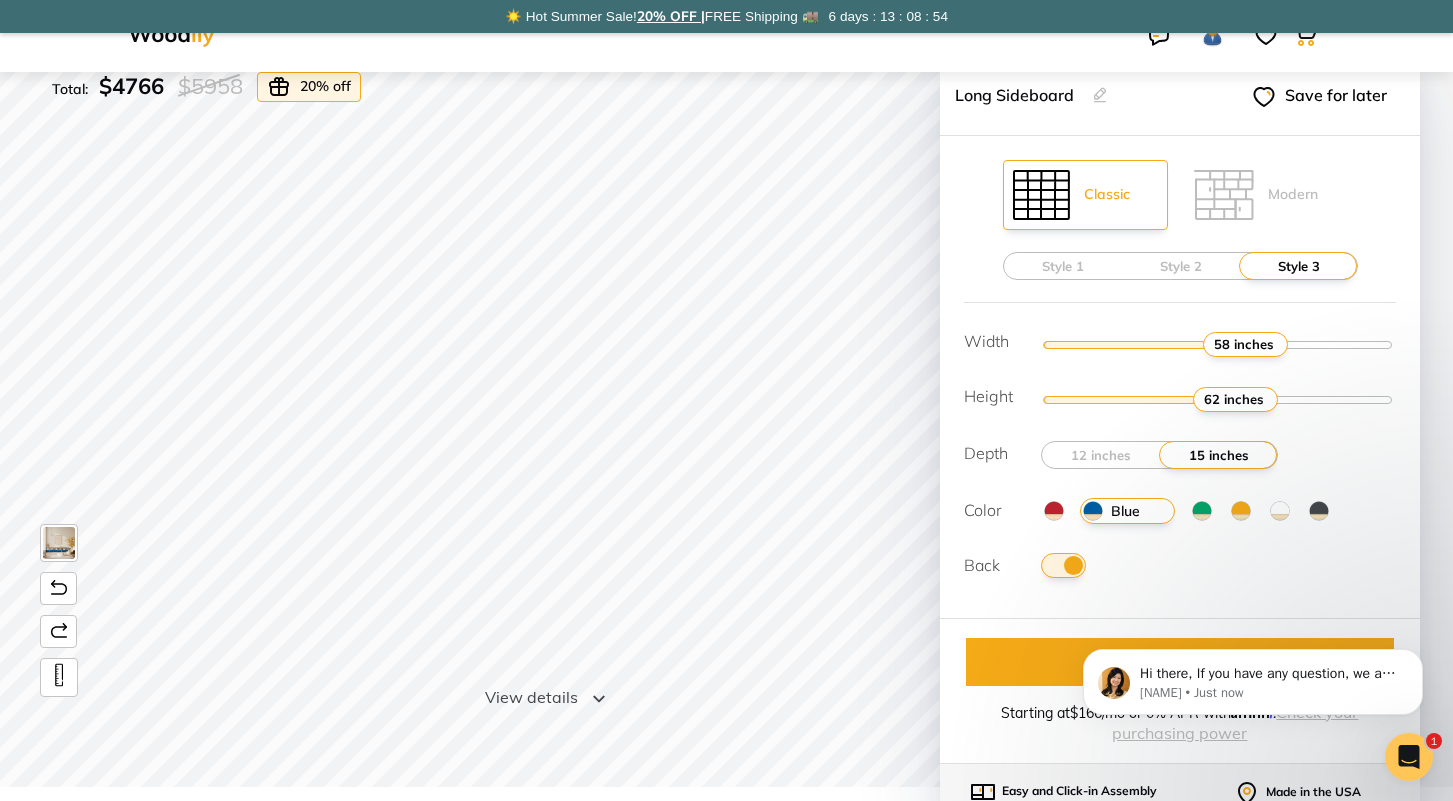 drag, startPoint x: 1122, startPoint y: 397, endPoint x: 1229, endPoint y: 385, distance: 107.67079 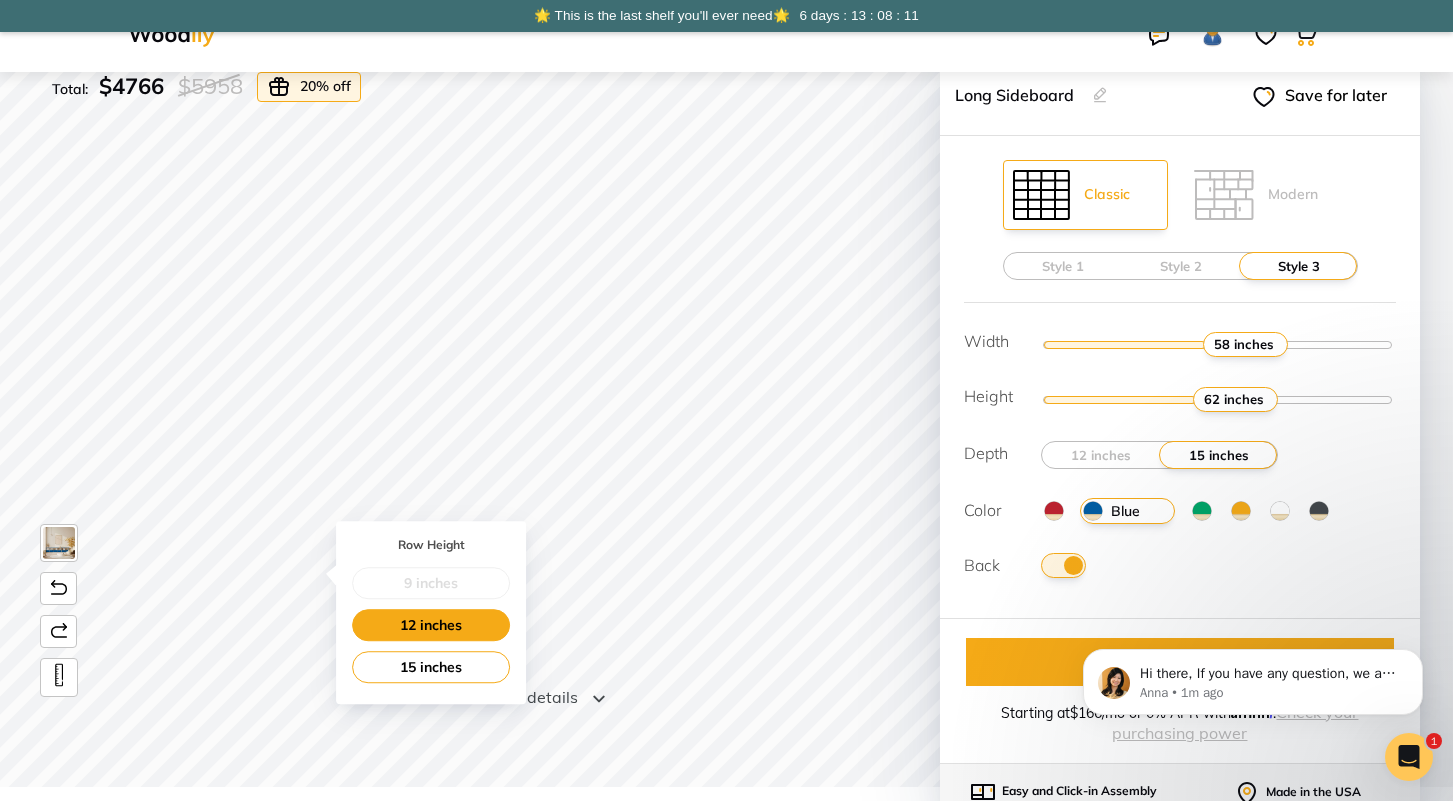 click on "12 inches" at bounding box center [431, 625] 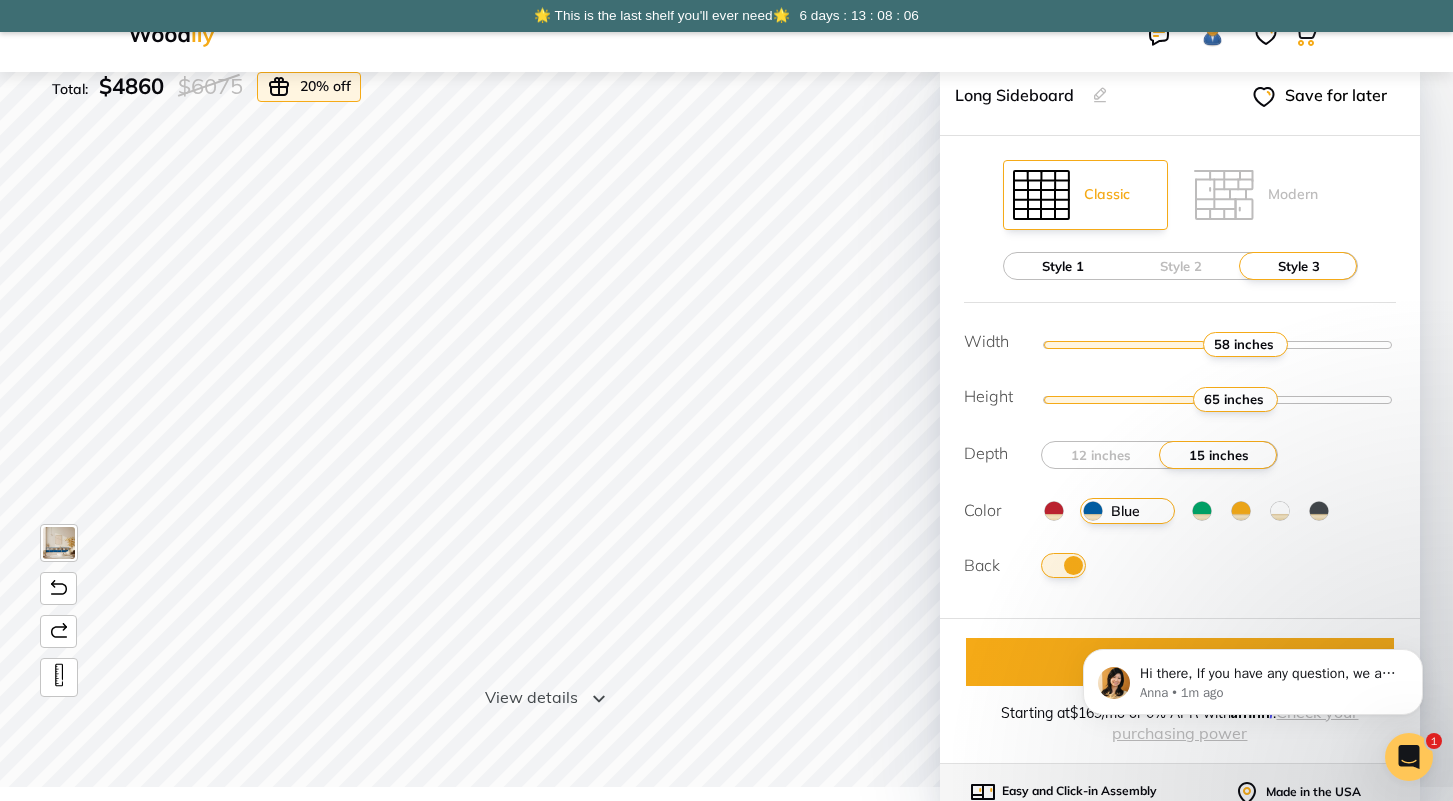 click on "Style 1" at bounding box center (1063, 266) 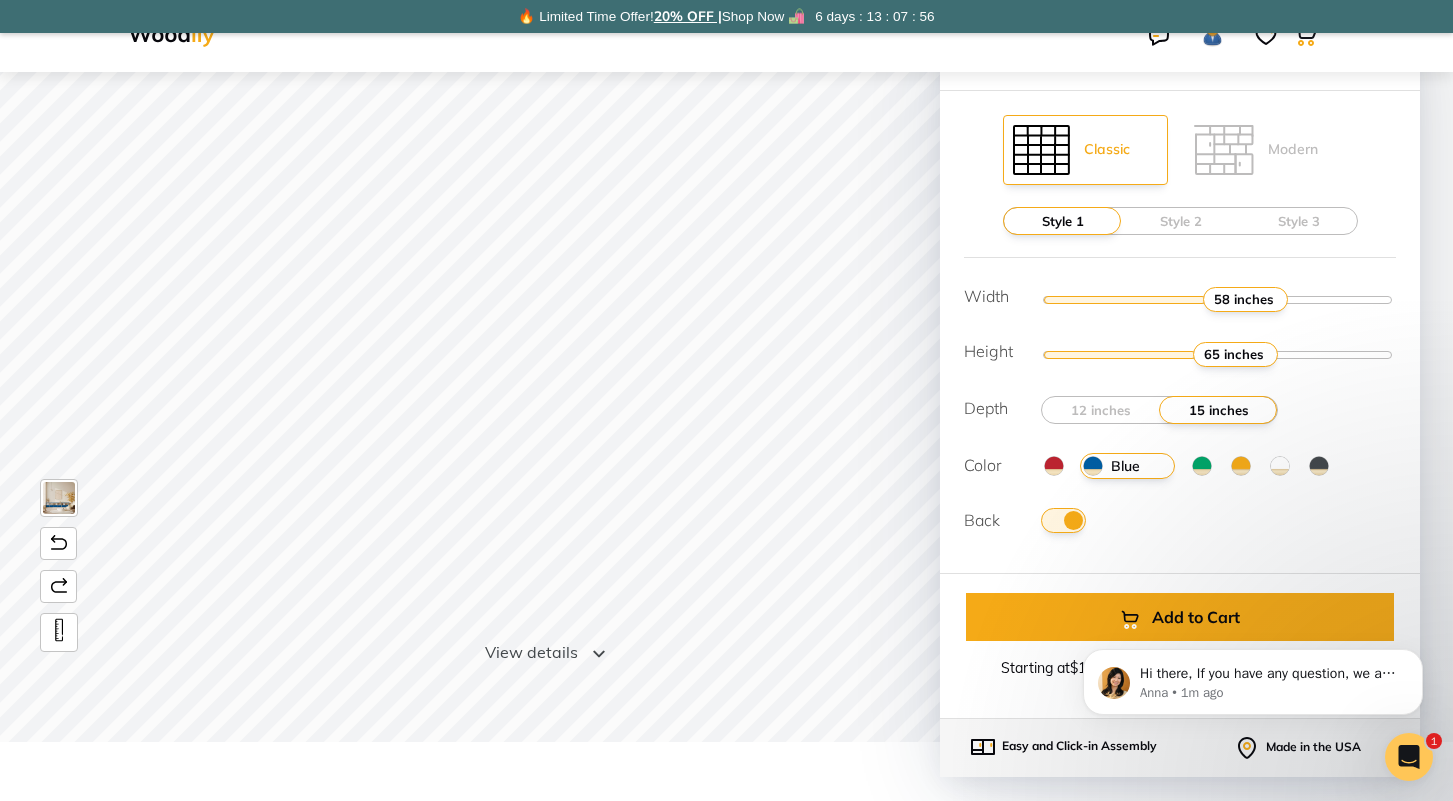 scroll, scrollTop: 78, scrollLeft: 0, axis: vertical 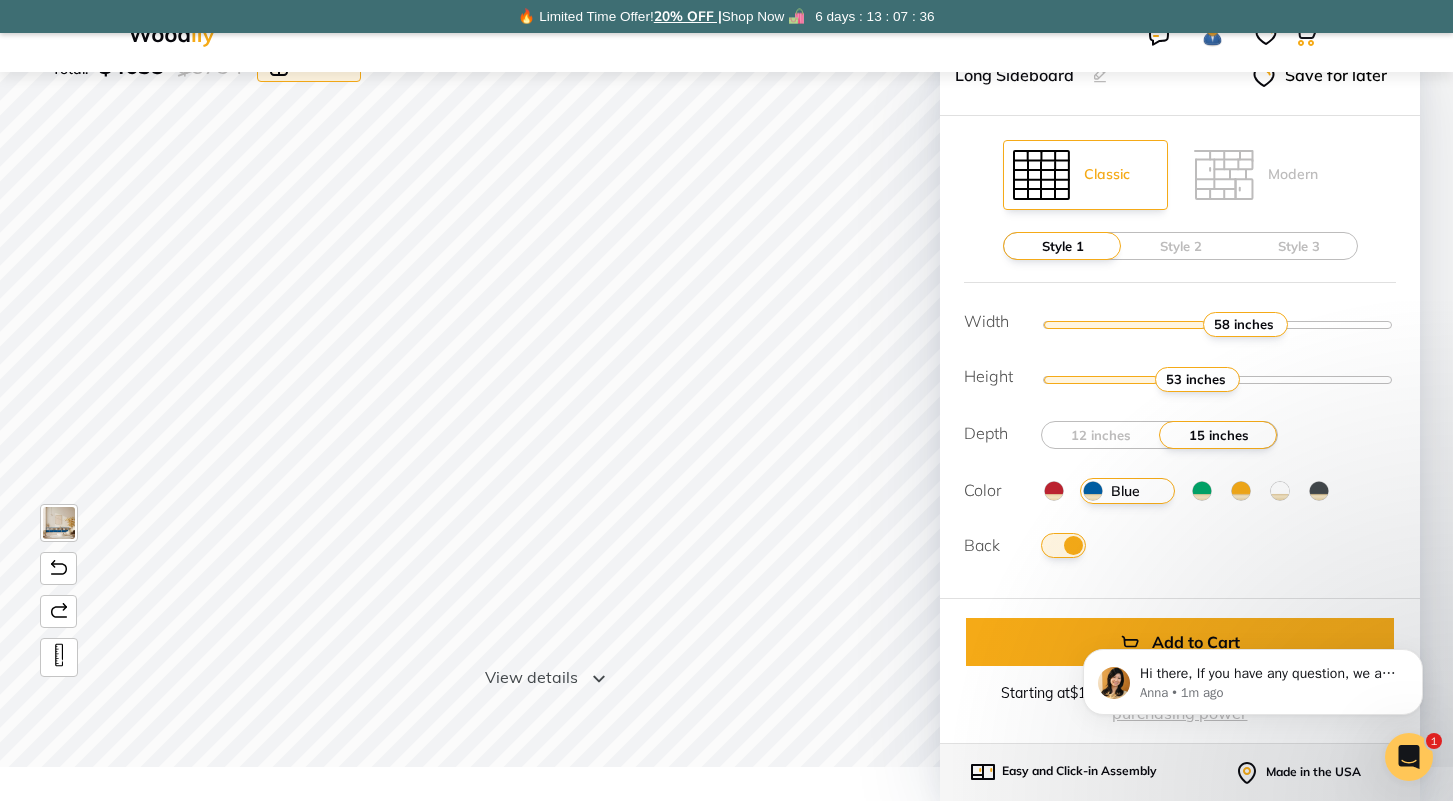 type on "4" 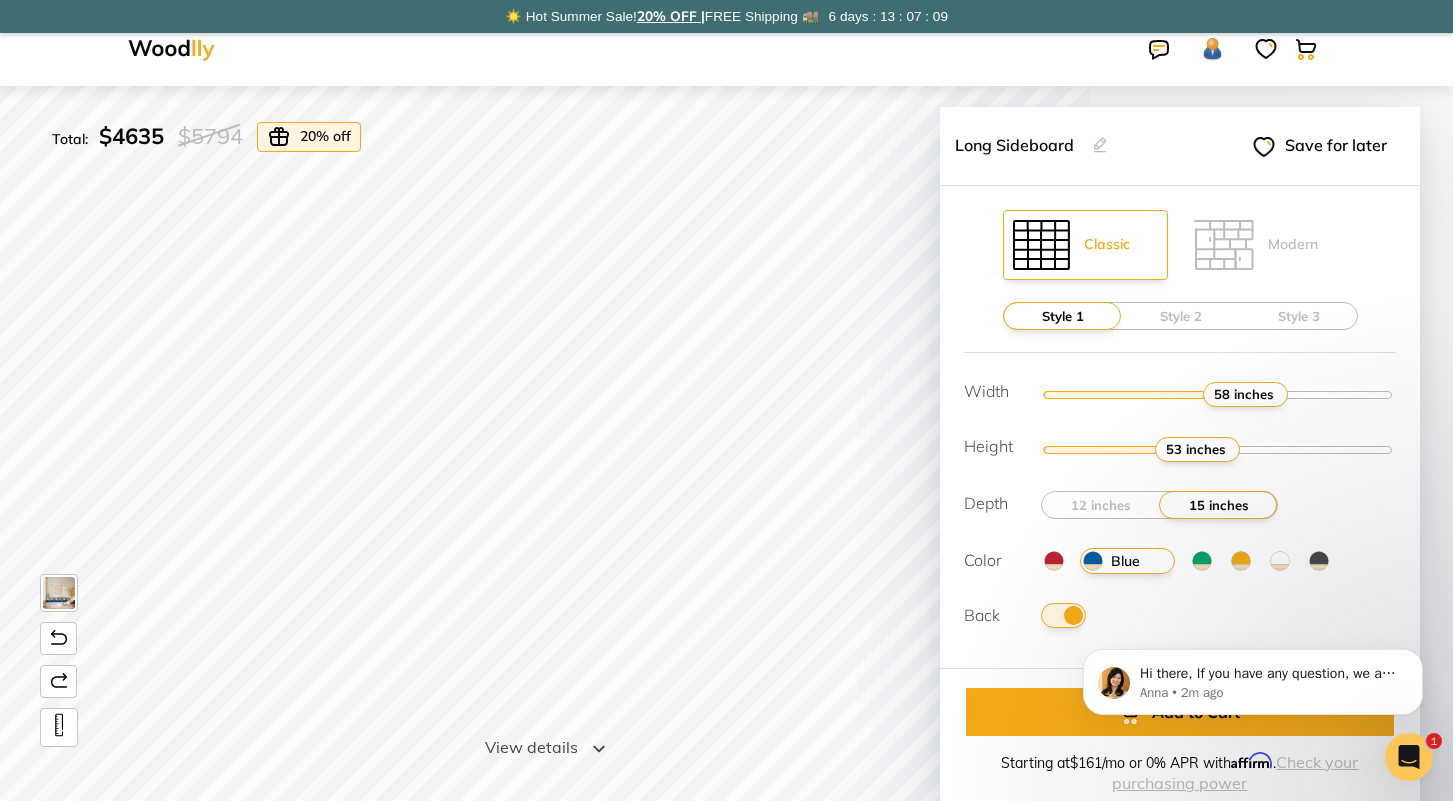 scroll, scrollTop: 4, scrollLeft: 0, axis: vertical 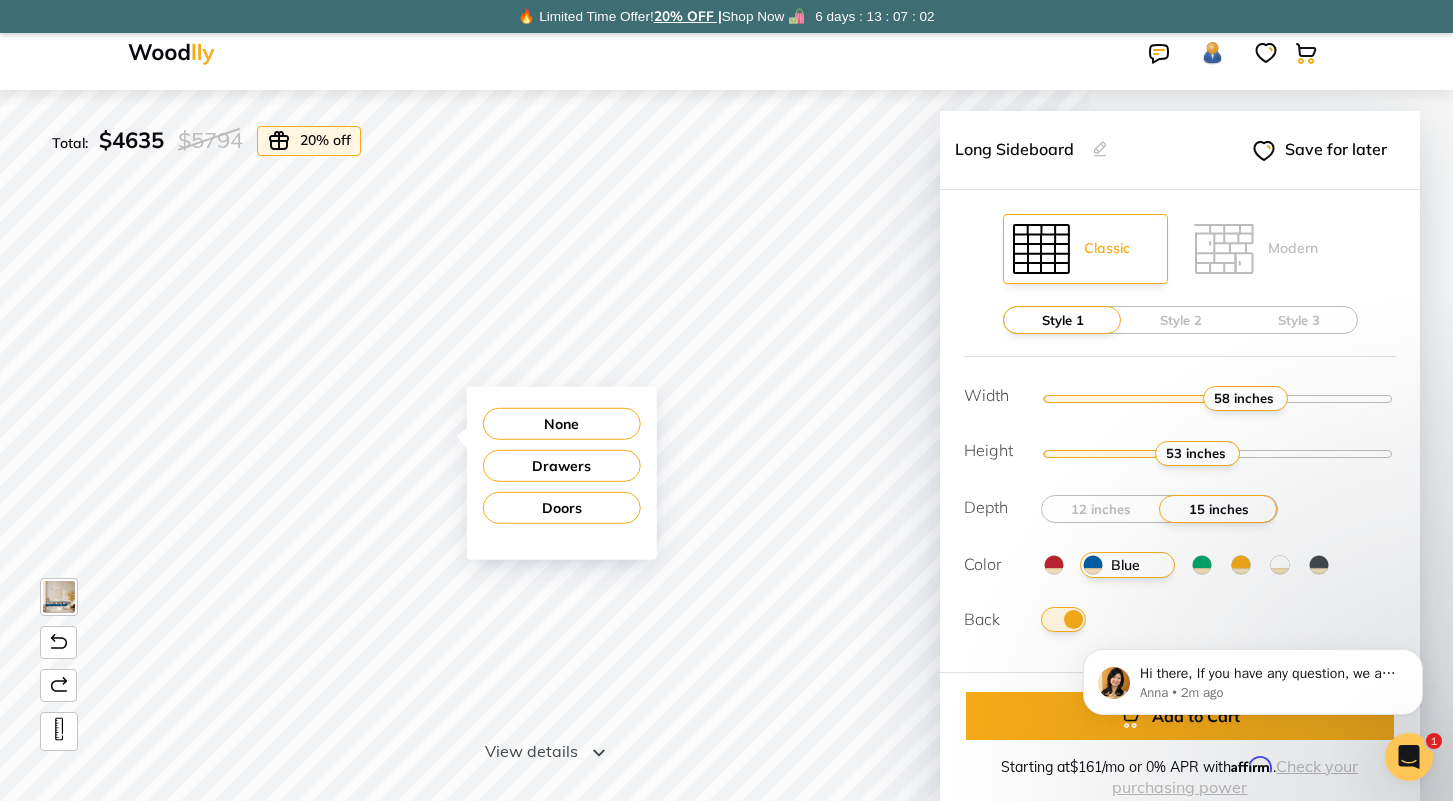 click on "None" at bounding box center [562, 424] 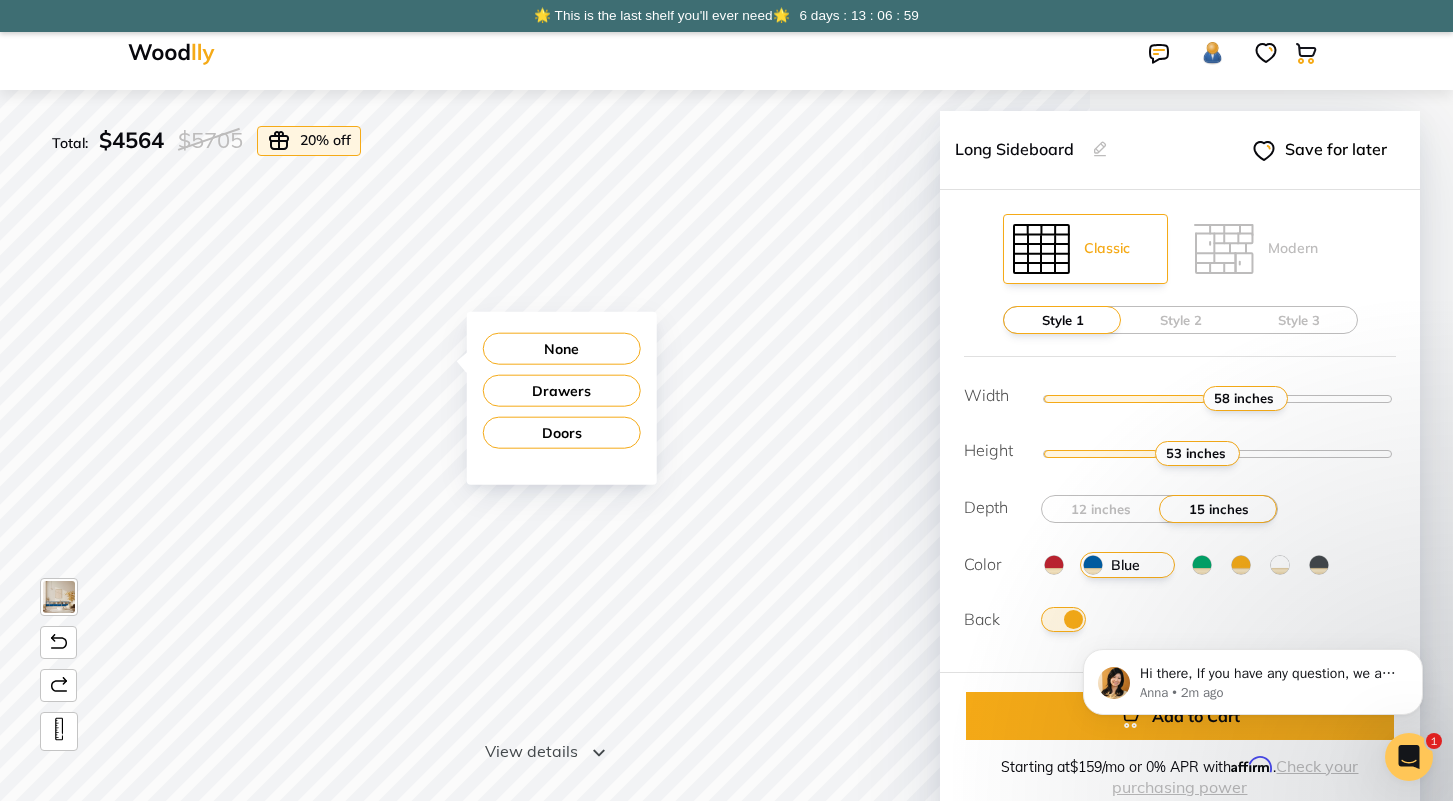 click on "None" at bounding box center (562, 349) 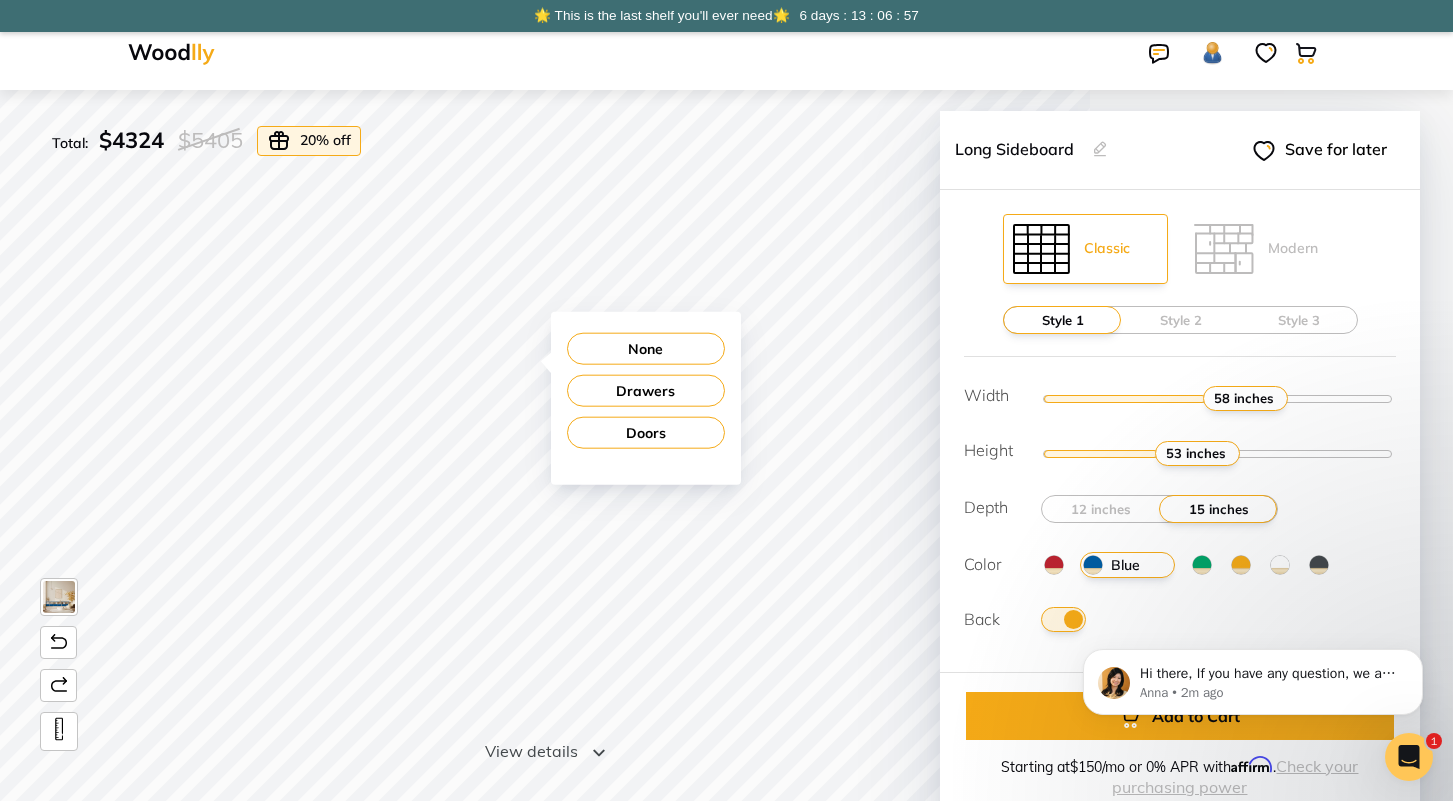 click on "None" at bounding box center (646, 349) 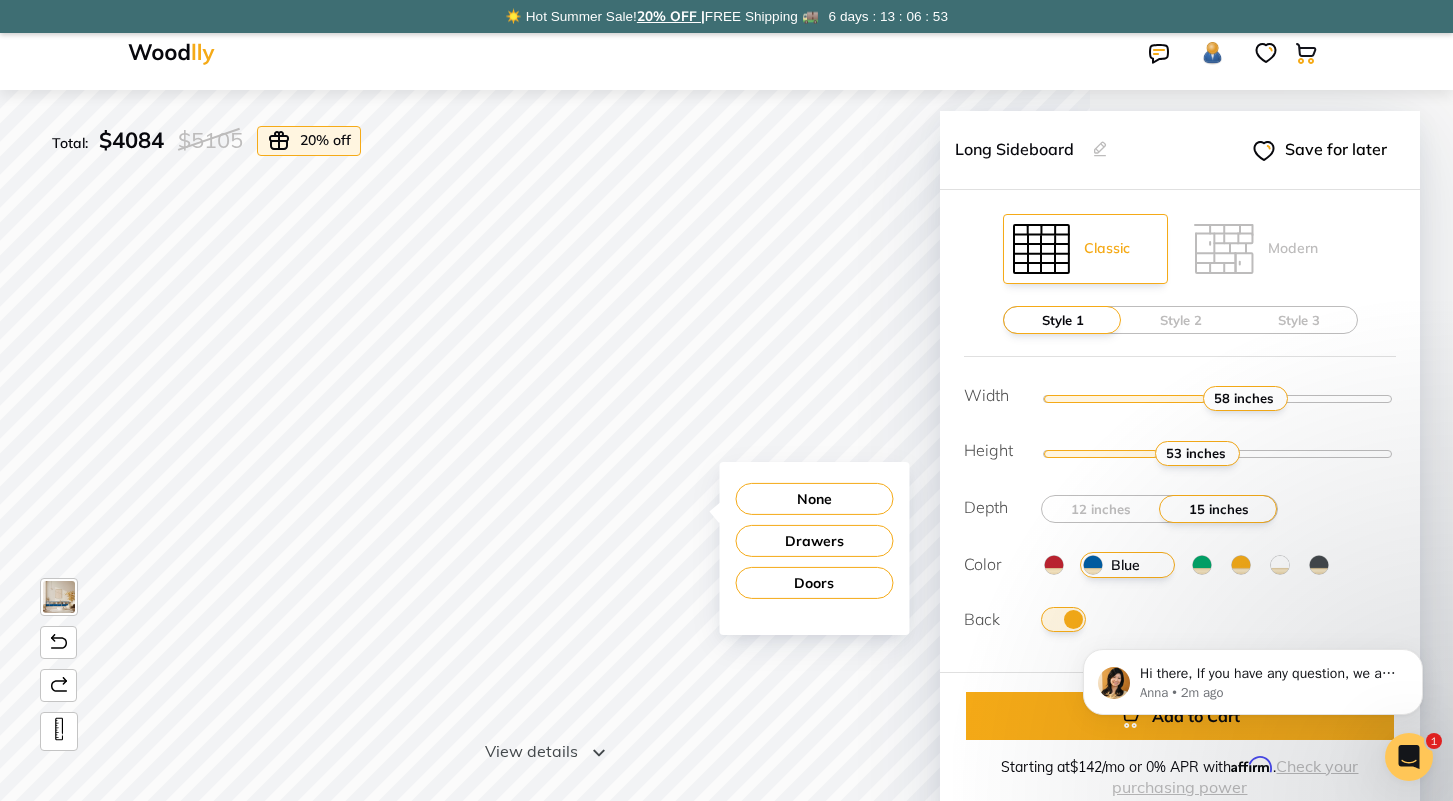 click on "None" at bounding box center (814, 499) 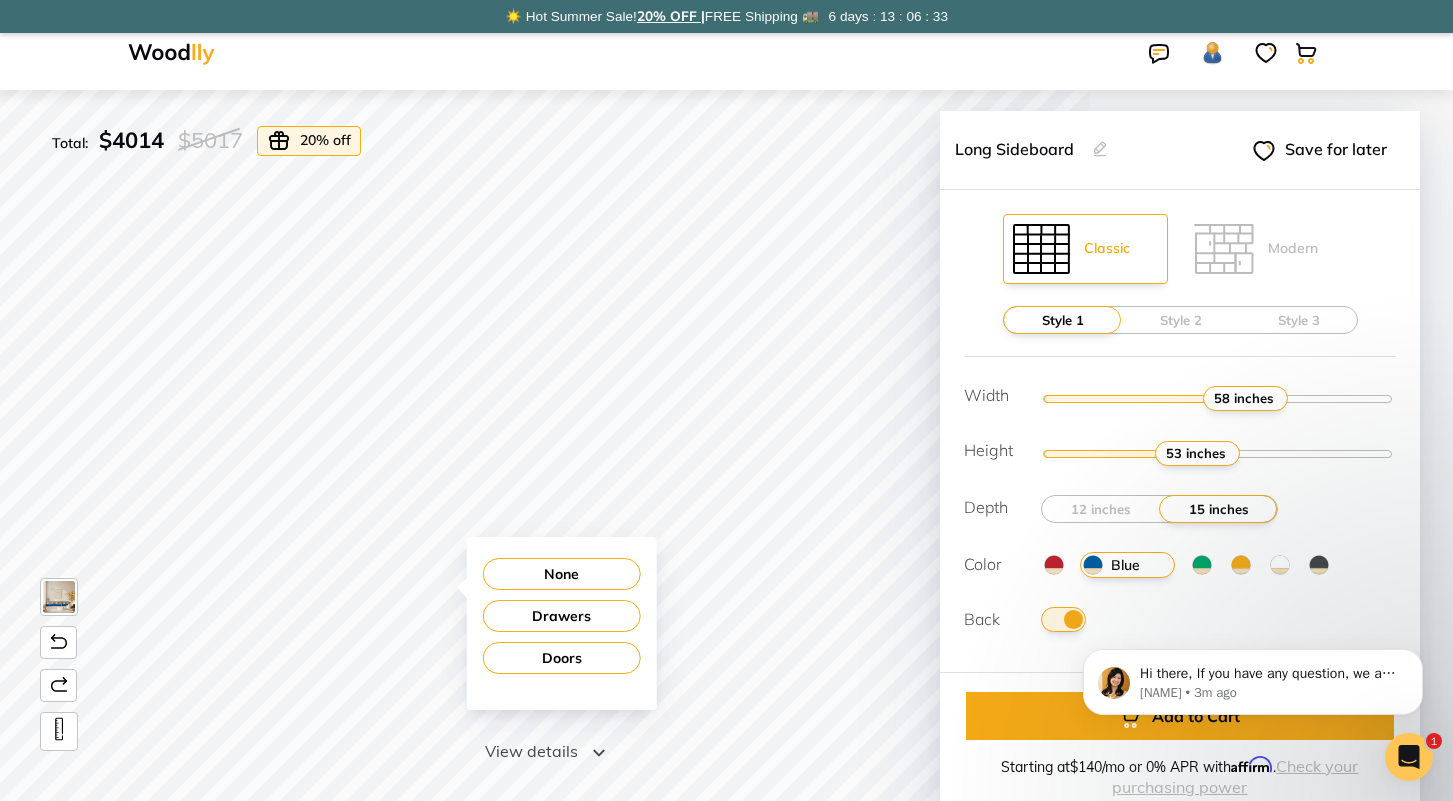 click on "None" at bounding box center [562, 574] 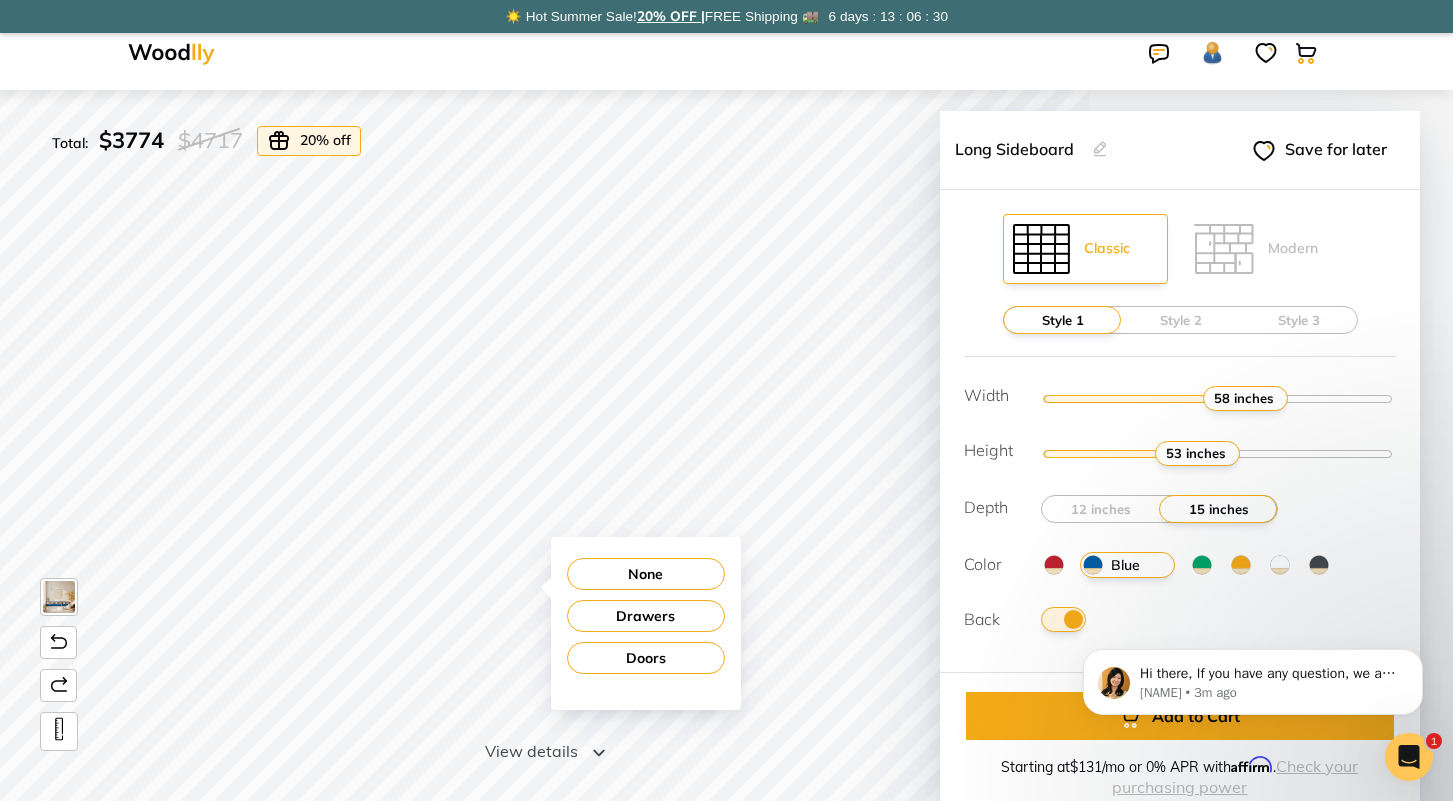 click on "None" at bounding box center [646, 574] 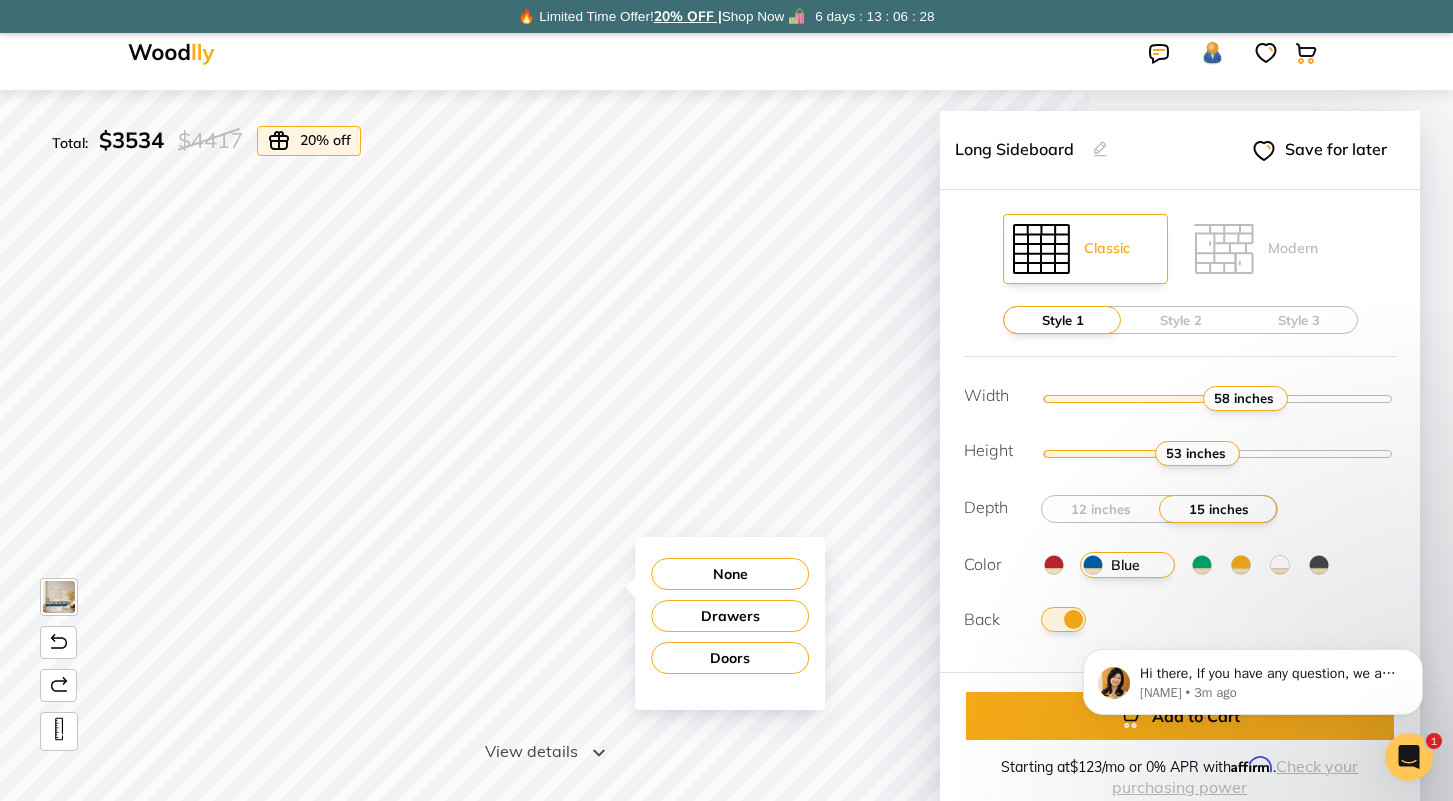 click on "None" at bounding box center (730, 574) 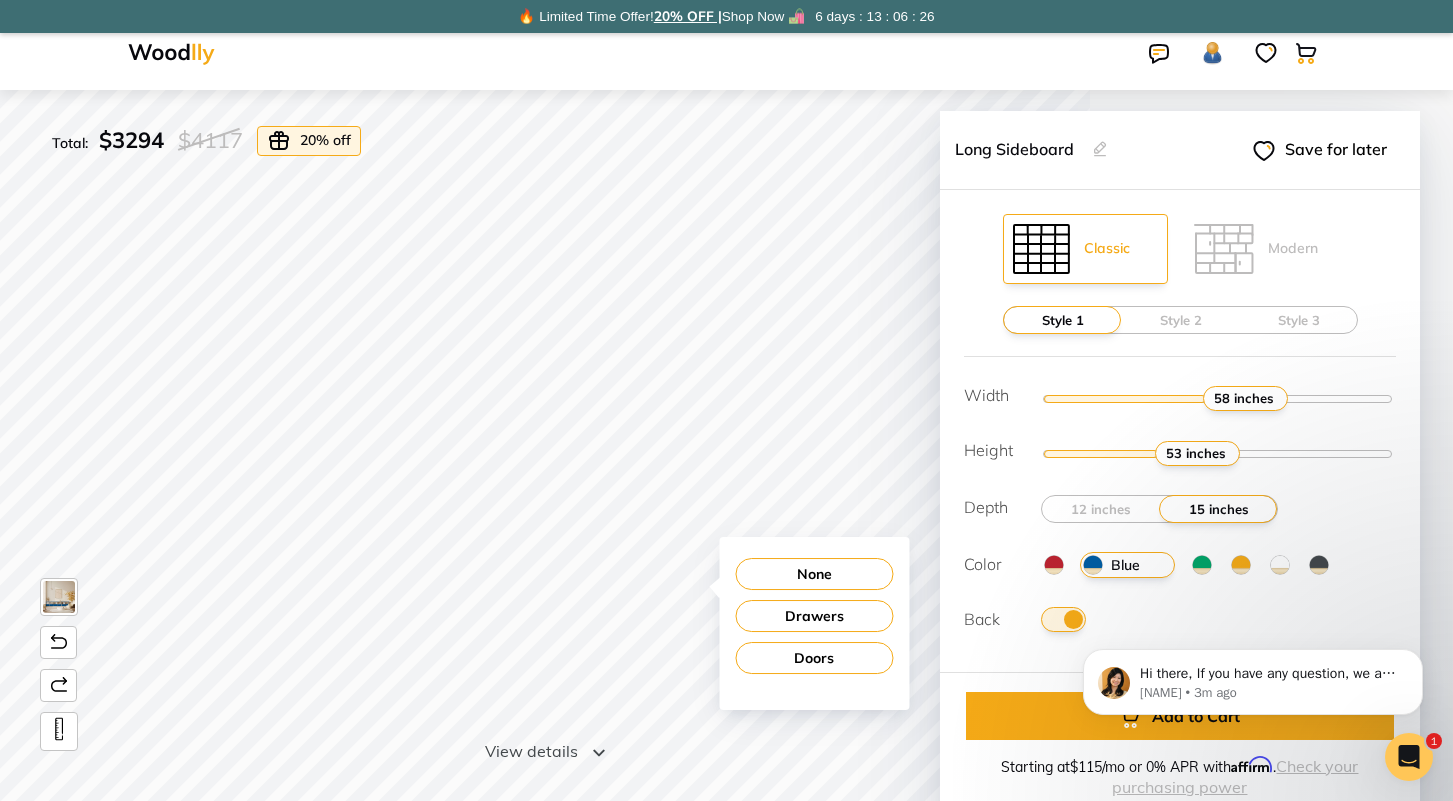 click on "None" at bounding box center (814, 574) 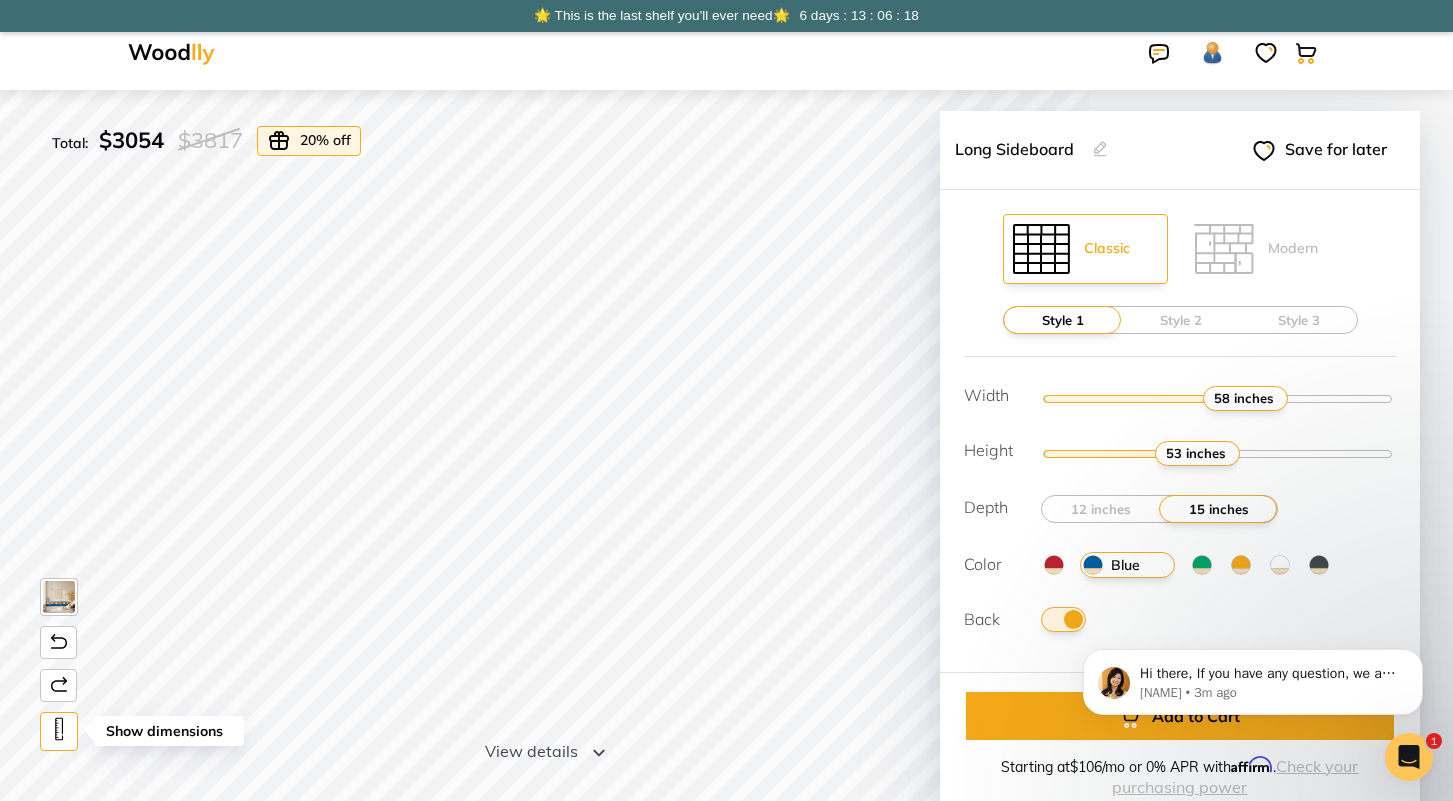 click at bounding box center (59, 729) 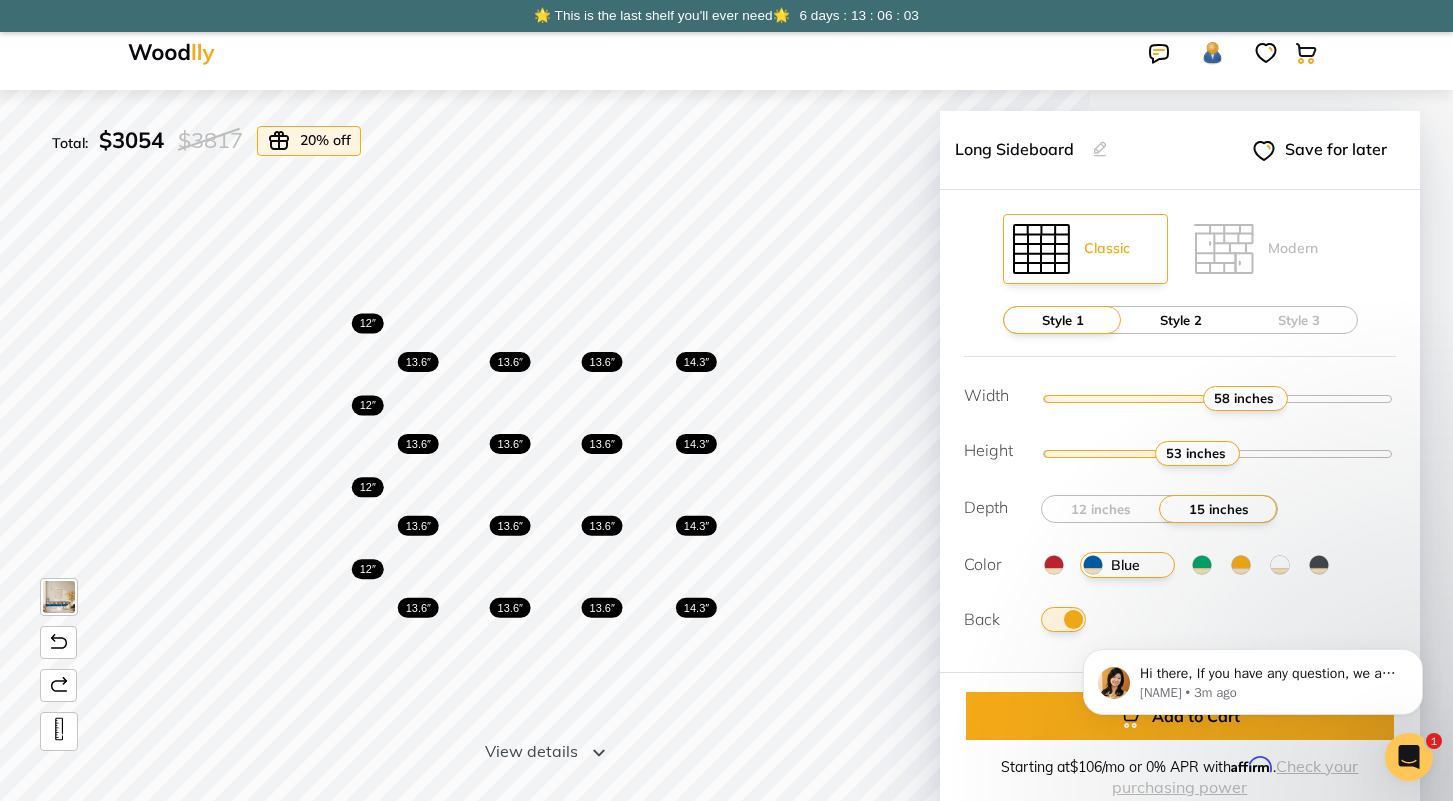 click on "Style 2" at bounding box center (1181, 320) 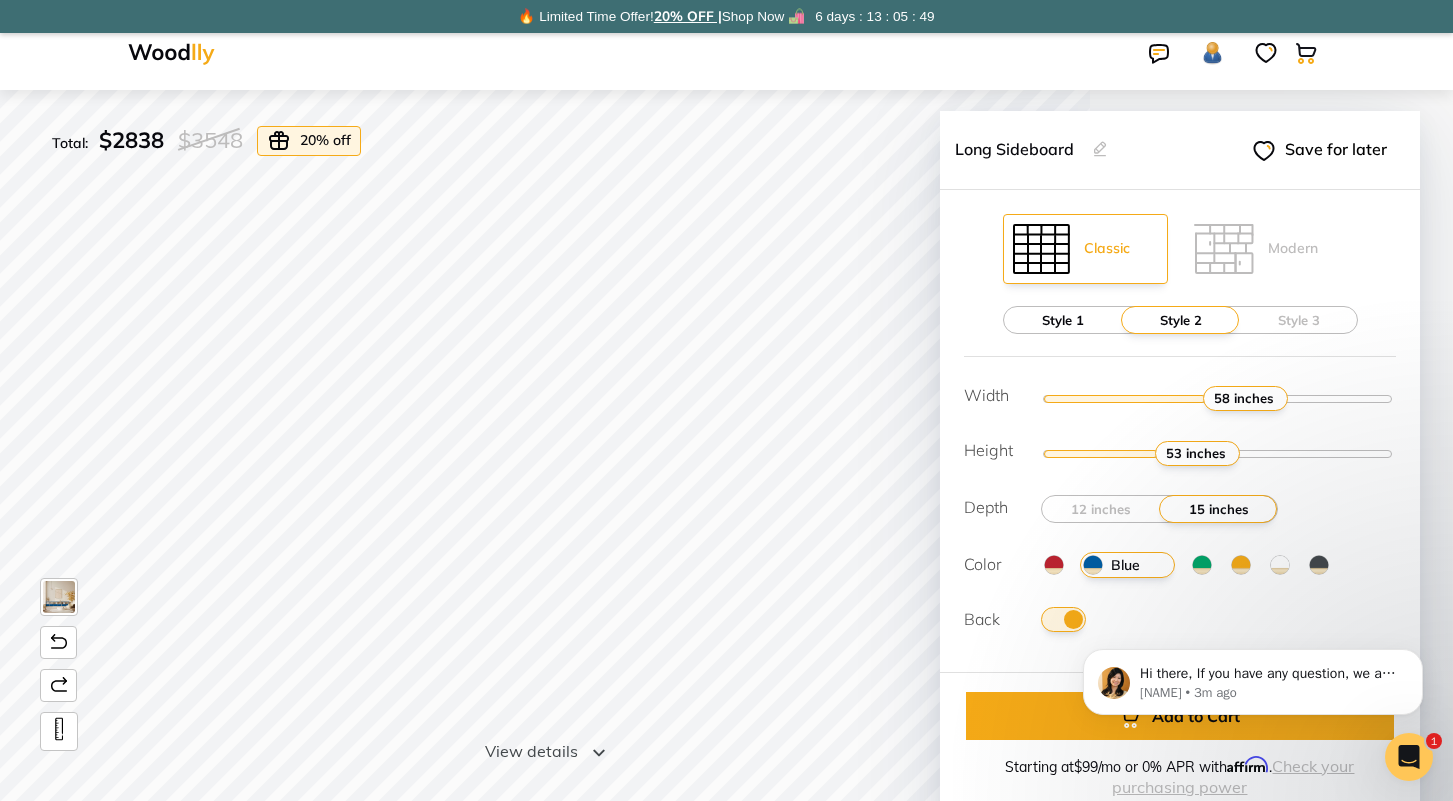 click on "Style 1" at bounding box center [1063, 320] 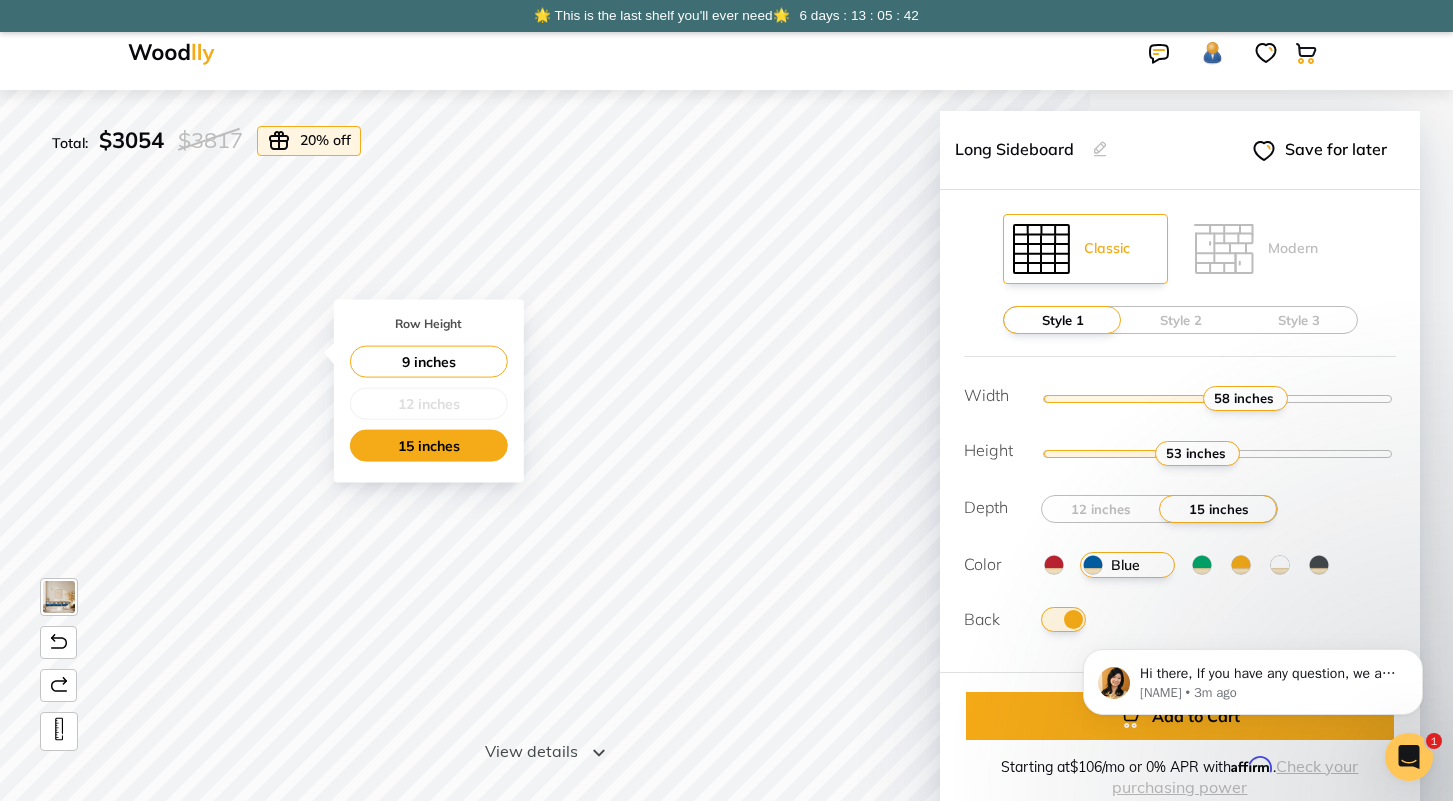 click on "15 inches" at bounding box center (429, 446) 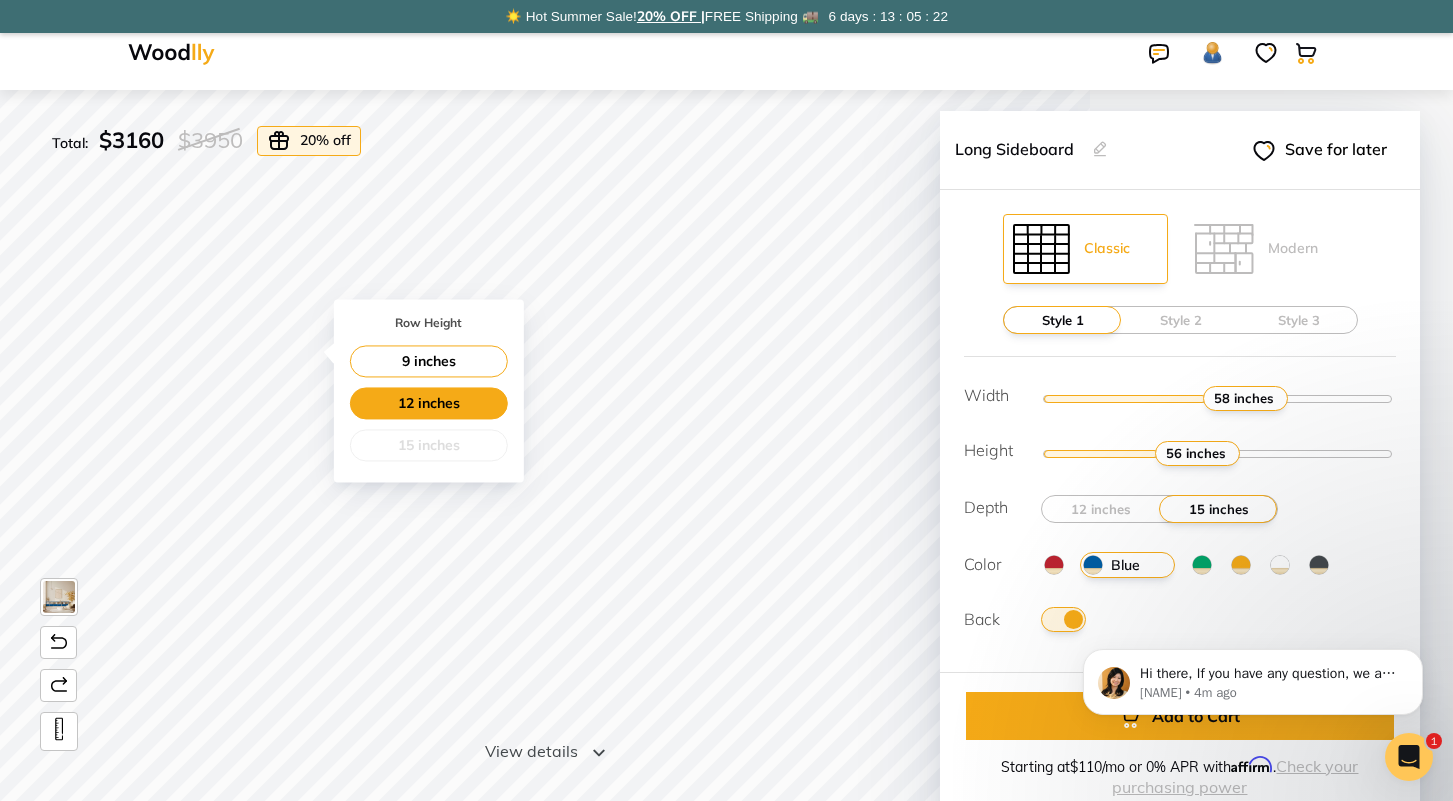 click on "12 inches" at bounding box center (429, 403) 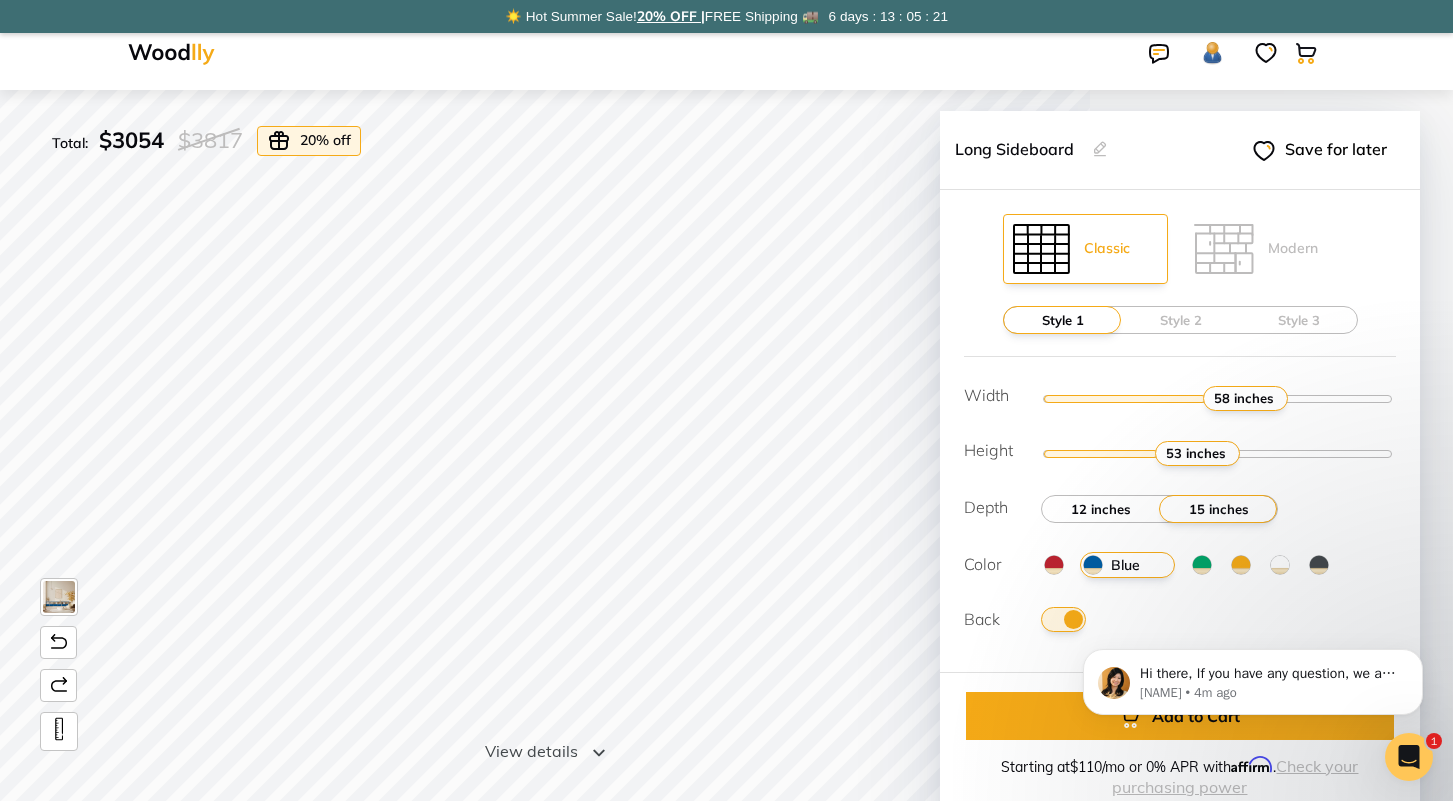 click on "12 inches" at bounding box center (1101, 509) 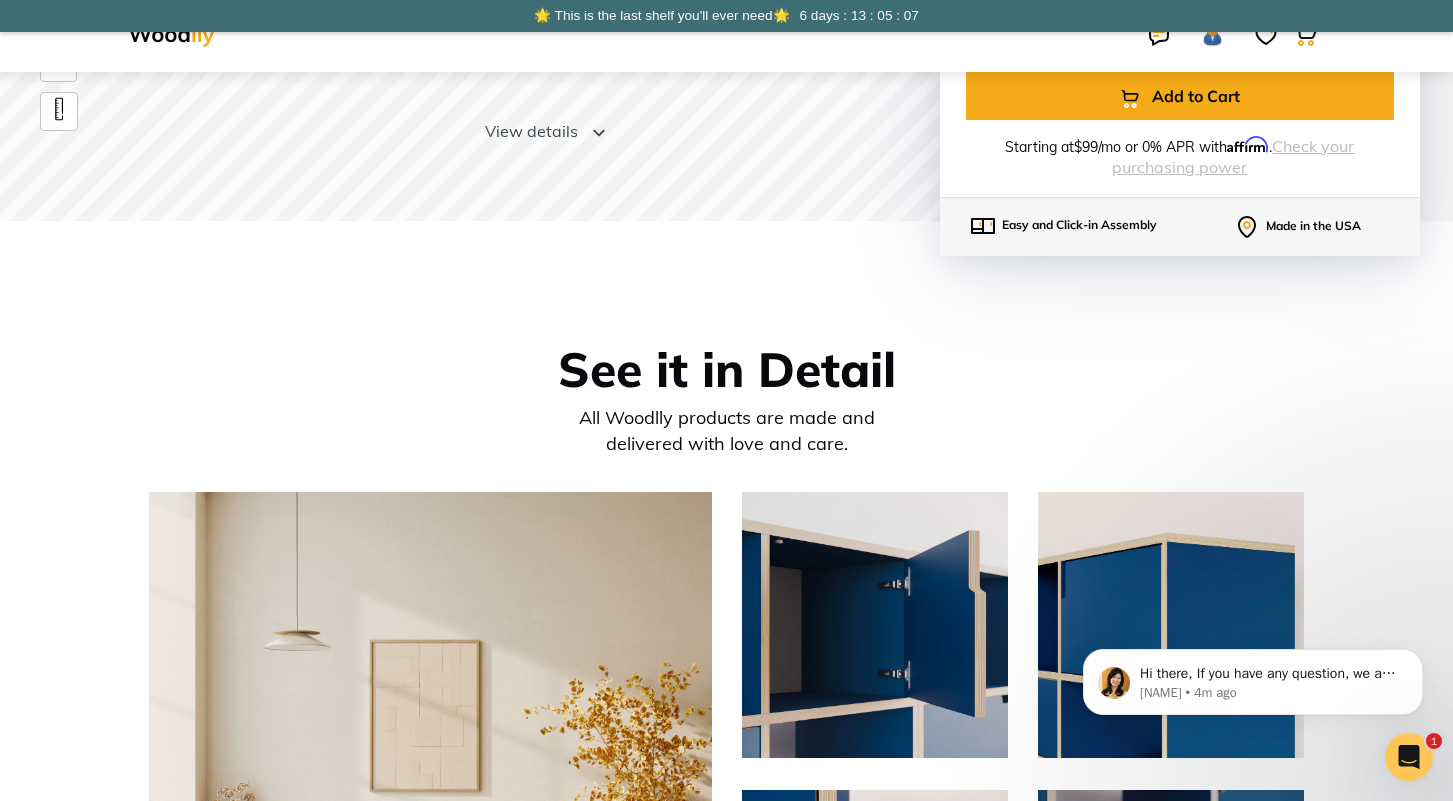 scroll, scrollTop: 0, scrollLeft: 0, axis: both 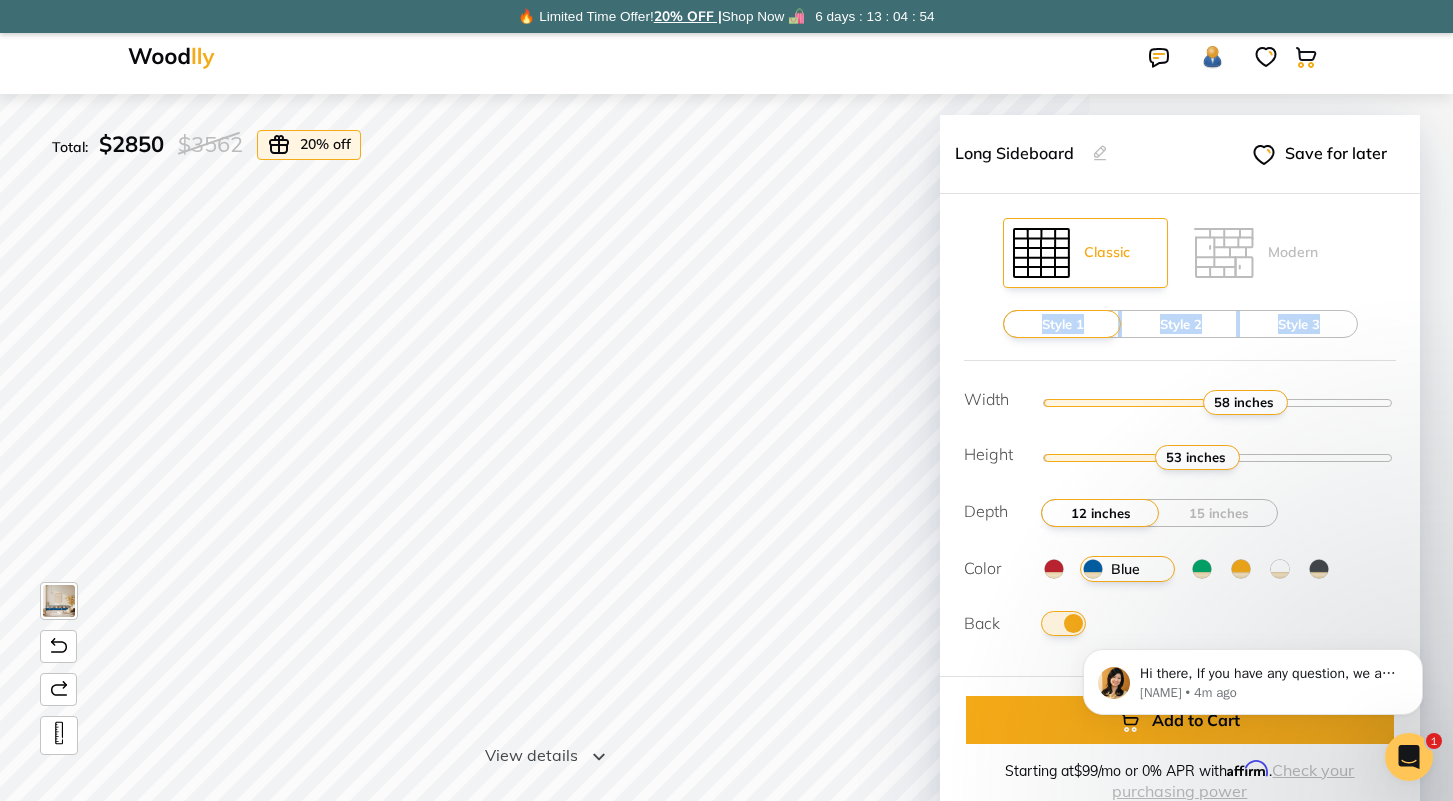 drag, startPoint x: 1048, startPoint y: 302, endPoint x: -103, endPoint y: -171, distance: 1244.3994 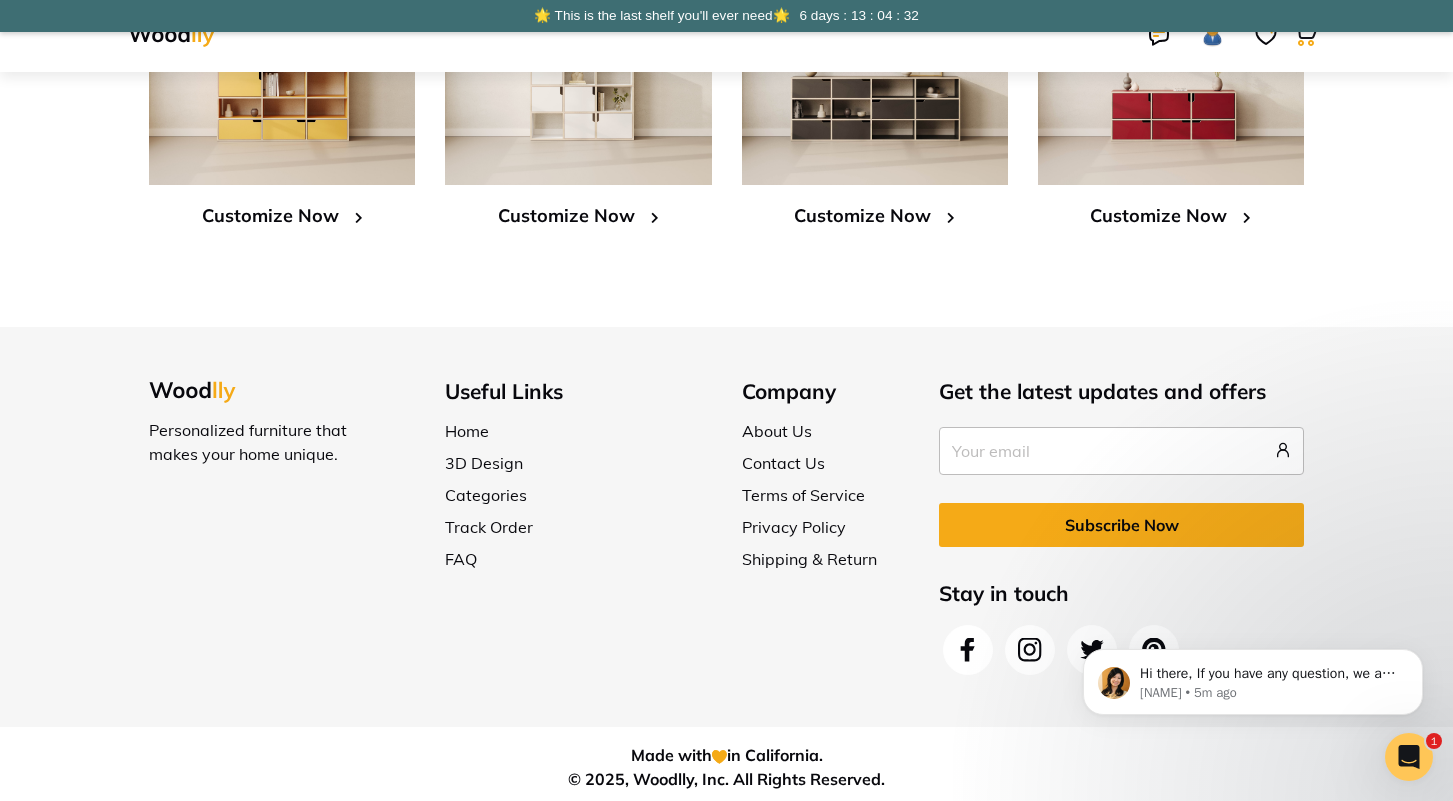 scroll, scrollTop: 6128, scrollLeft: 0, axis: vertical 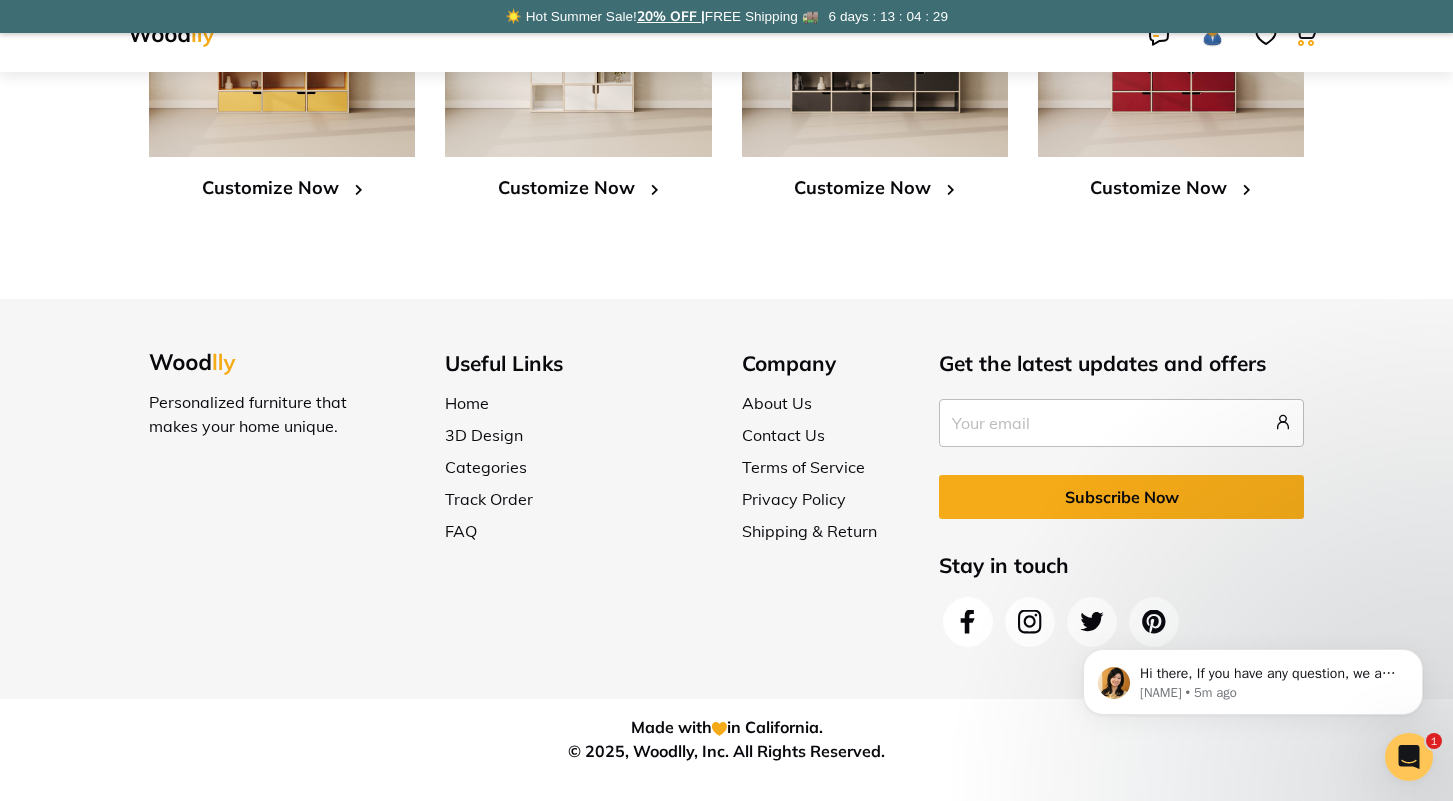 click on "Contact Us" at bounding box center (826, 435) 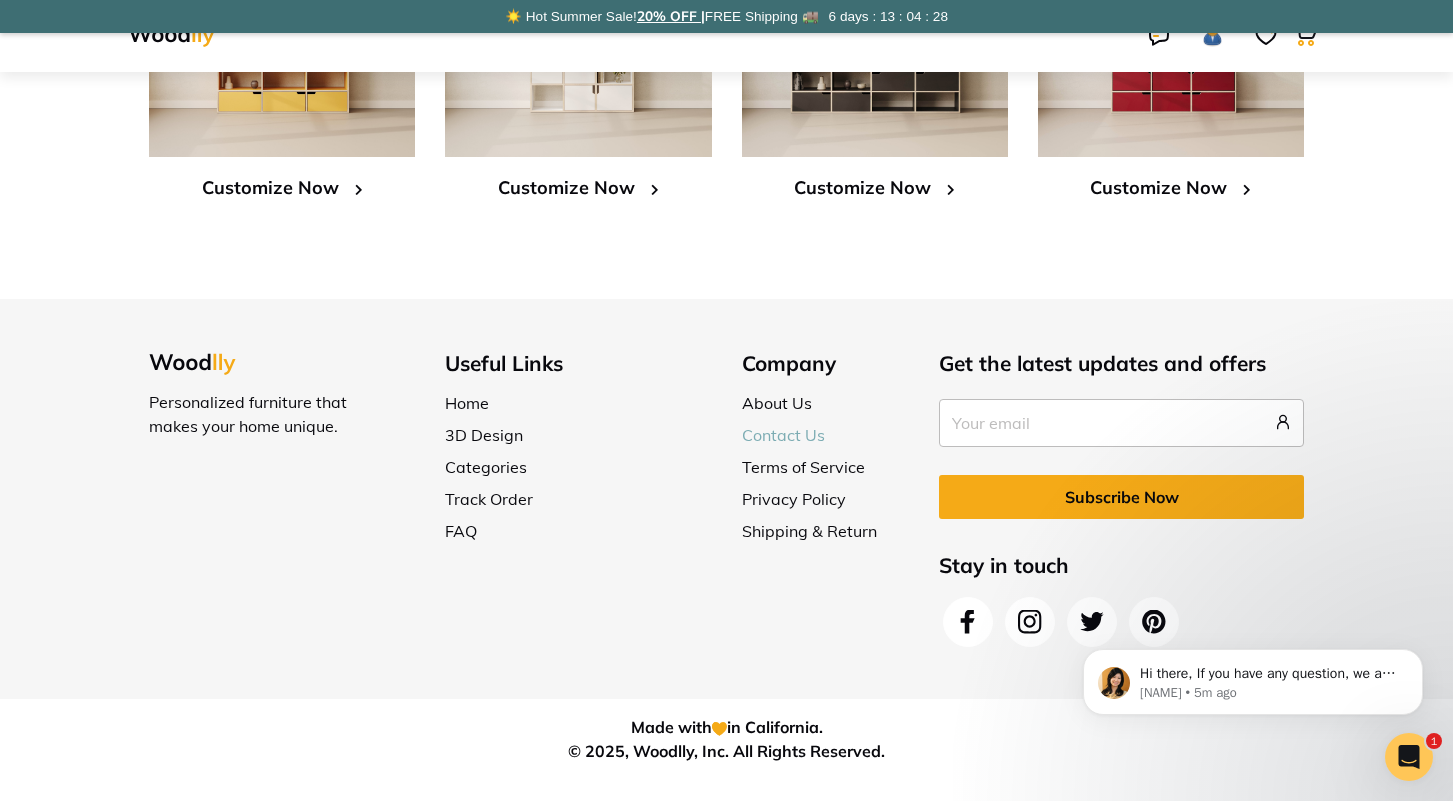 click on "Contact Us" at bounding box center [783, 435] 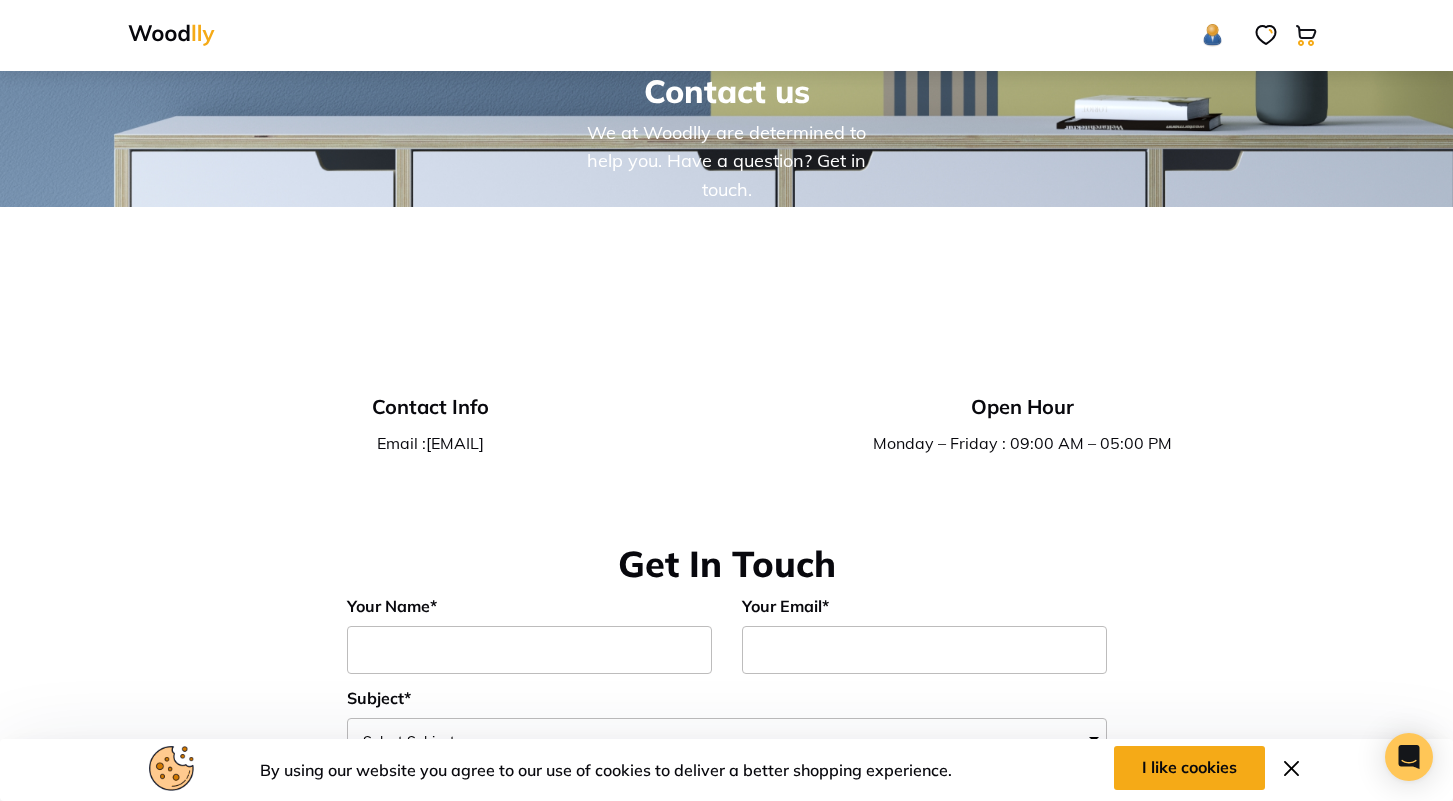 scroll, scrollTop: 122, scrollLeft: 0, axis: vertical 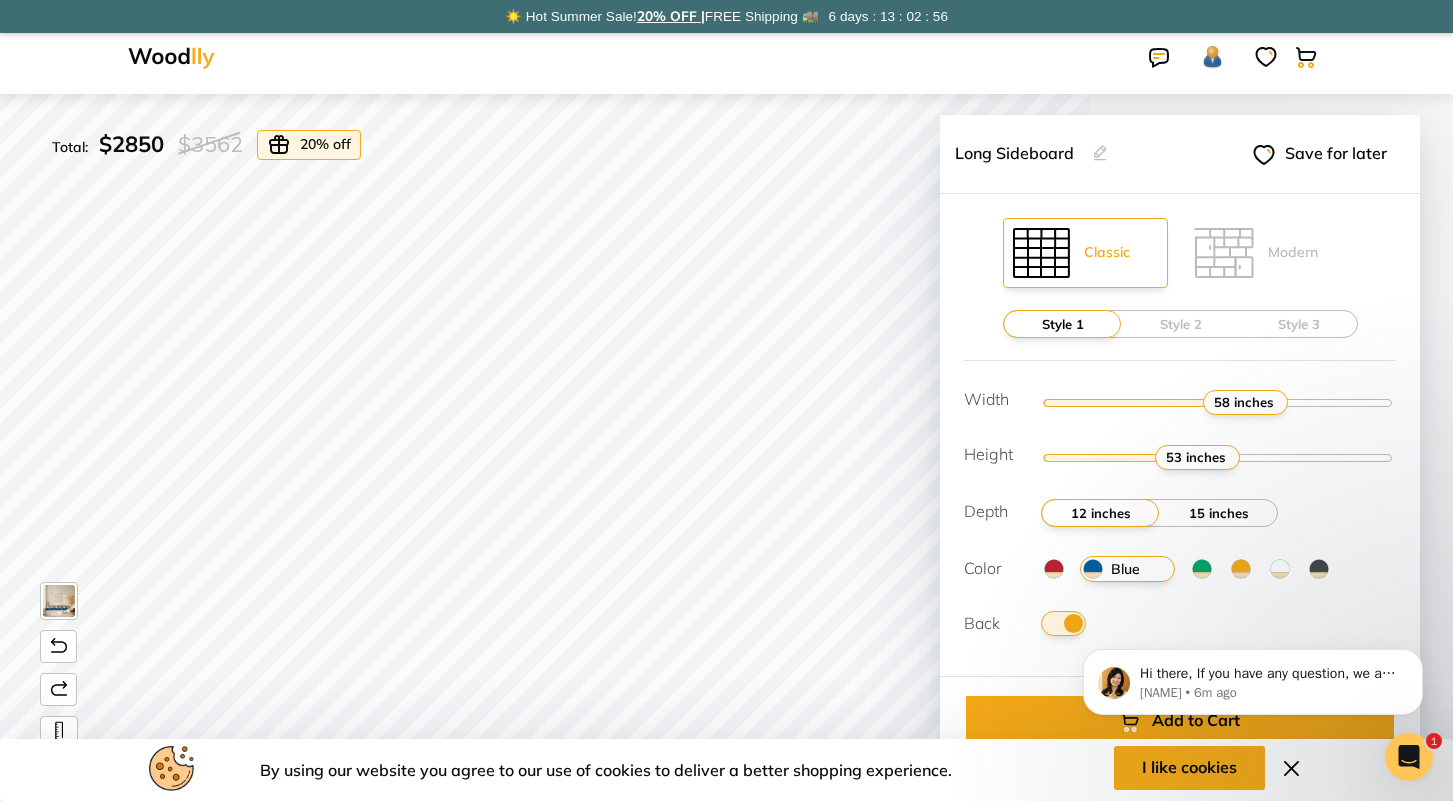 click on "15 inches" at bounding box center [1219, 513] 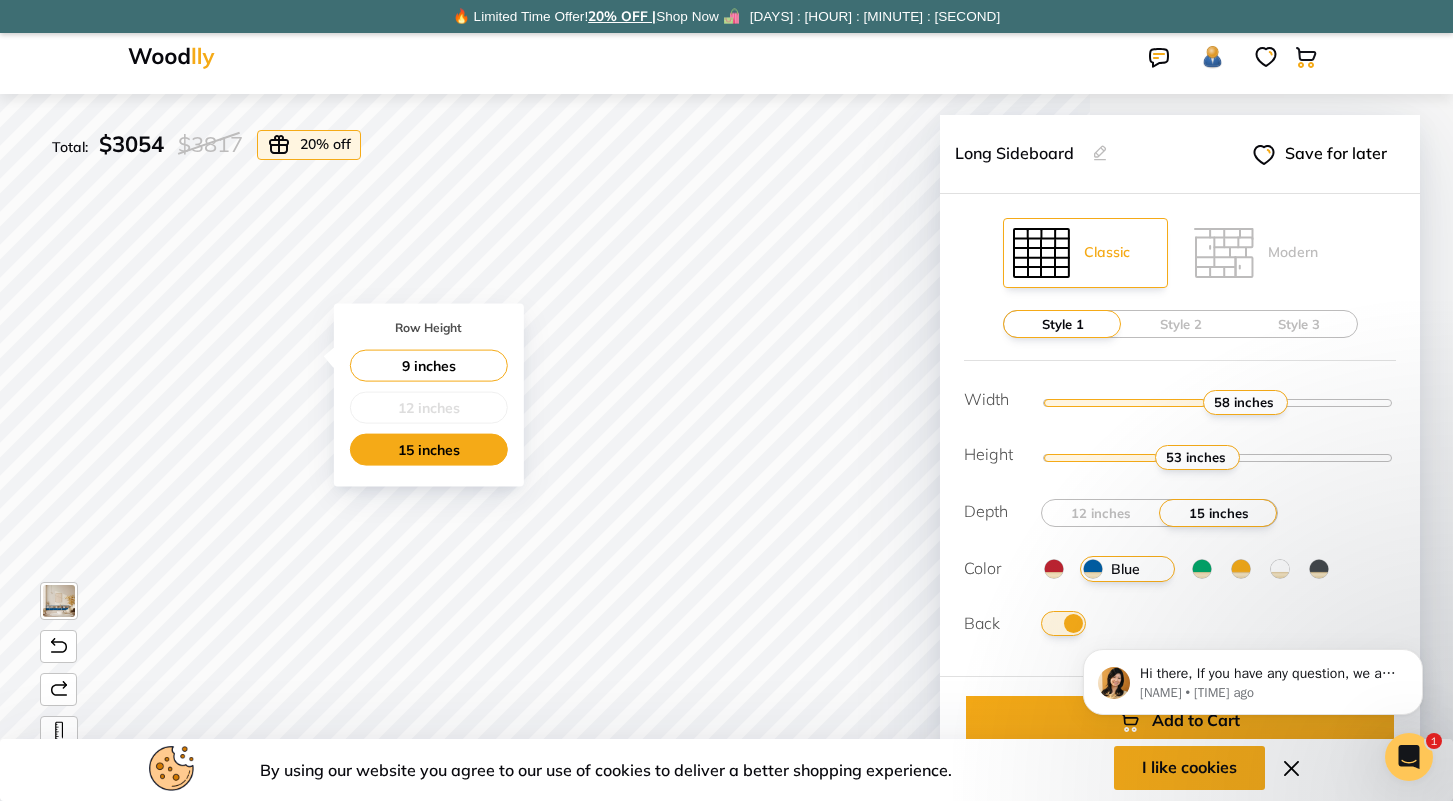 click on "15 inches" at bounding box center (429, 450) 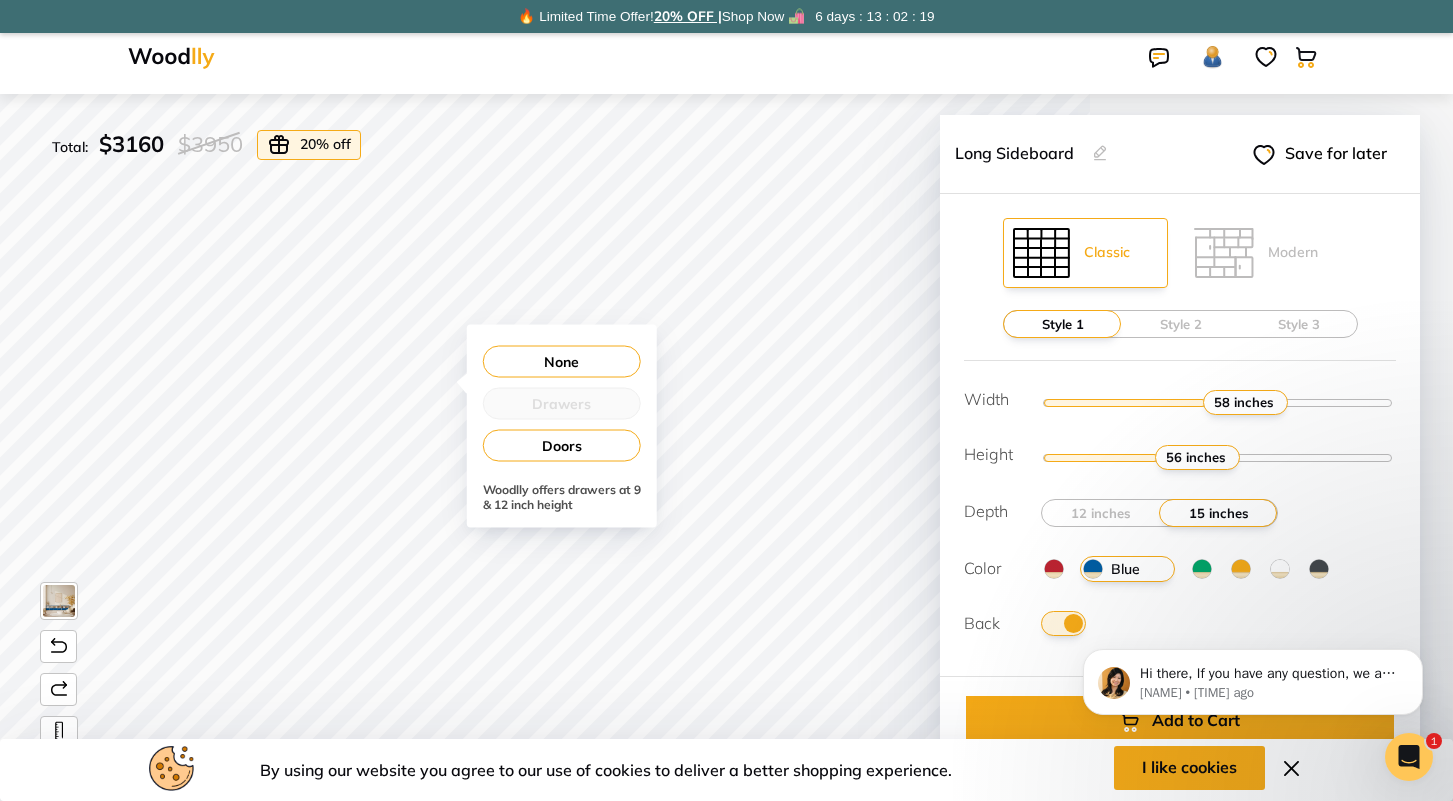click on "None" at bounding box center [562, 362] 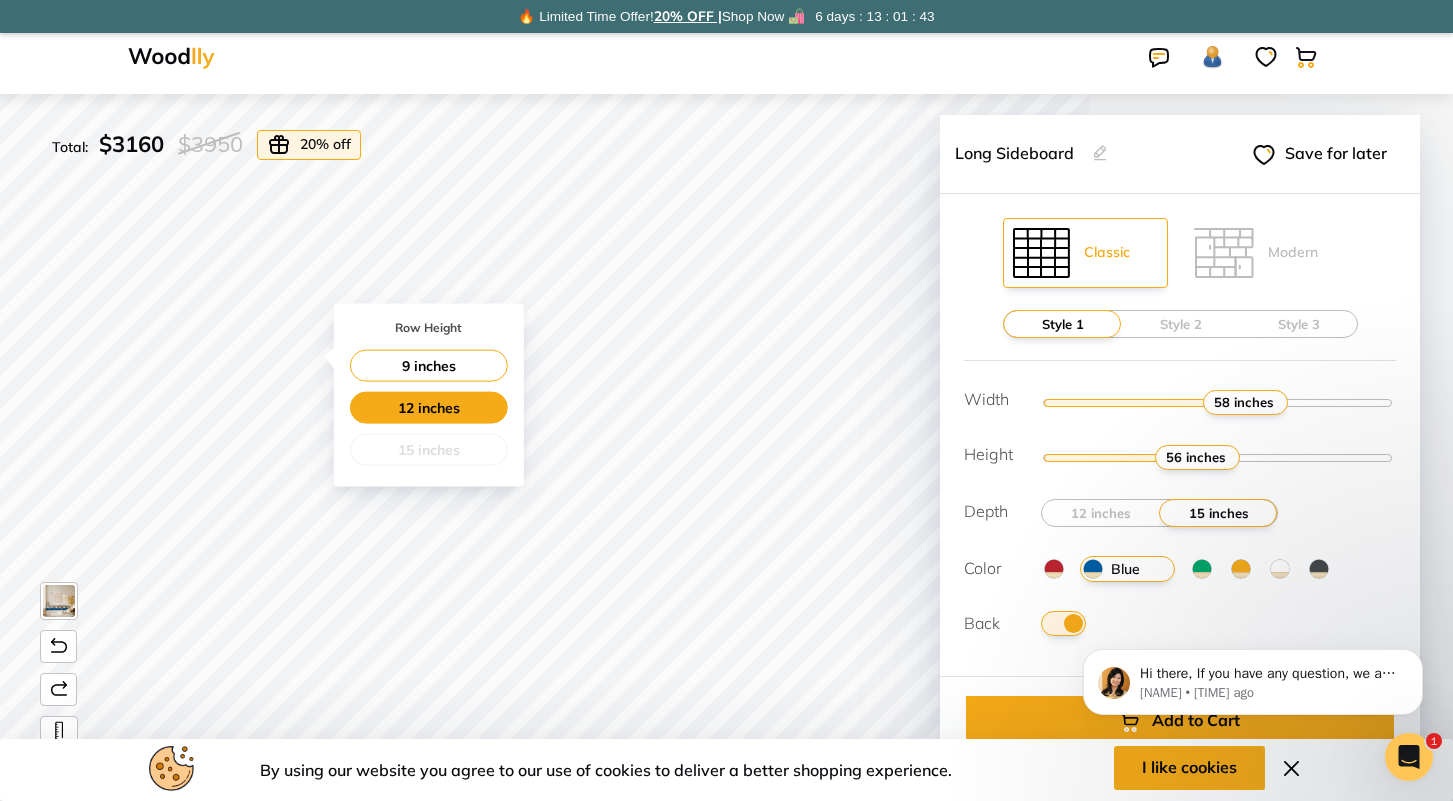 click on "12 inches" at bounding box center (429, 408) 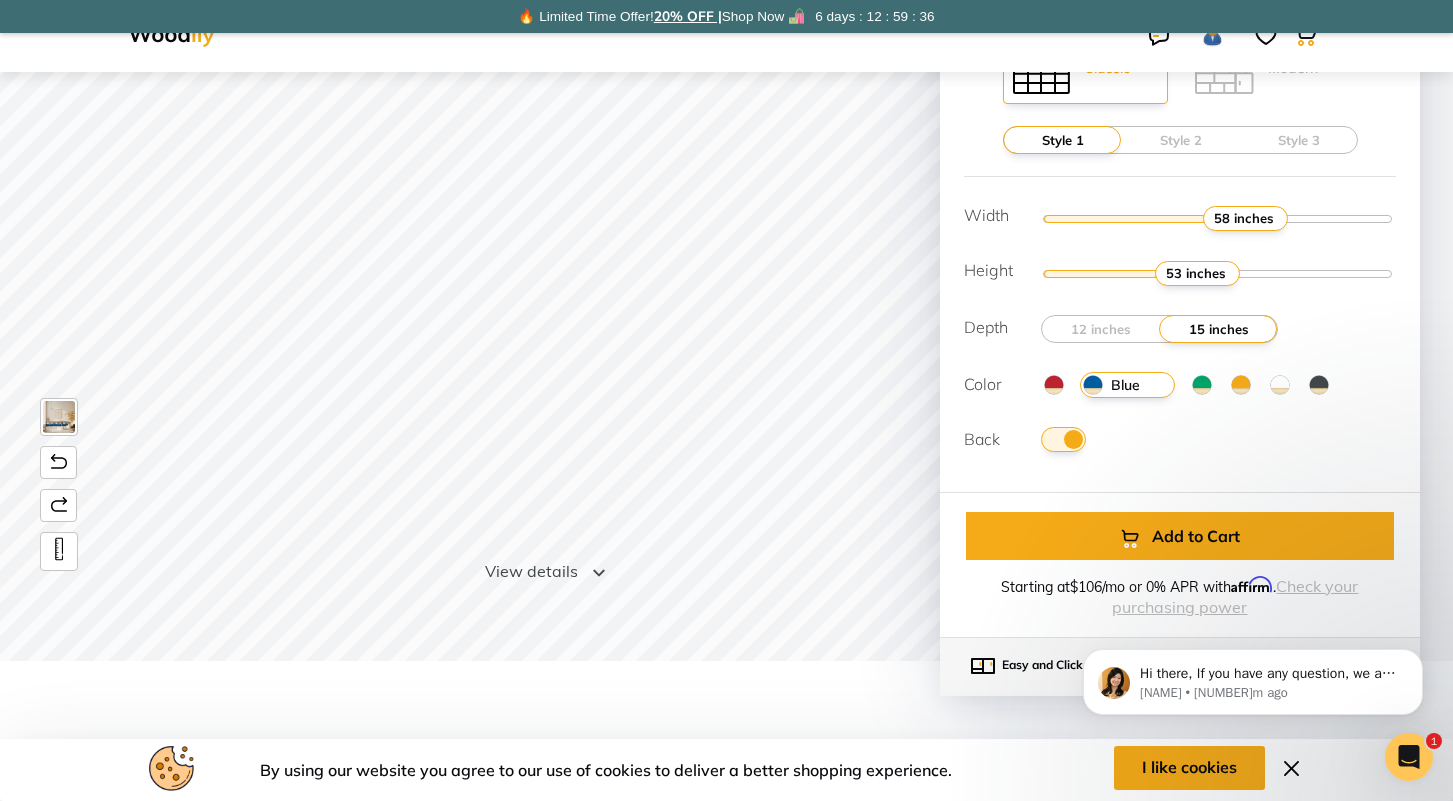 scroll, scrollTop: 183, scrollLeft: 0, axis: vertical 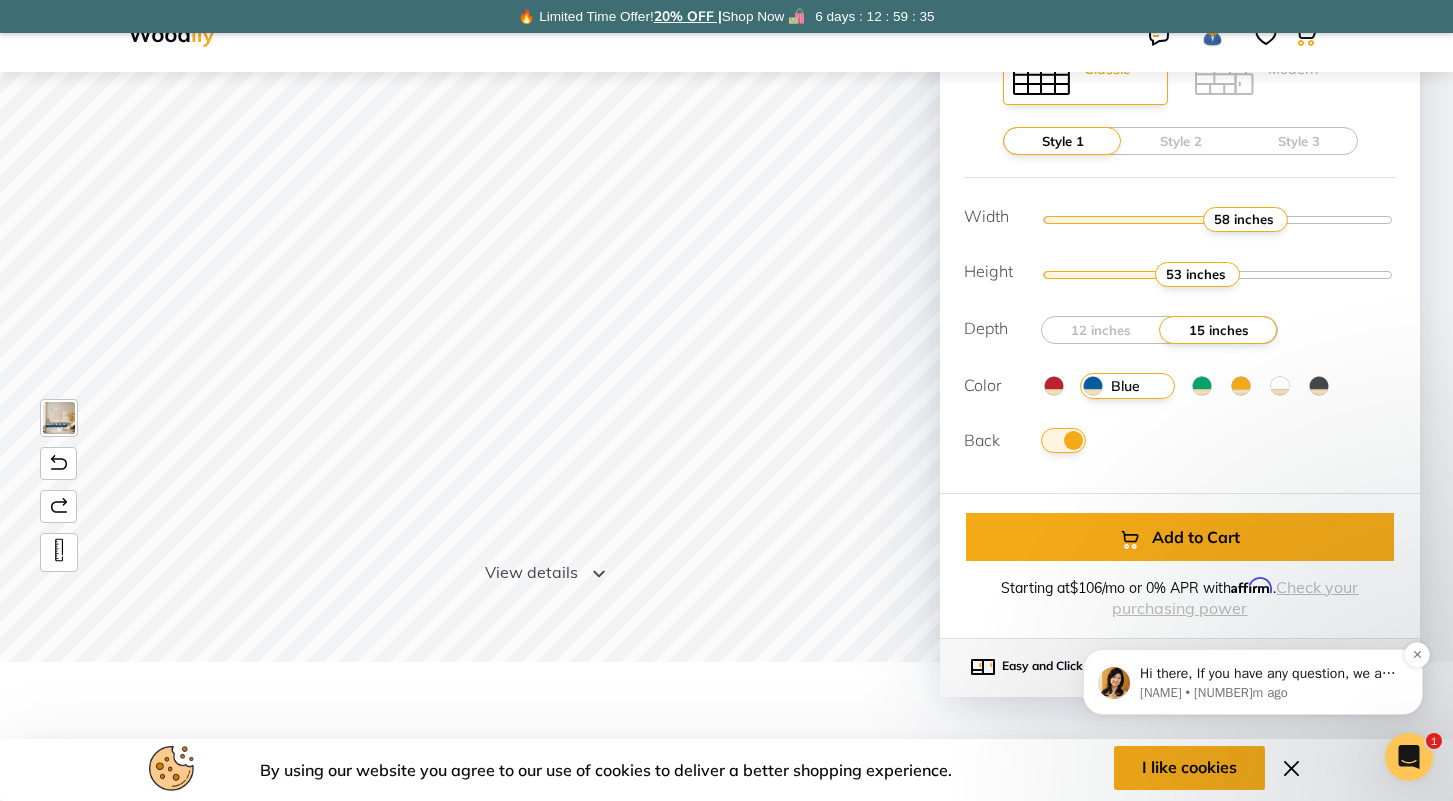 click on "Hi there, If you have any question, we are right here for you. 😊" at bounding box center [1269, 674] 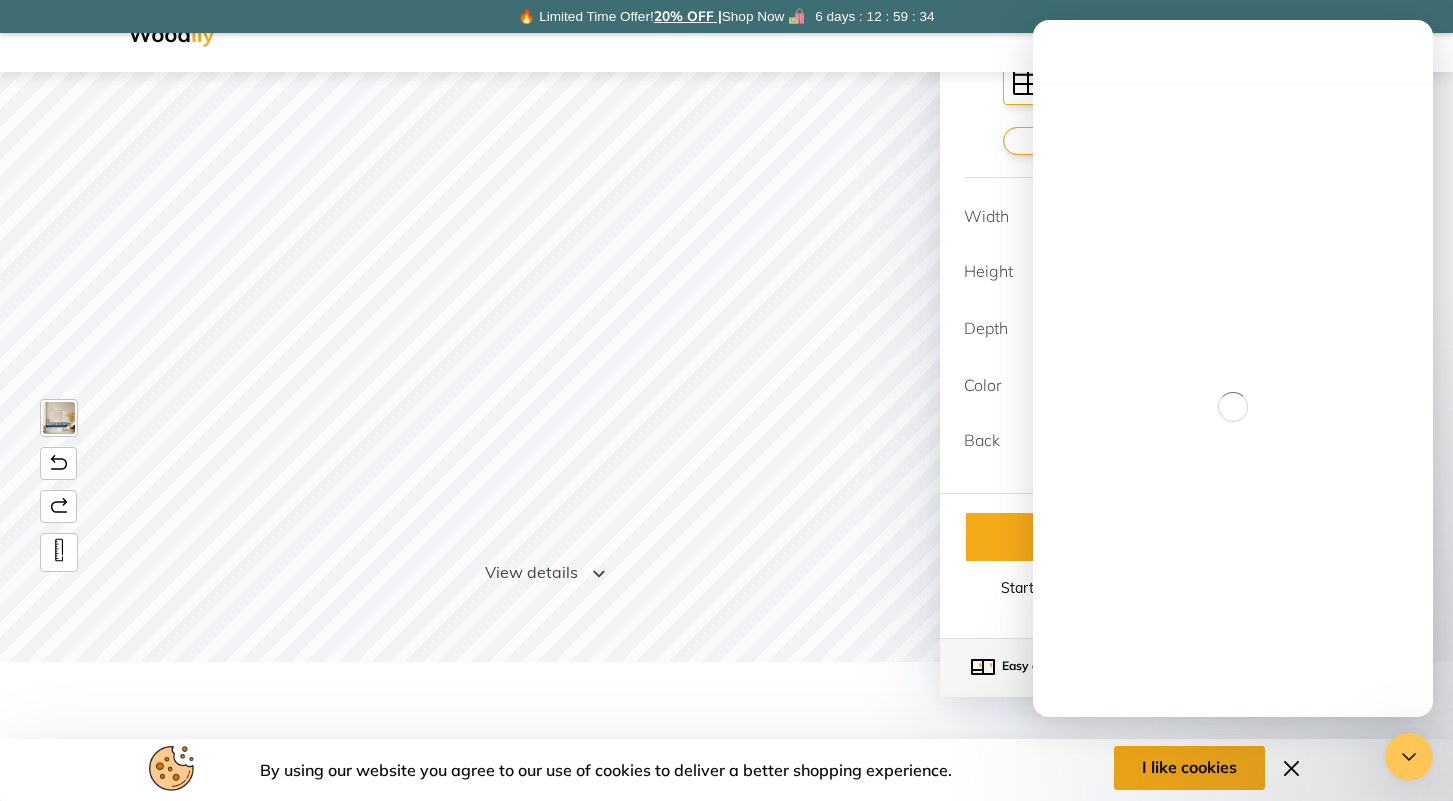 scroll, scrollTop: 0, scrollLeft: 0, axis: both 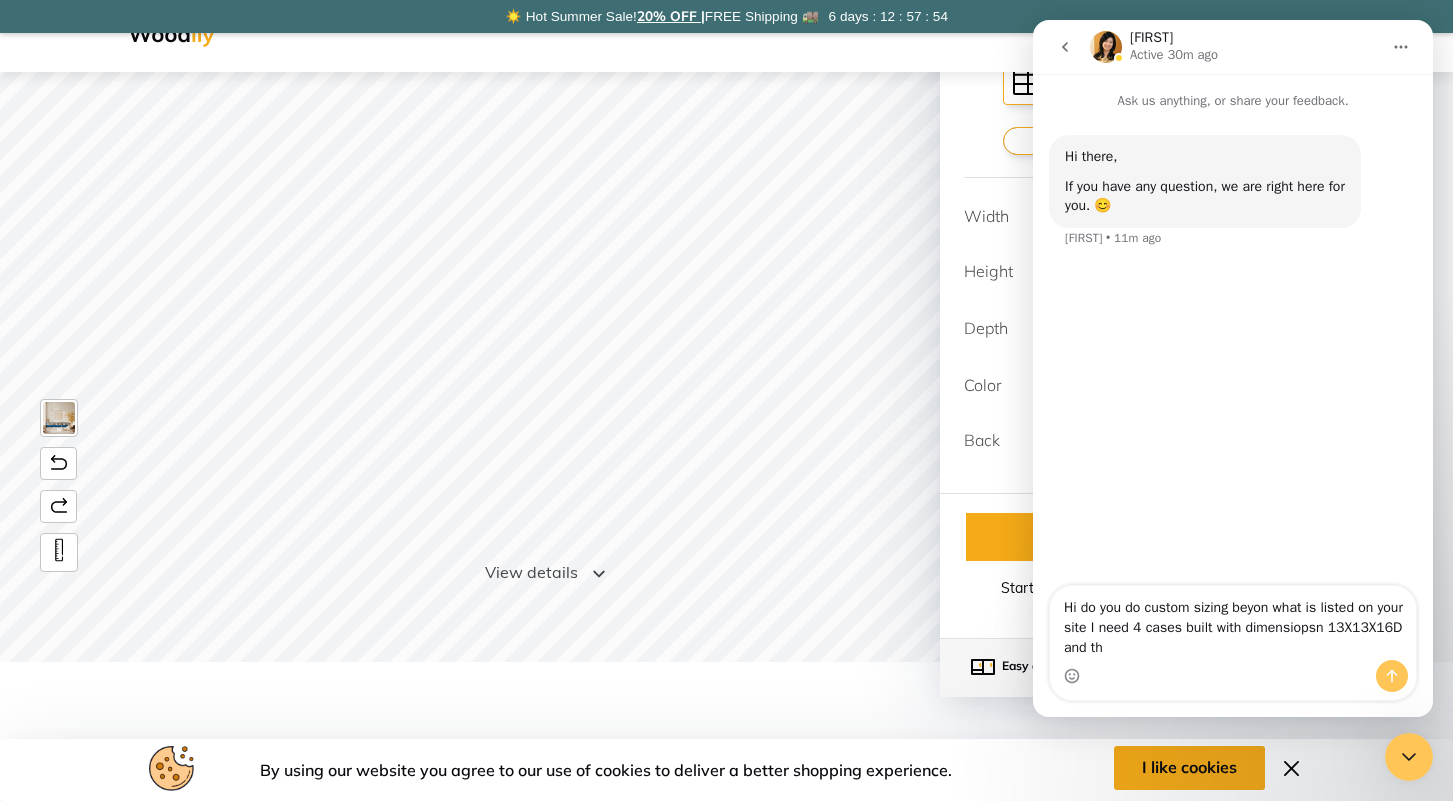 click on "Hi do you do custom sizing beyon what is listed on your site I need 4 cases built with dimensiopsn 13X13X16D and th" at bounding box center (1233, 623) 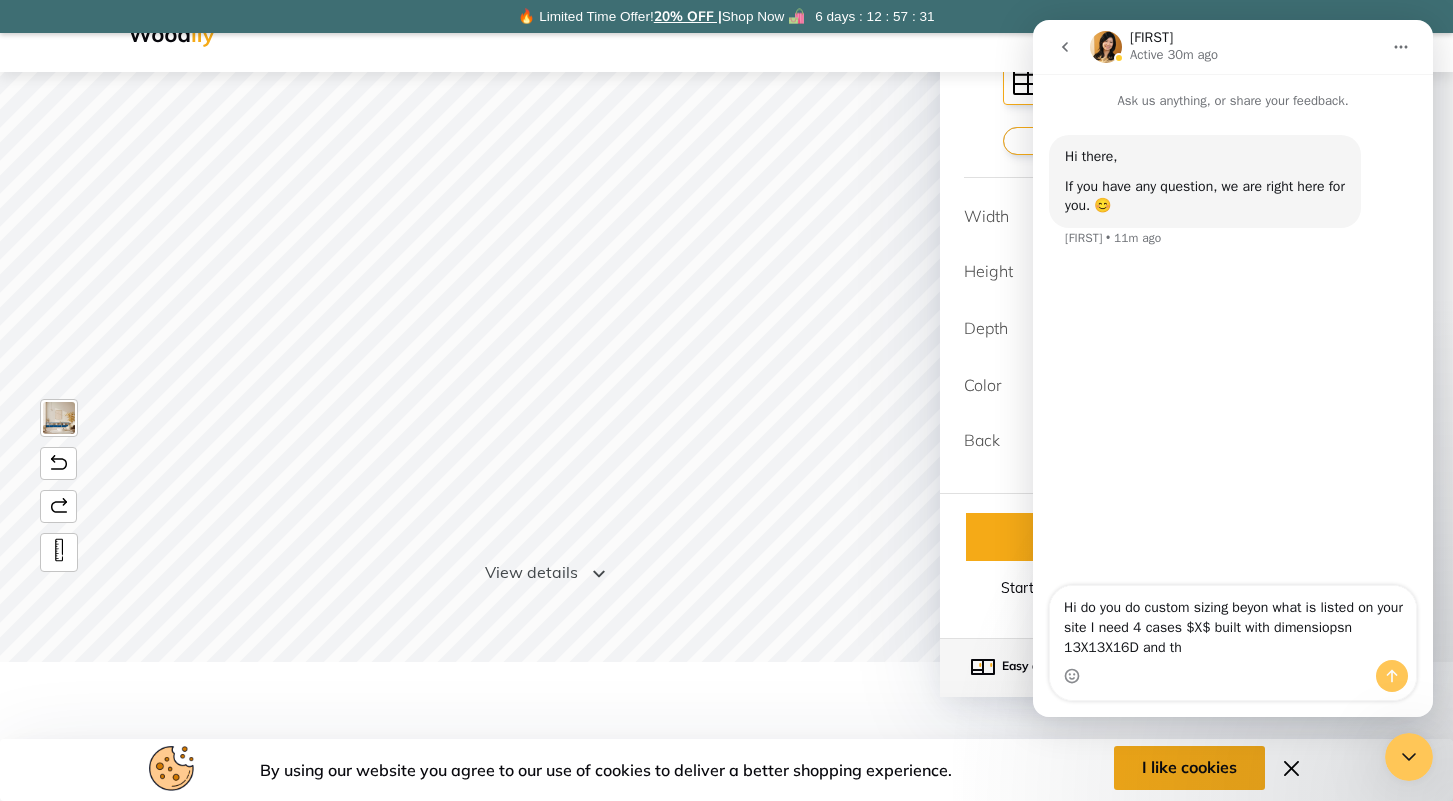 click on "Hi do you do custom sizing beyon what is listed on your site I need 4 cases $X$ built with dimensiopsn 13X13X16D and th" at bounding box center [1233, 623] 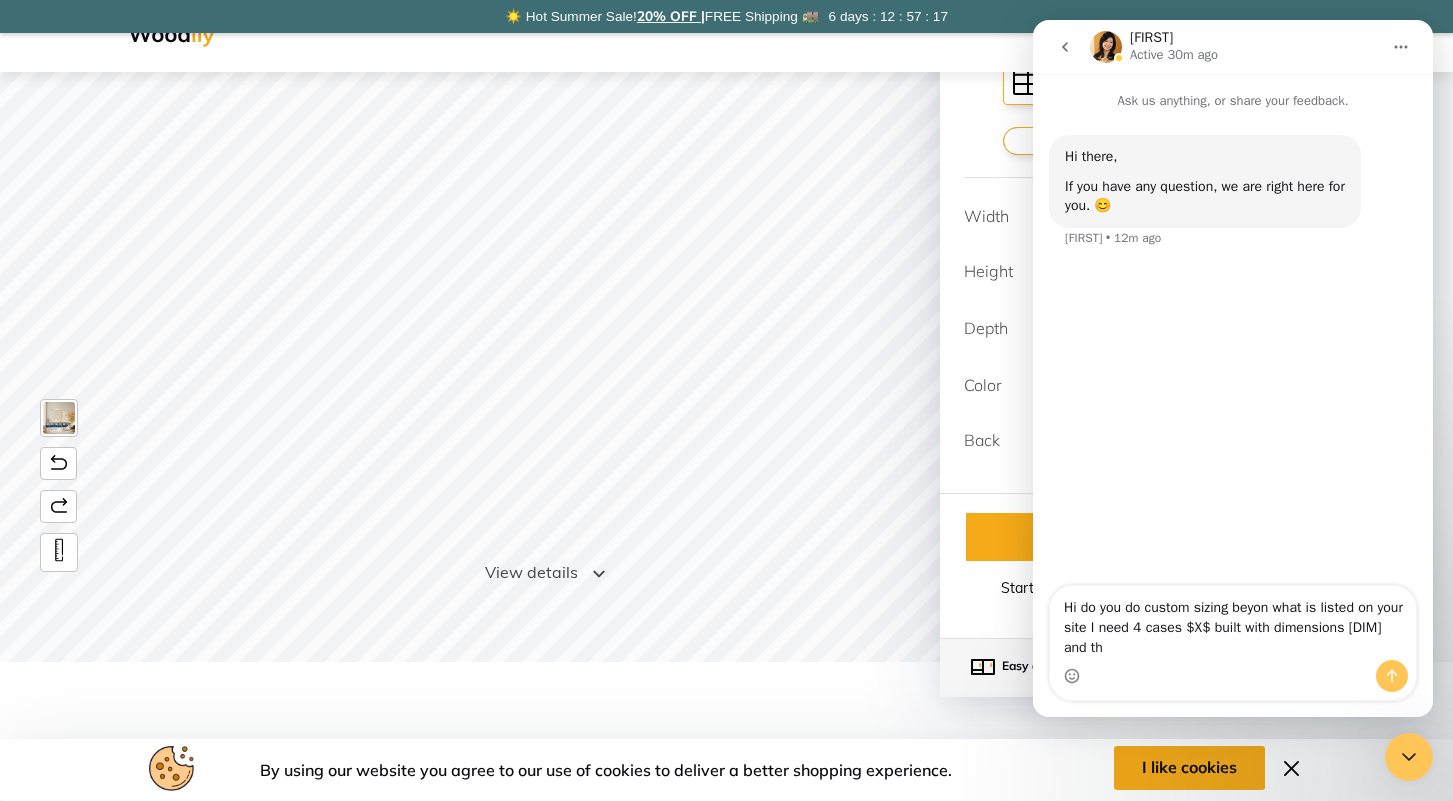 click on "Hi do you do custom sizing beyon what is listed on your site I need 4 cases $X$ built with dimensions [DIM] and th" at bounding box center (1233, 623) 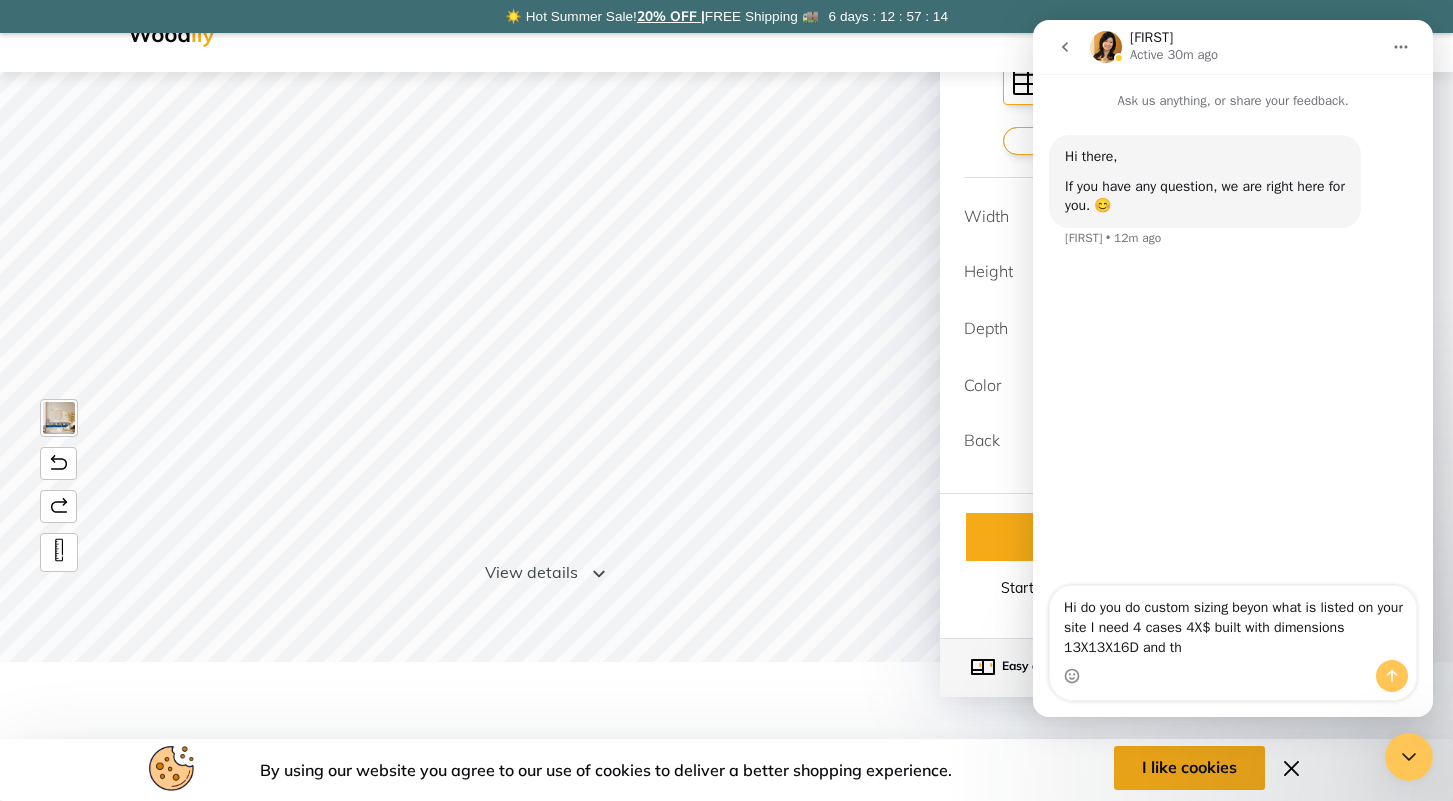 click on "Hi do you do custom sizing beyon what is listed on your site I need 4 cases 4X$ built with dimensions 13X13X16D and th" at bounding box center [1233, 623] 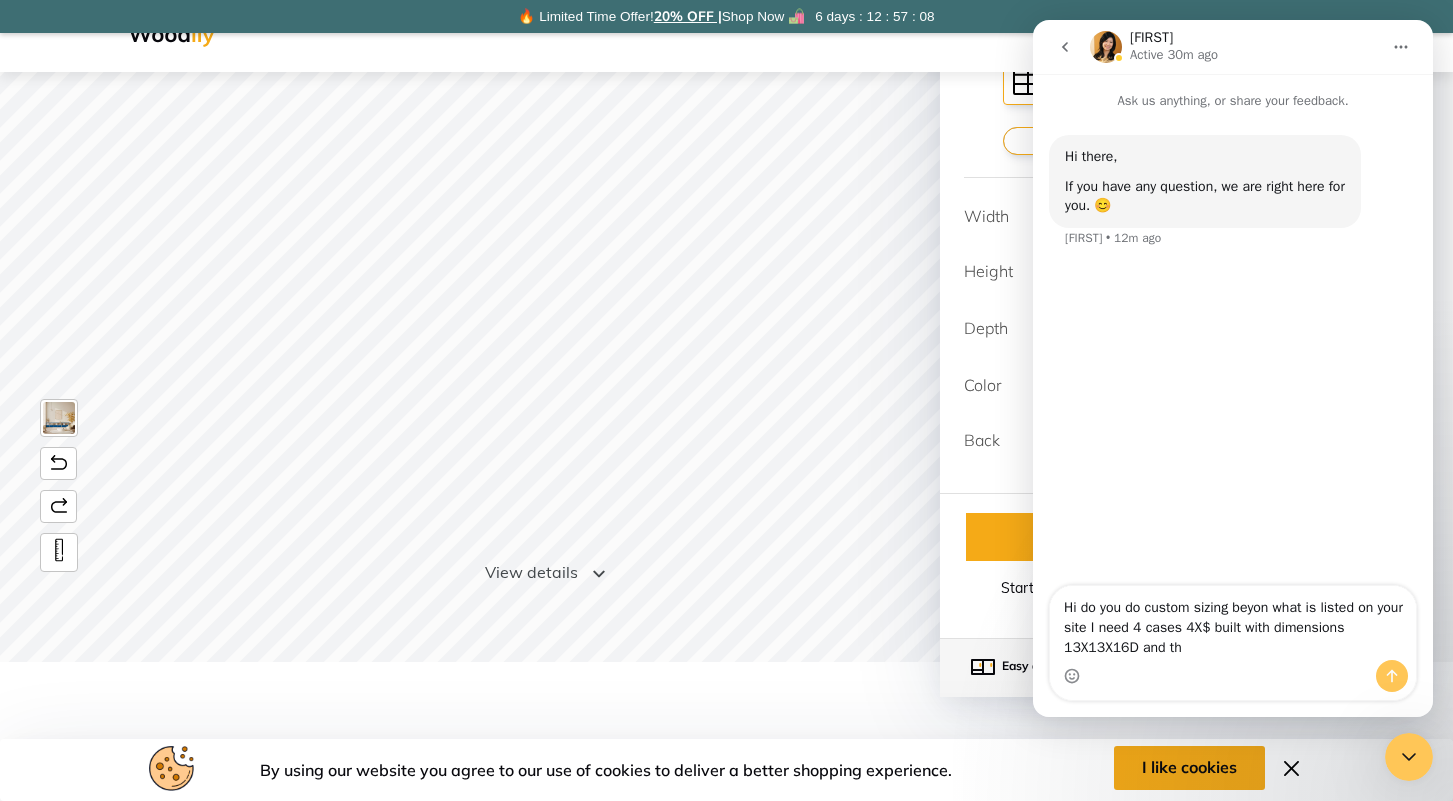 click on "Hi do you do custom sizing beyon what is listed on your site I need 4 cases 4X$ built with dimensions 13X13X16D and th" at bounding box center (1233, 623) 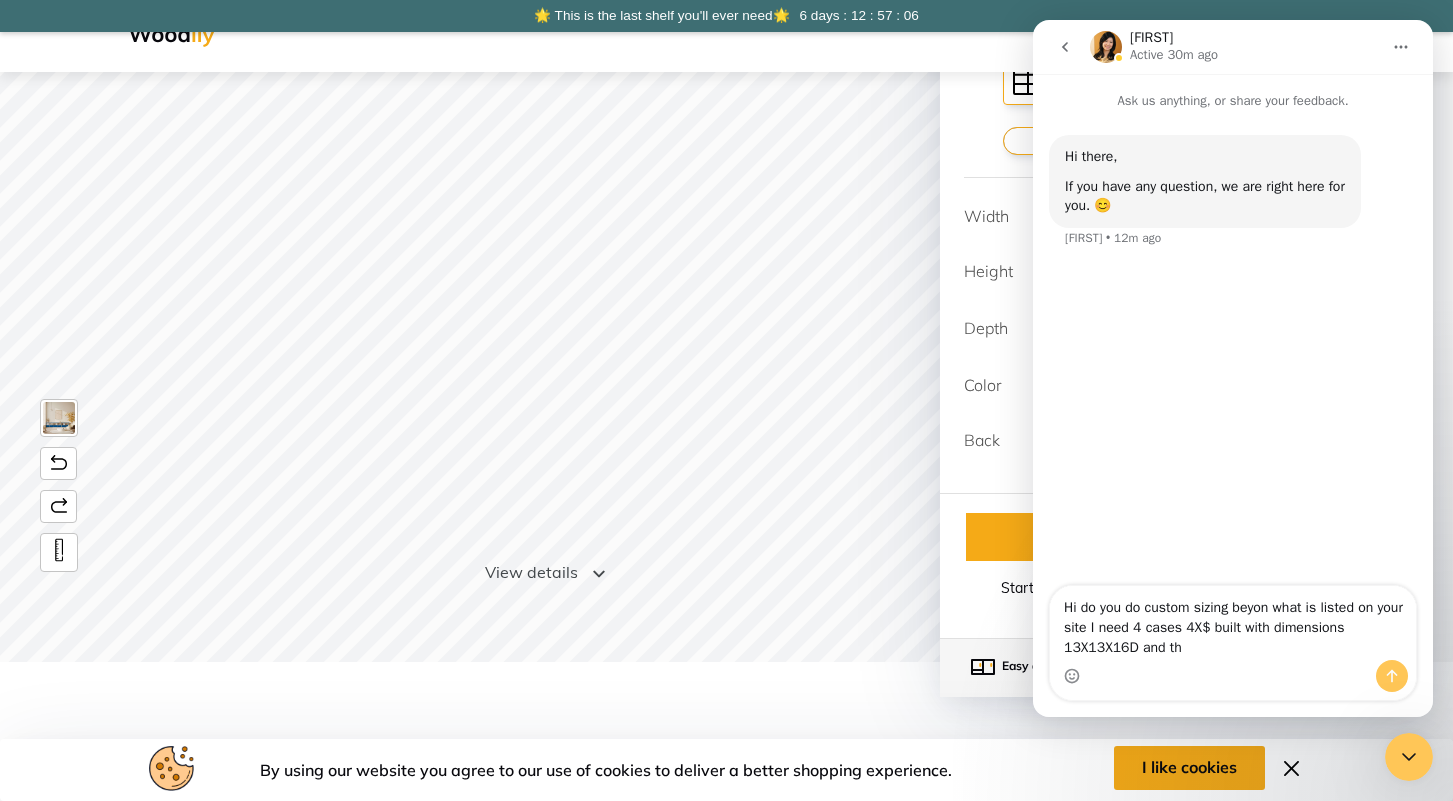 click on "Hi do you do custom sizing beyon what is listed on your site I need 4 cases 4X$ built with dimensions 13X13X16D and th" at bounding box center [1233, 623] 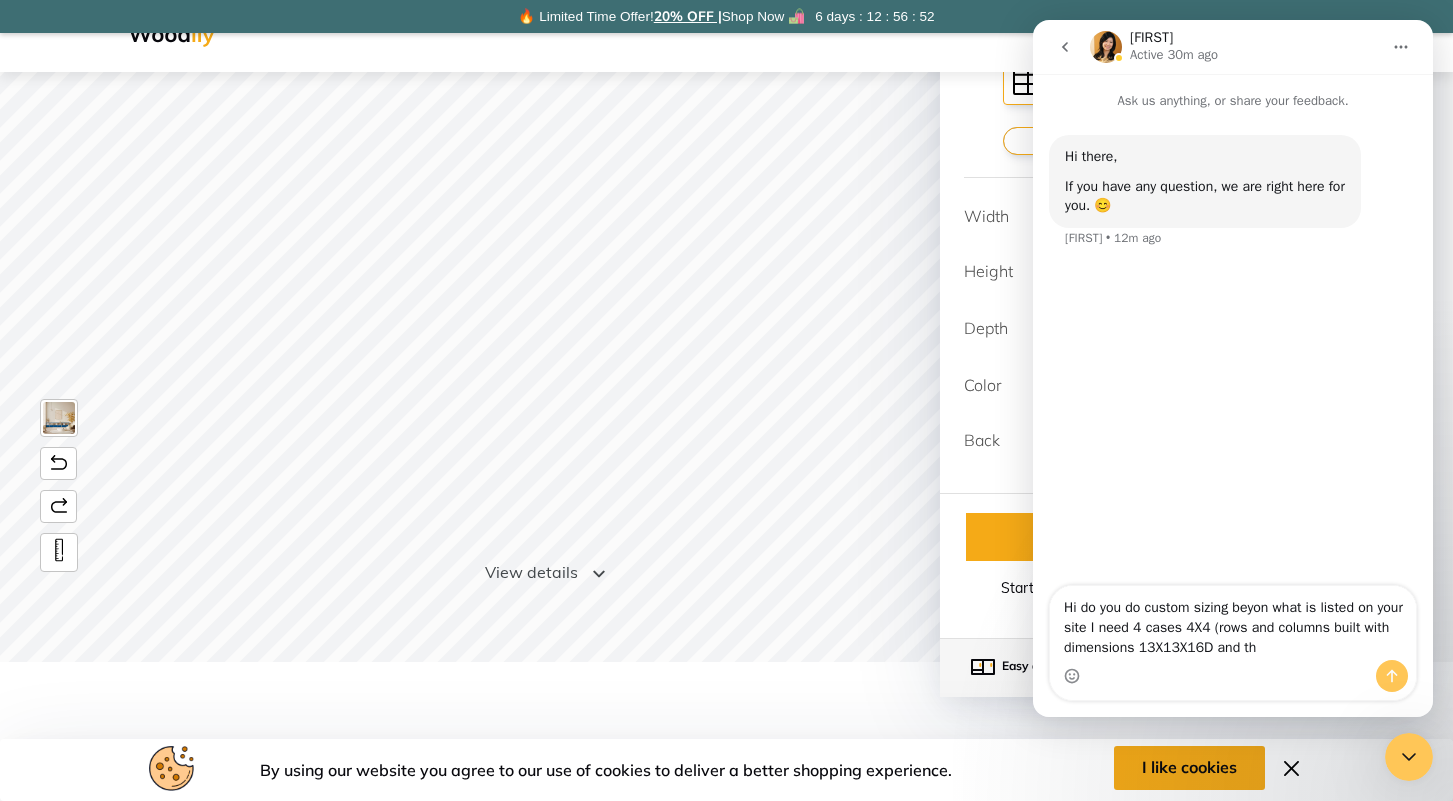 drag, startPoint x: 1287, startPoint y: 651, endPoint x: 1303, endPoint y: 639, distance: 20 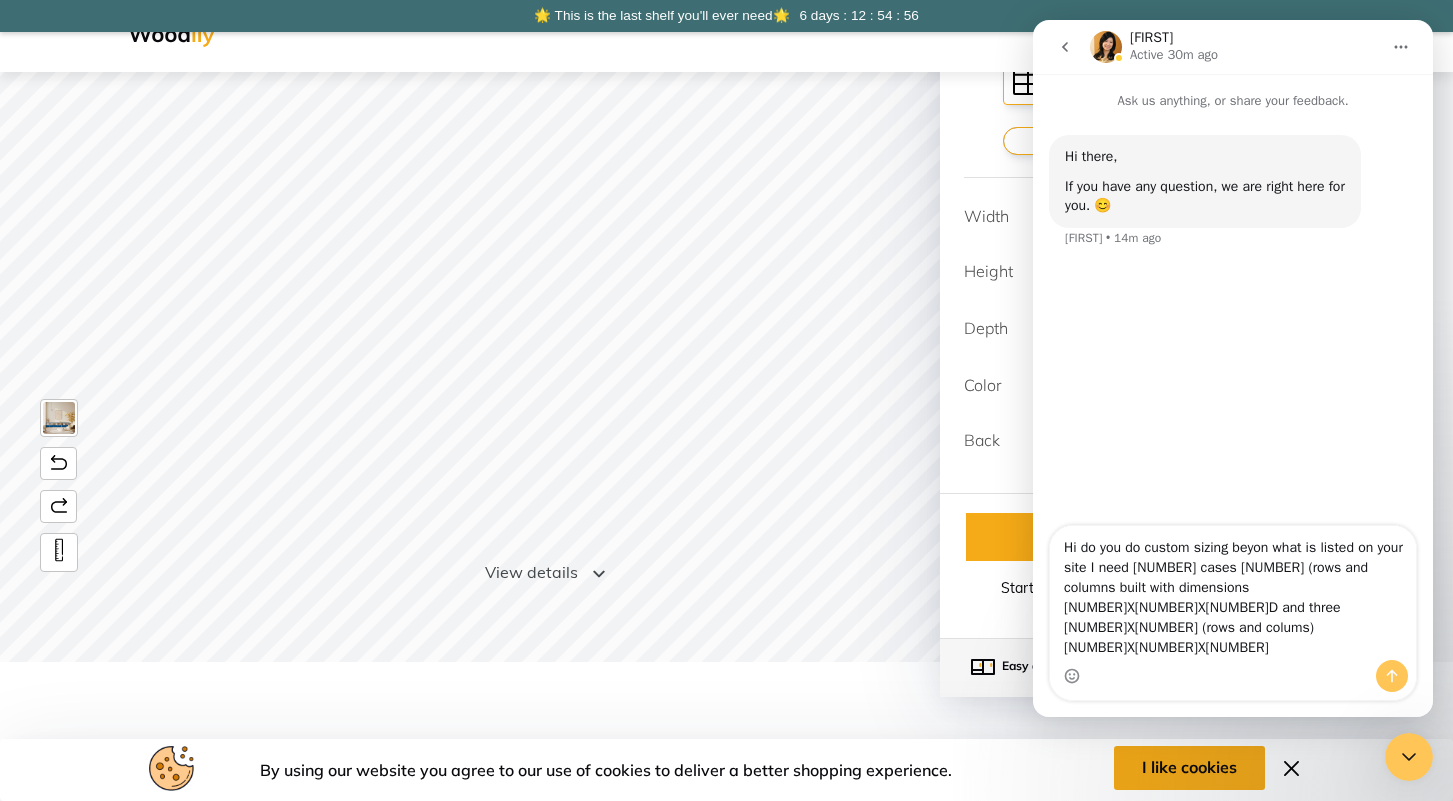 type on "Hi do you do custom sizing beyon what is listed on your site I need 4 cases 4X4 (rows and columns built with dimensions 13X13X16D and three 5X4 (rows and colums) 10.5X10.6X16D" 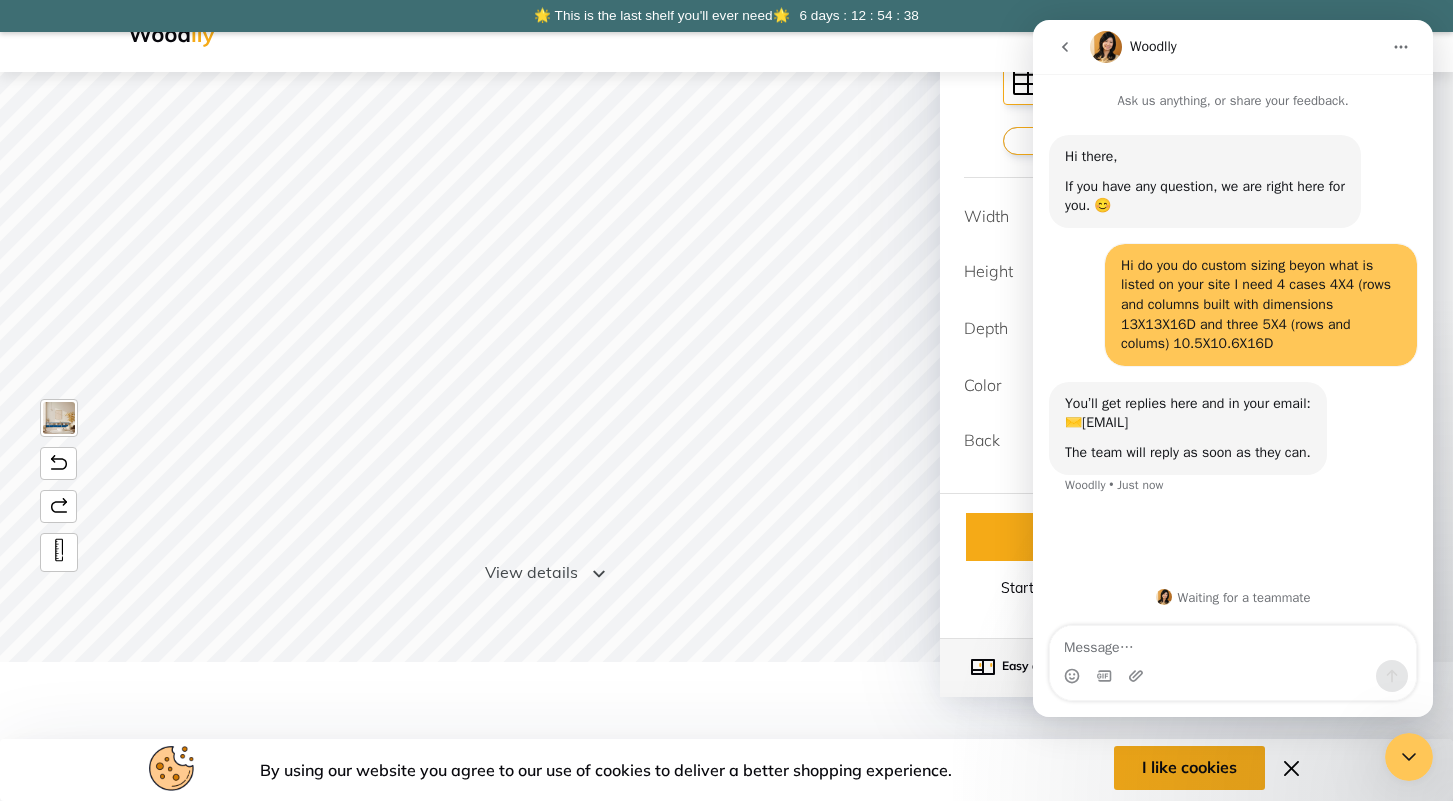 click on "Hi do you do custom sizing beyon what is listed on your site I need 4 cases 4X4 (rows and columns built with dimensions 13X13X16D and three 5X4 (rows and colums) 10.5X10.6X16D" at bounding box center [1261, 305] 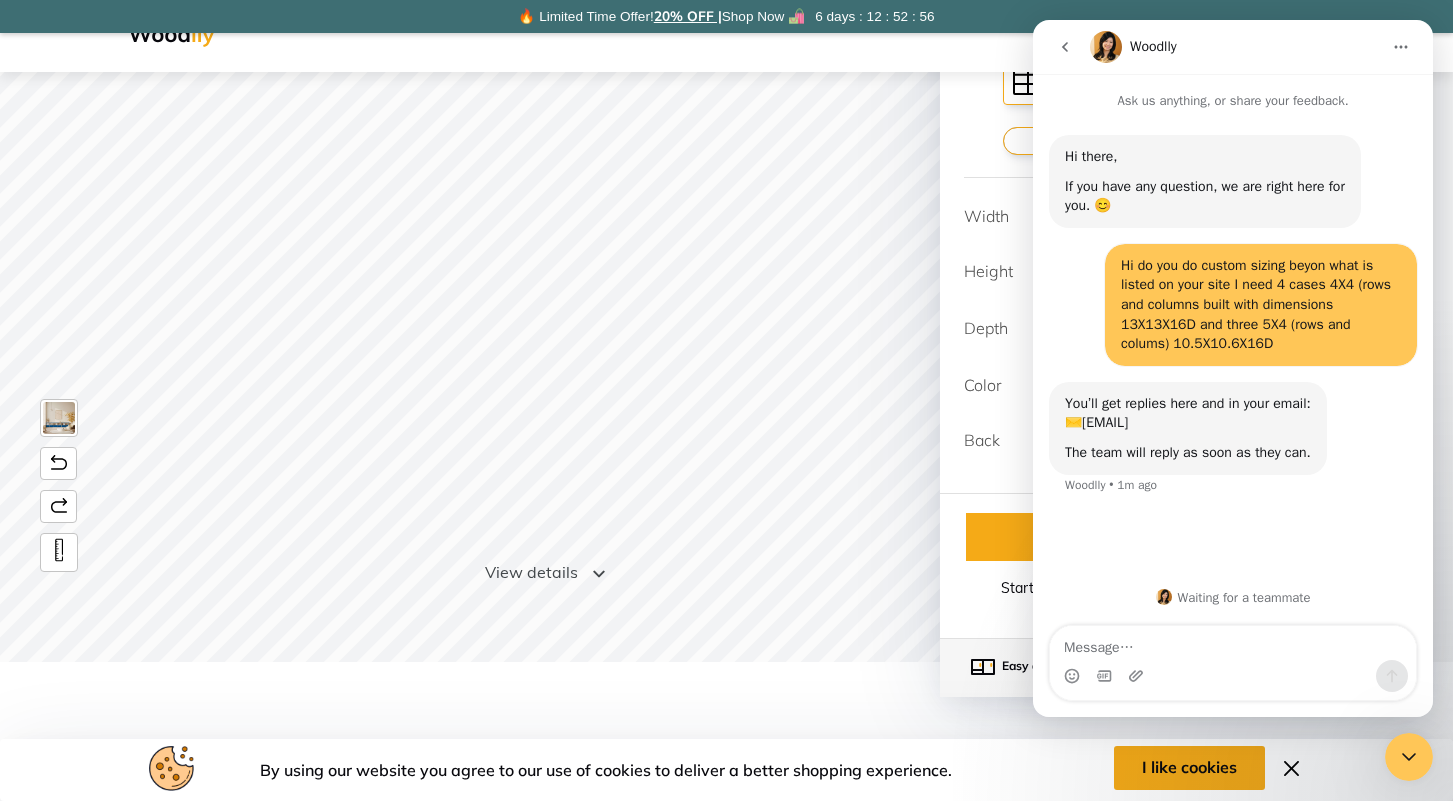 click on "🔥 Limited Time Offer!  20% OFF |  Shop Now 🛍️
6 days : 12 : 52 : 56" at bounding box center [726, 16] 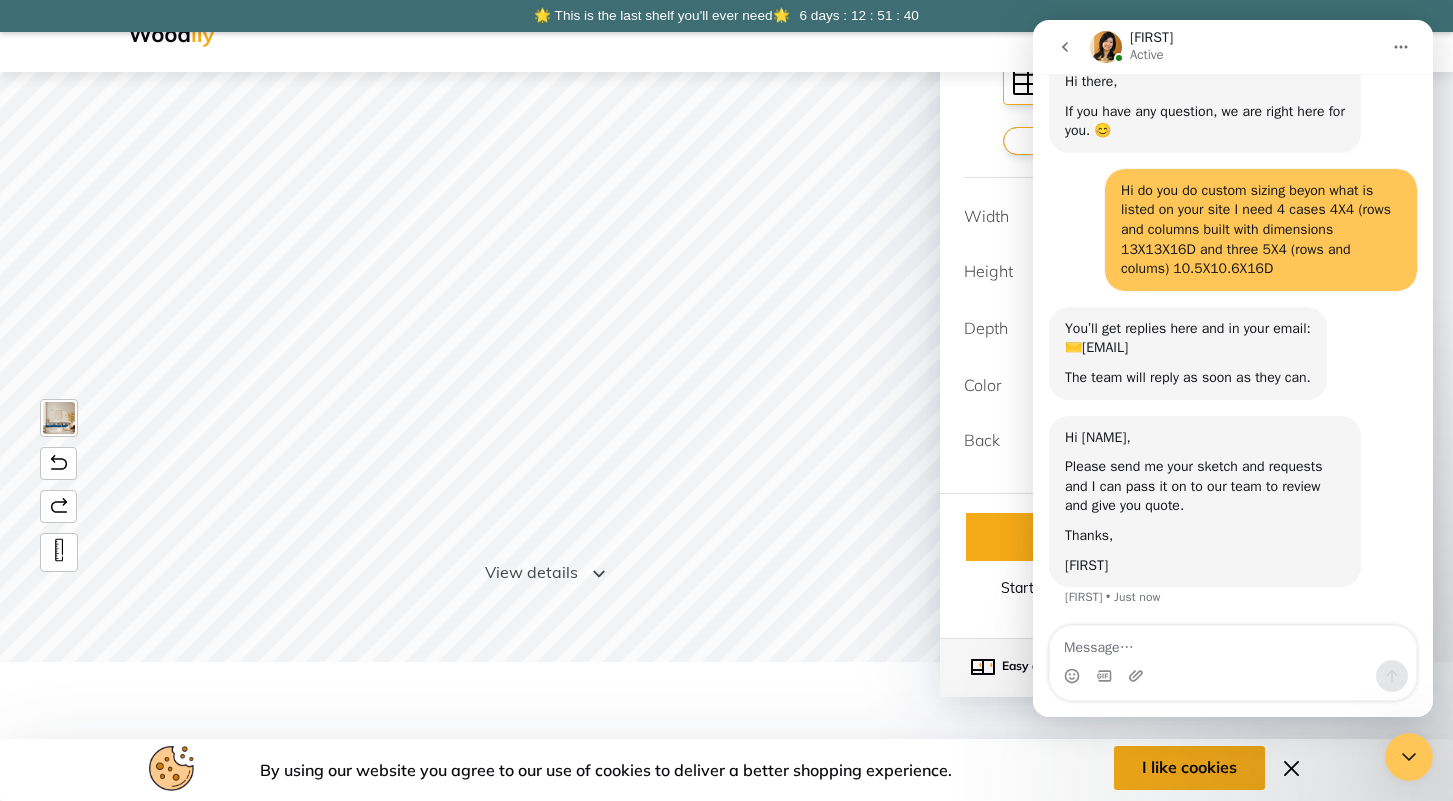 scroll, scrollTop: 78, scrollLeft: 0, axis: vertical 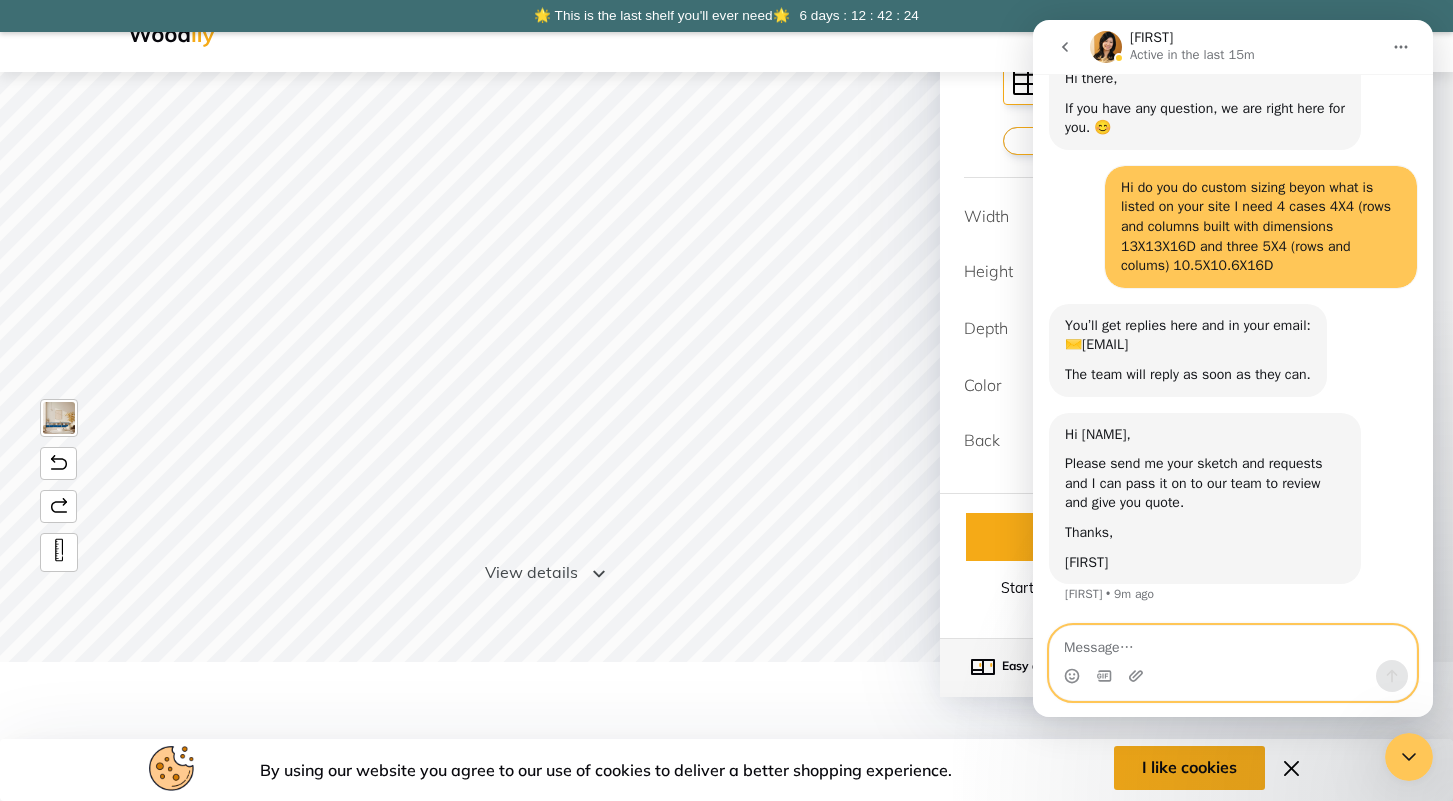 click at bounding box center [1233, 643] 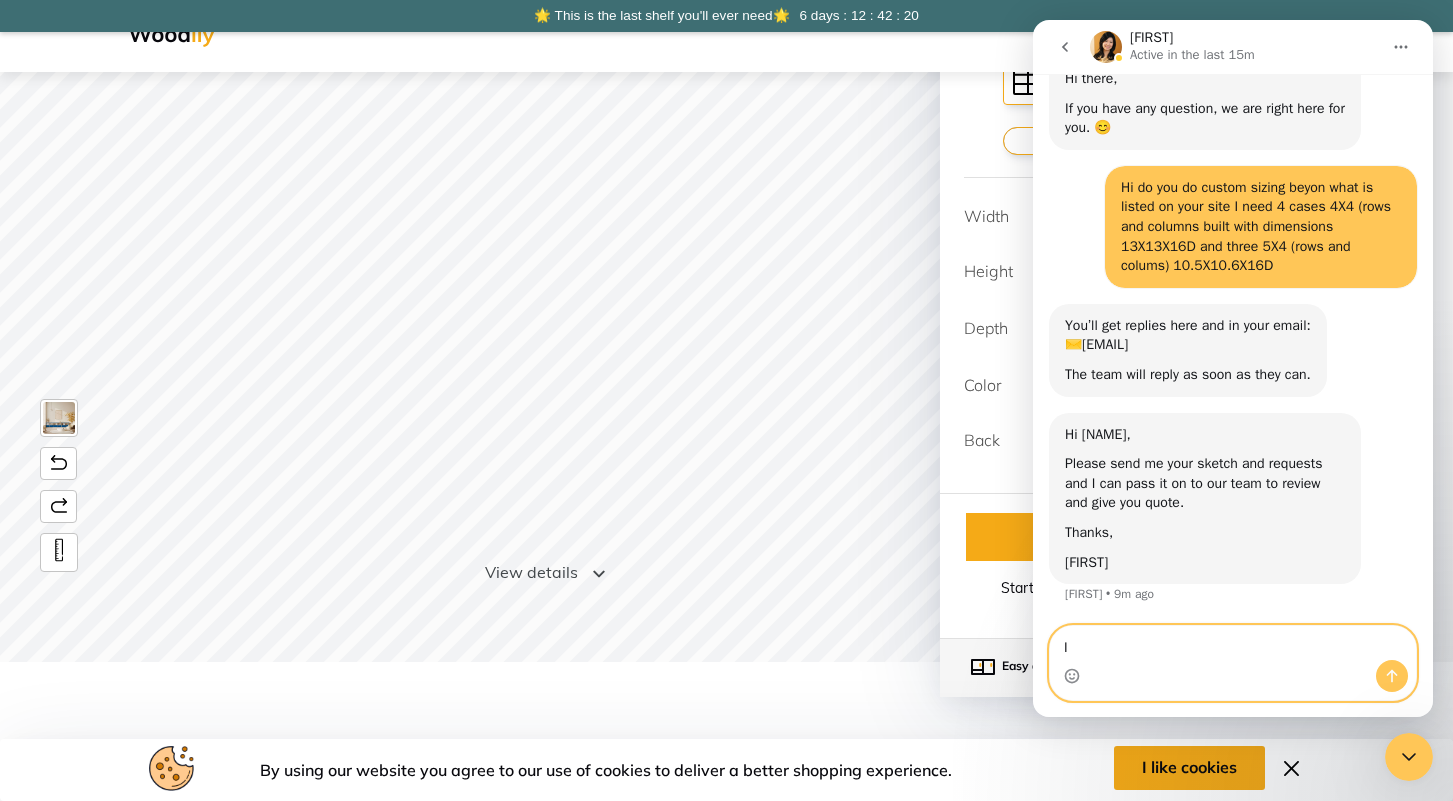 type on "I" 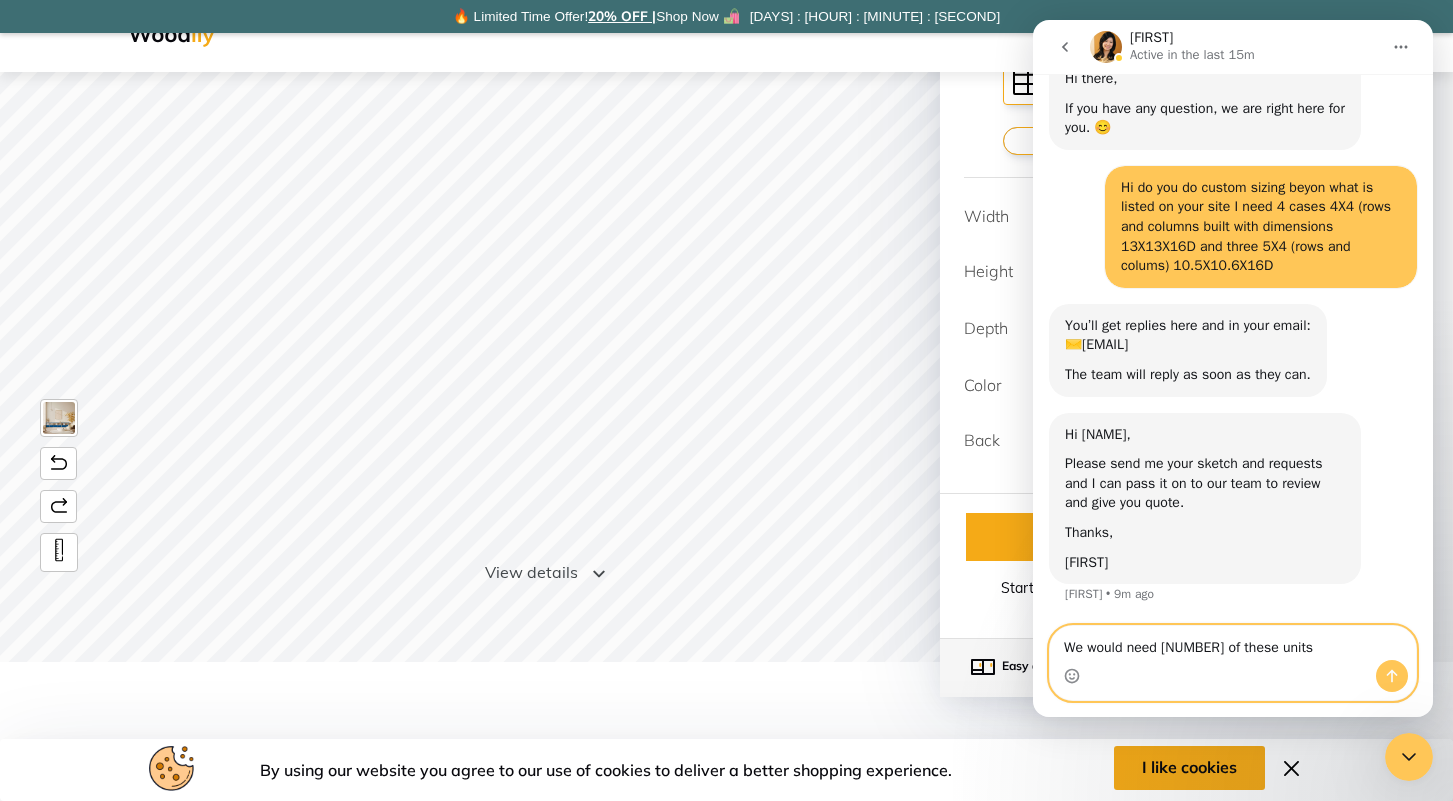 type on "We would need [NUMBER] of these units" 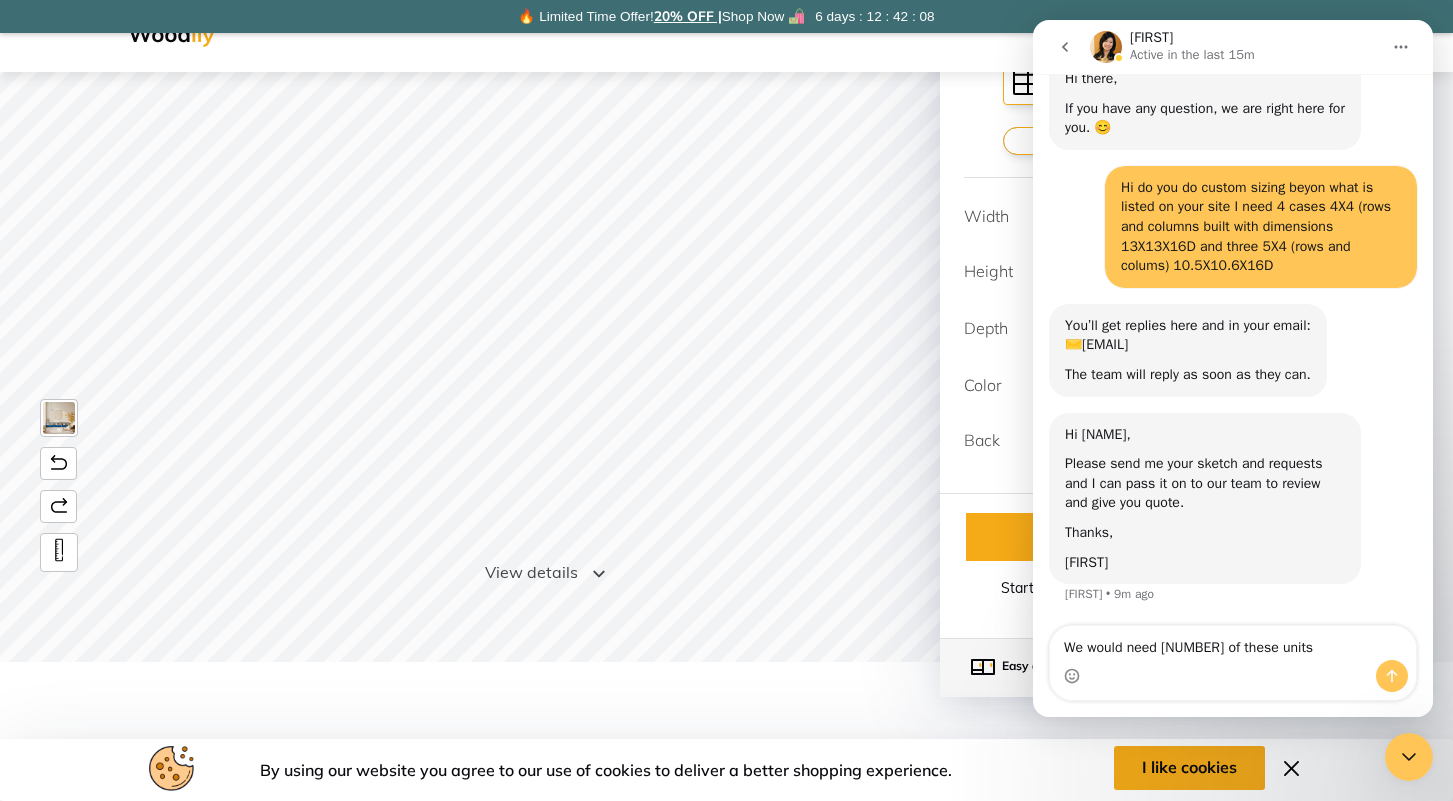 click at bounding box center (1233, 676) 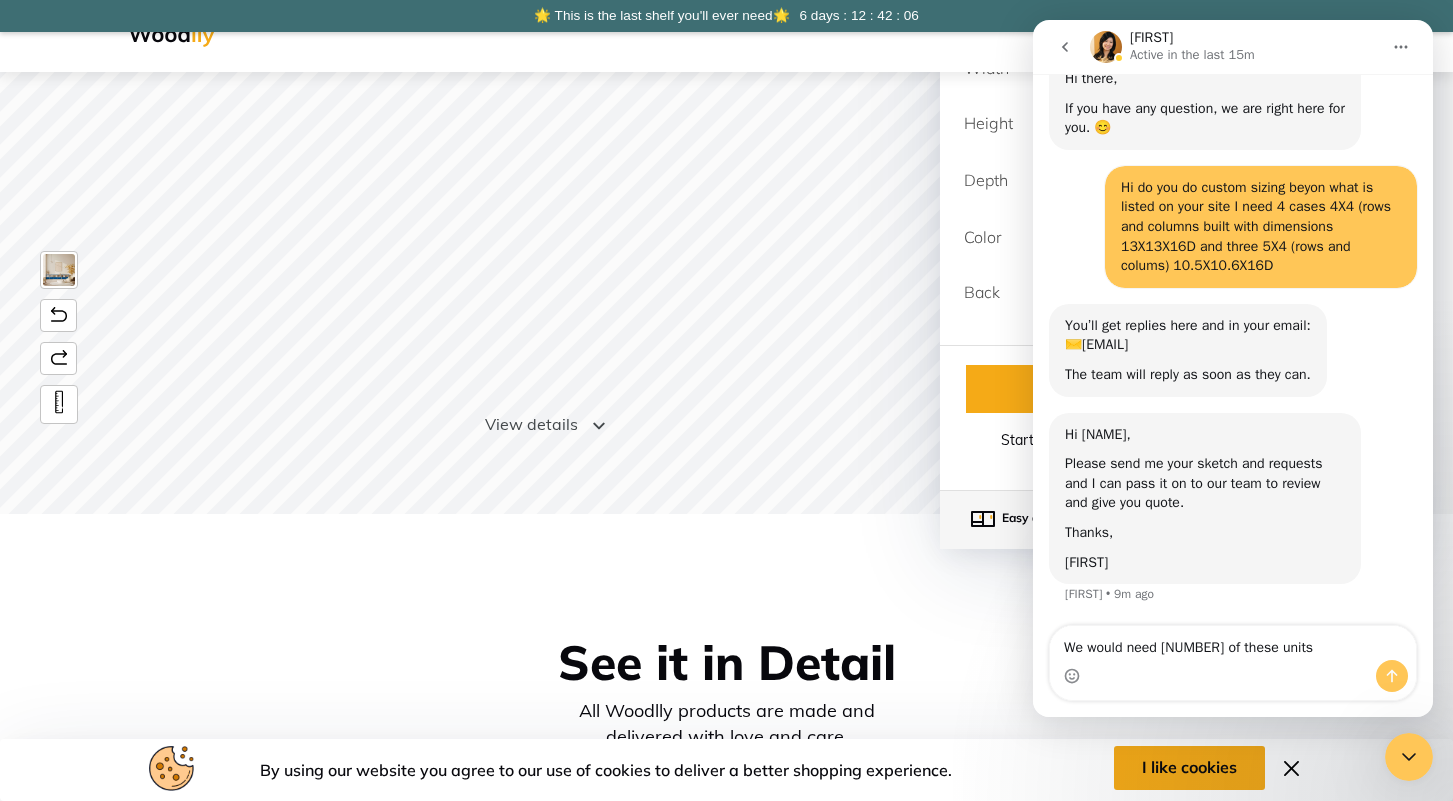 scroll, scrollTop: 367, scrollLeft: 0, axis: vertical 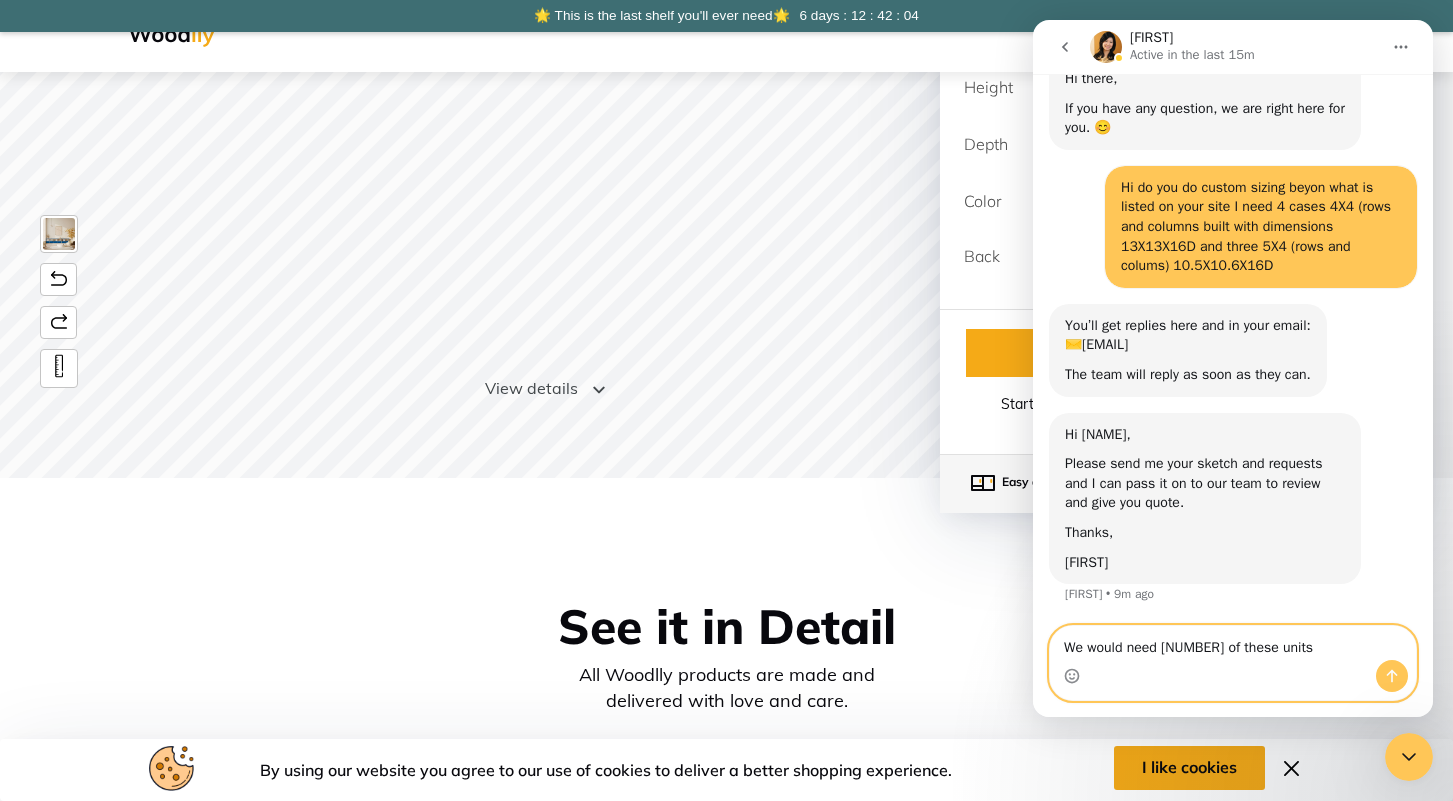 drag, startPoint x: 1273, startPoint y: 646, endPoint x: 1063, endPoint y: 644, distance: 210.00952 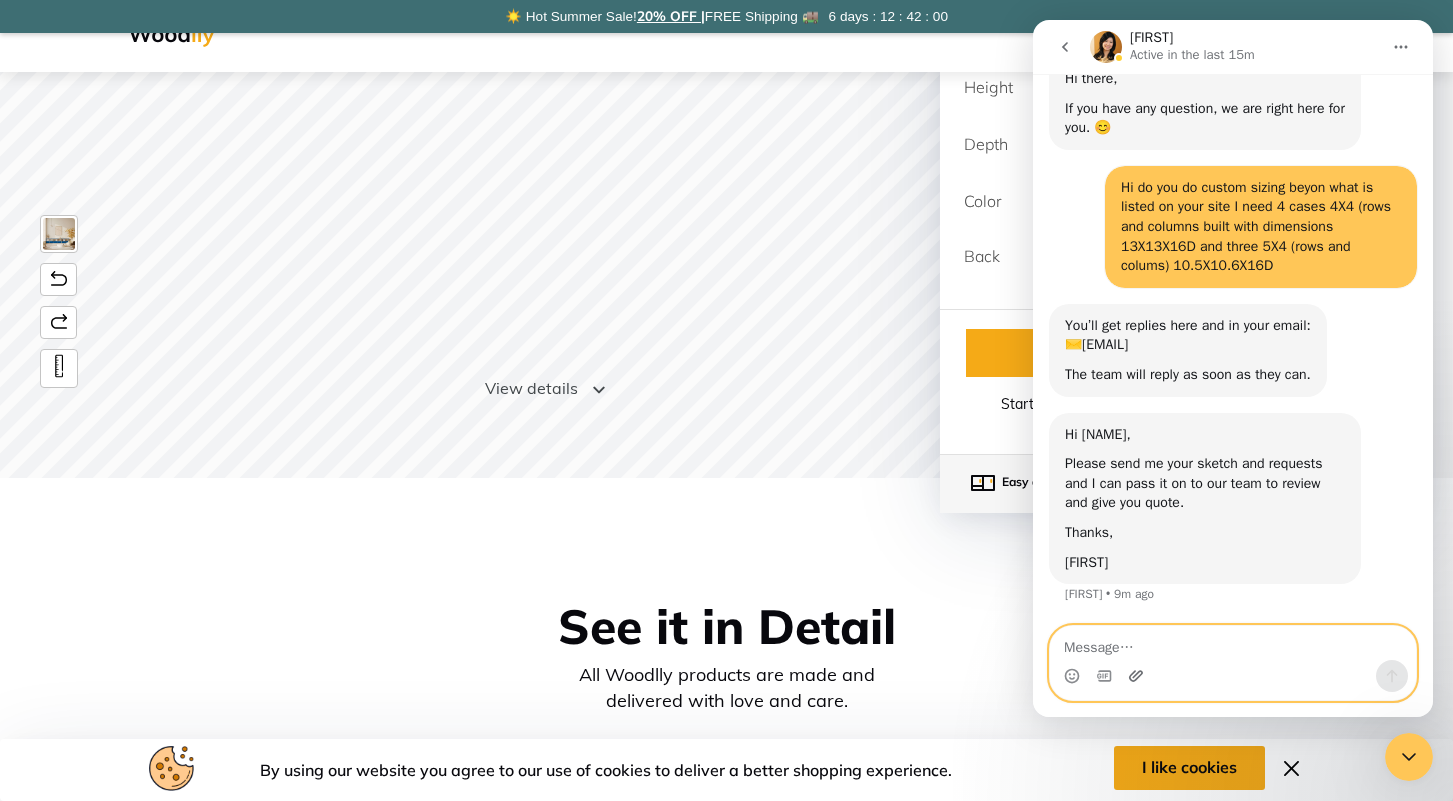 click 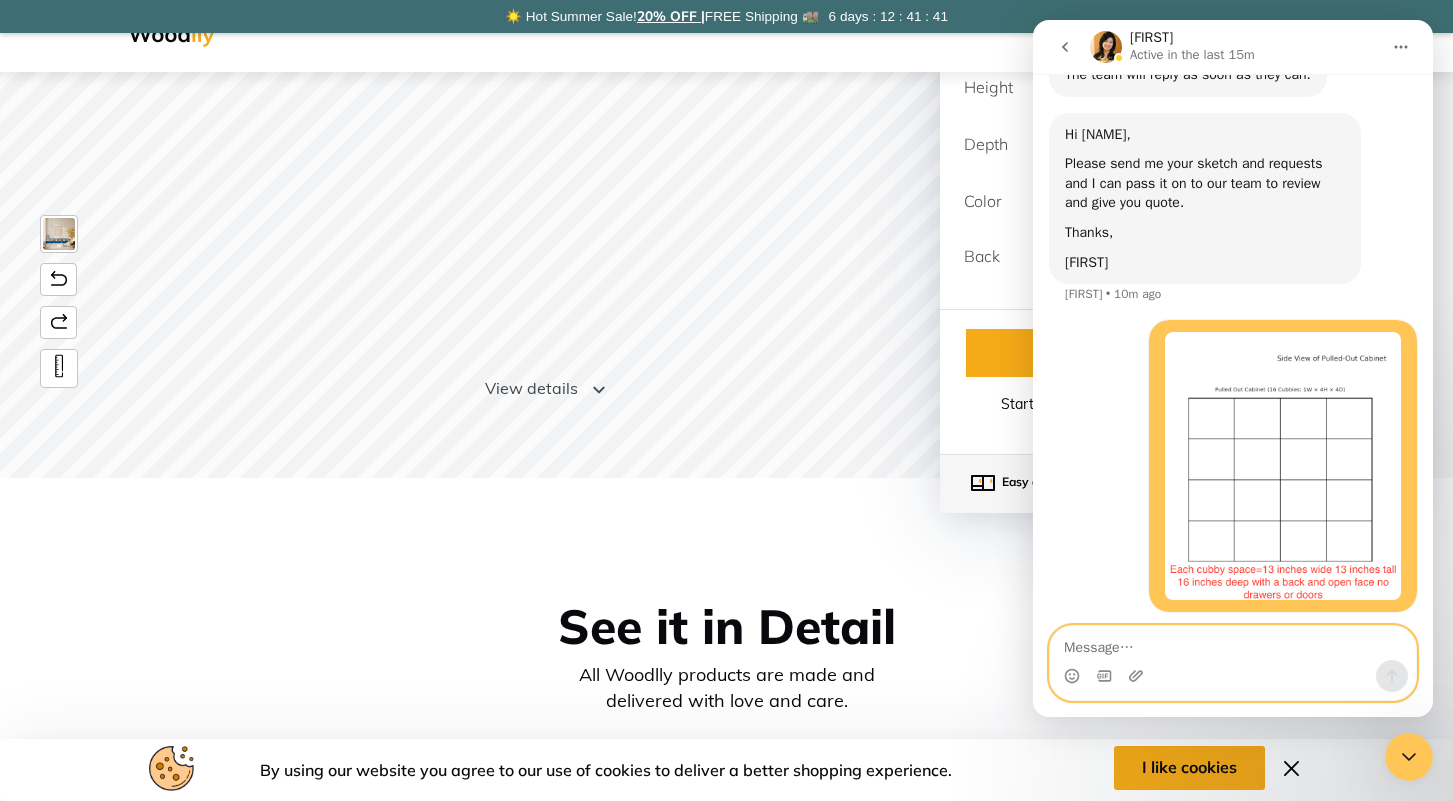 scroll, scrollTop: 386, scrollLeft: 0, axis: vertical 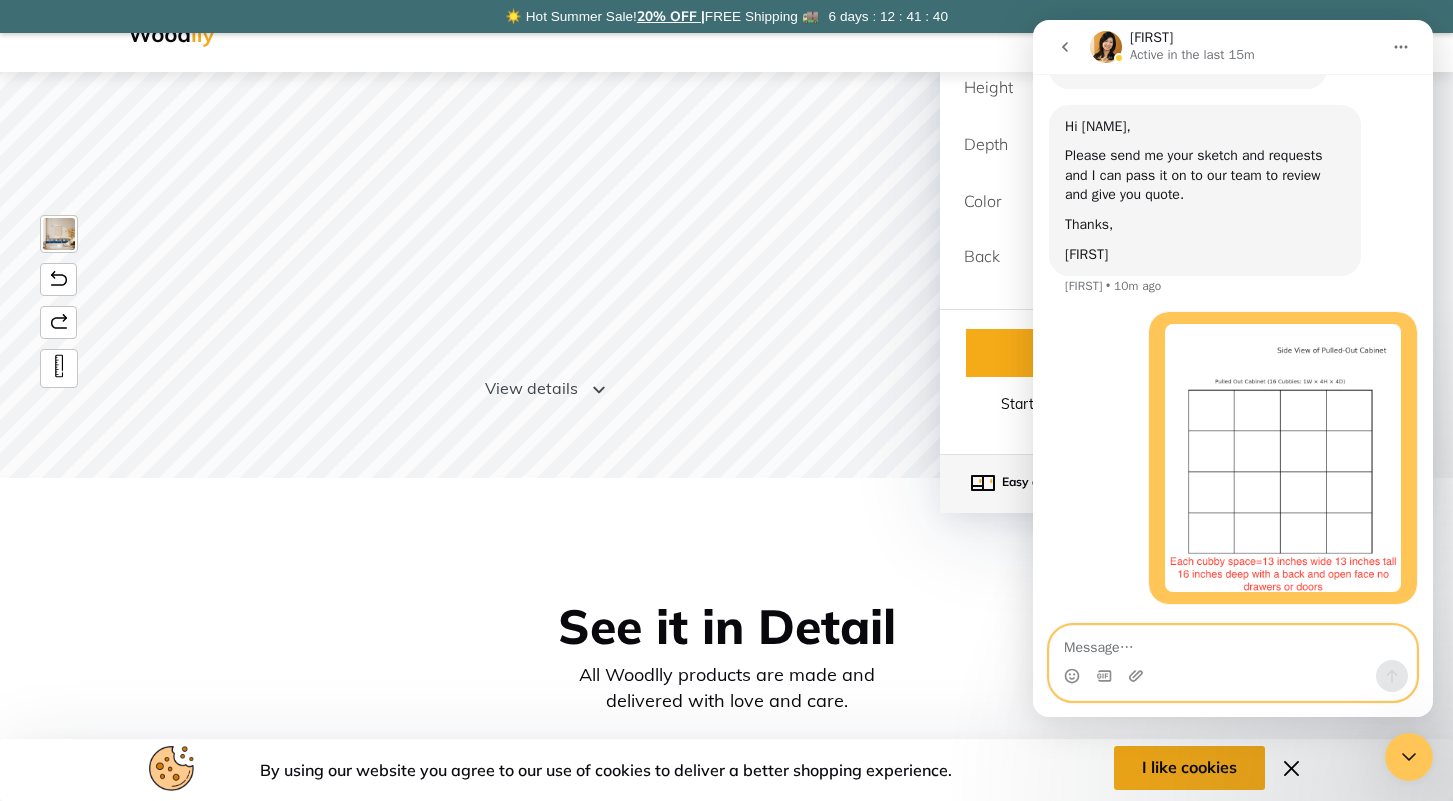 click at bounding box center (1233, 643) 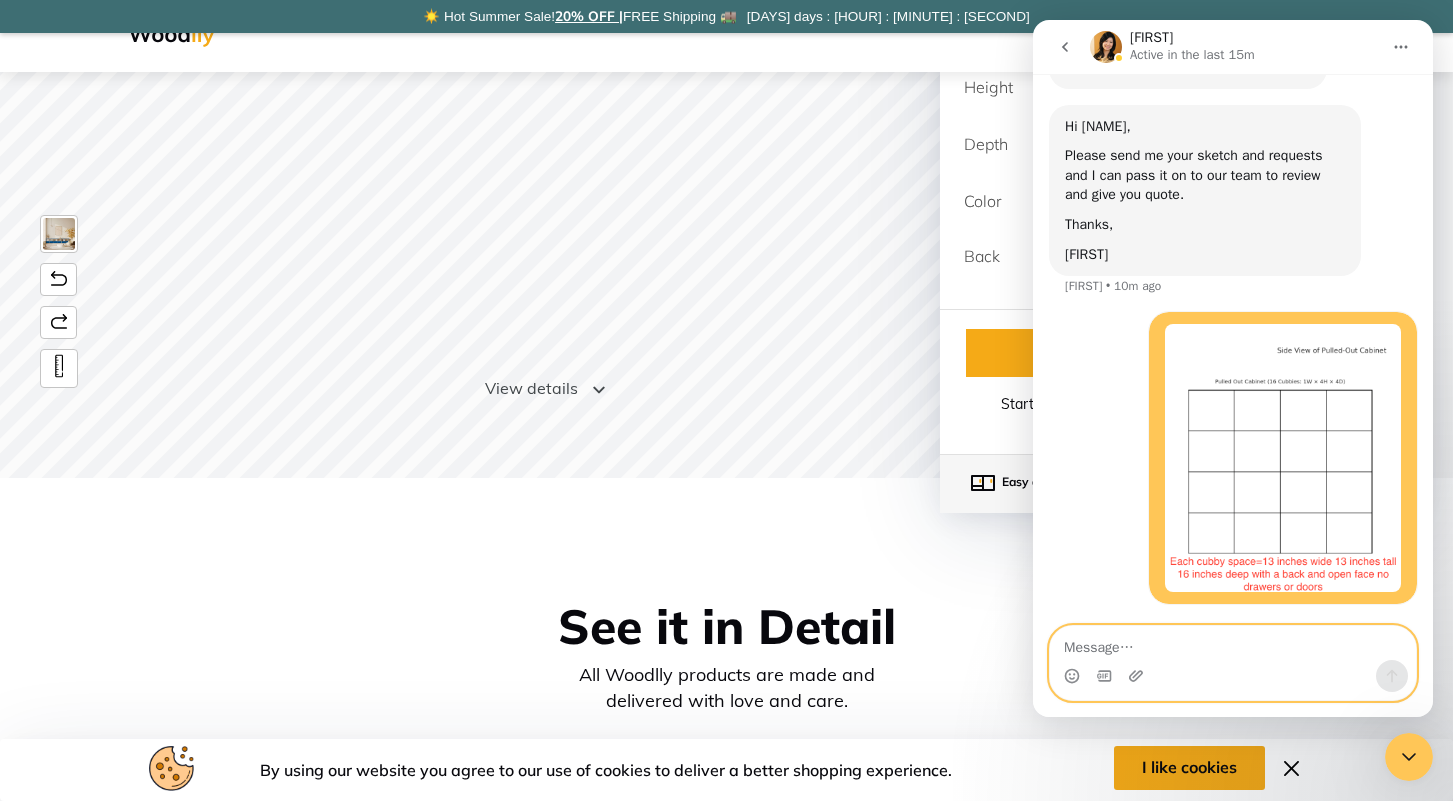 paste on "We would need [NUMBER] of these units" 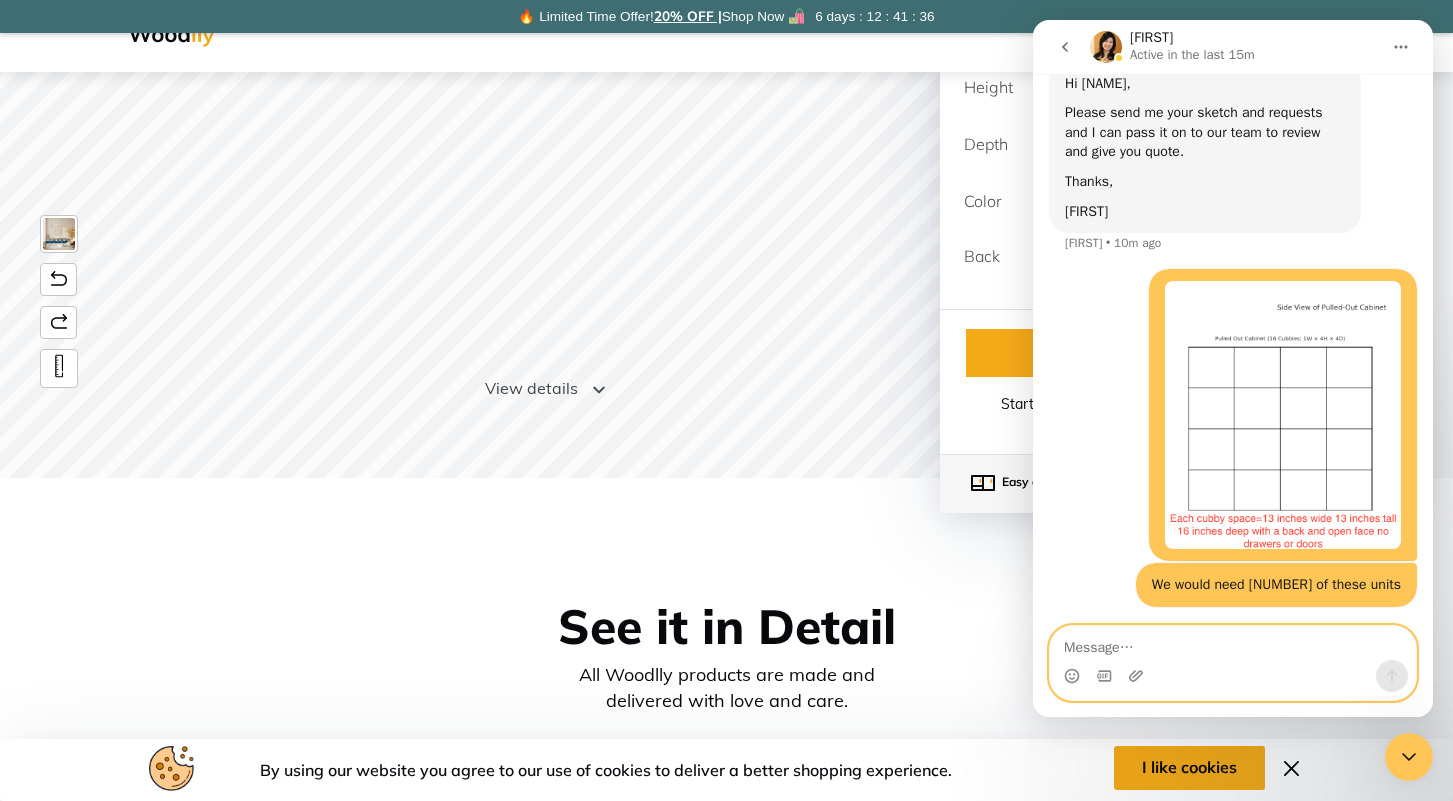 scroll, scrollTop: 431, scrollLeft: 0, axis: vertical 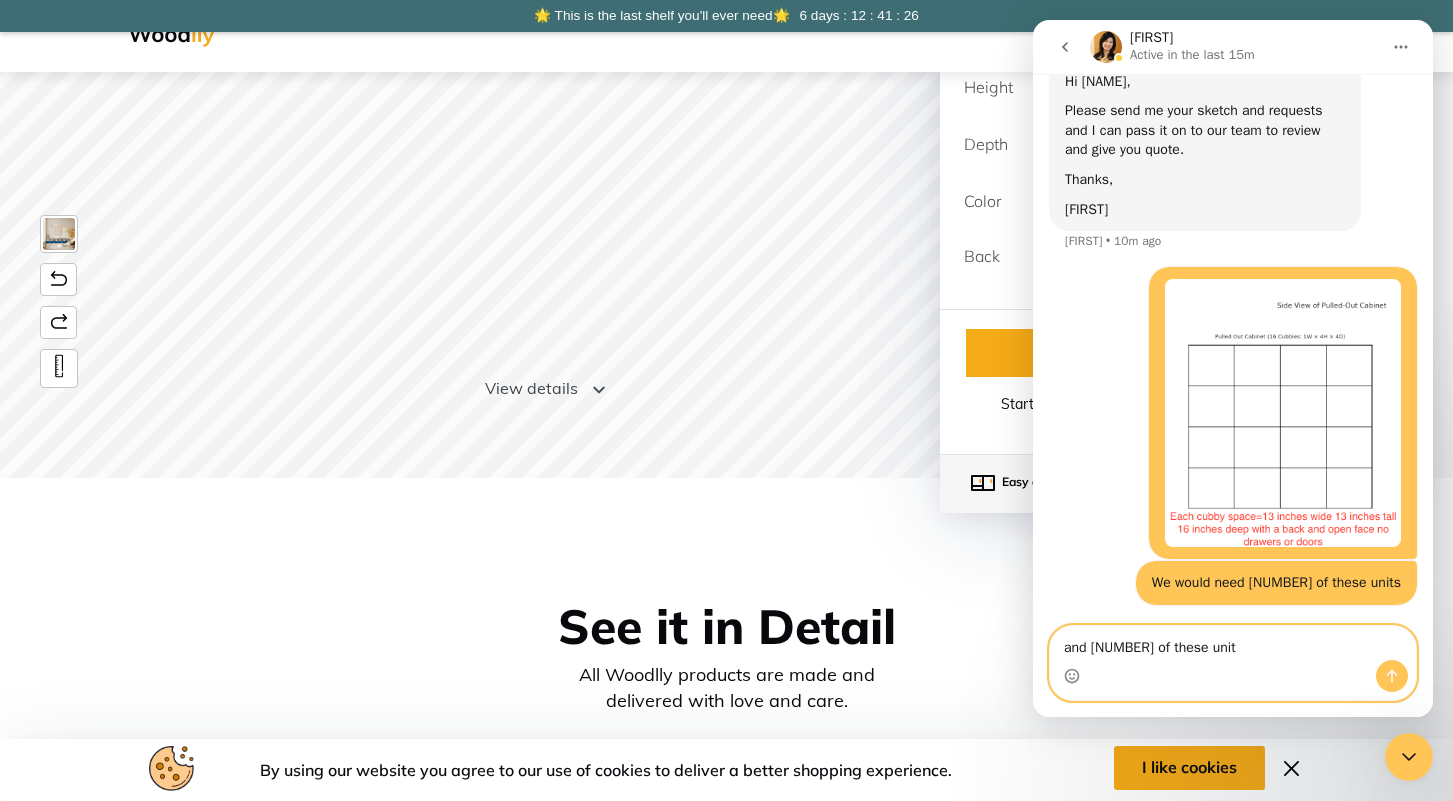 type on "and 3 of these units" 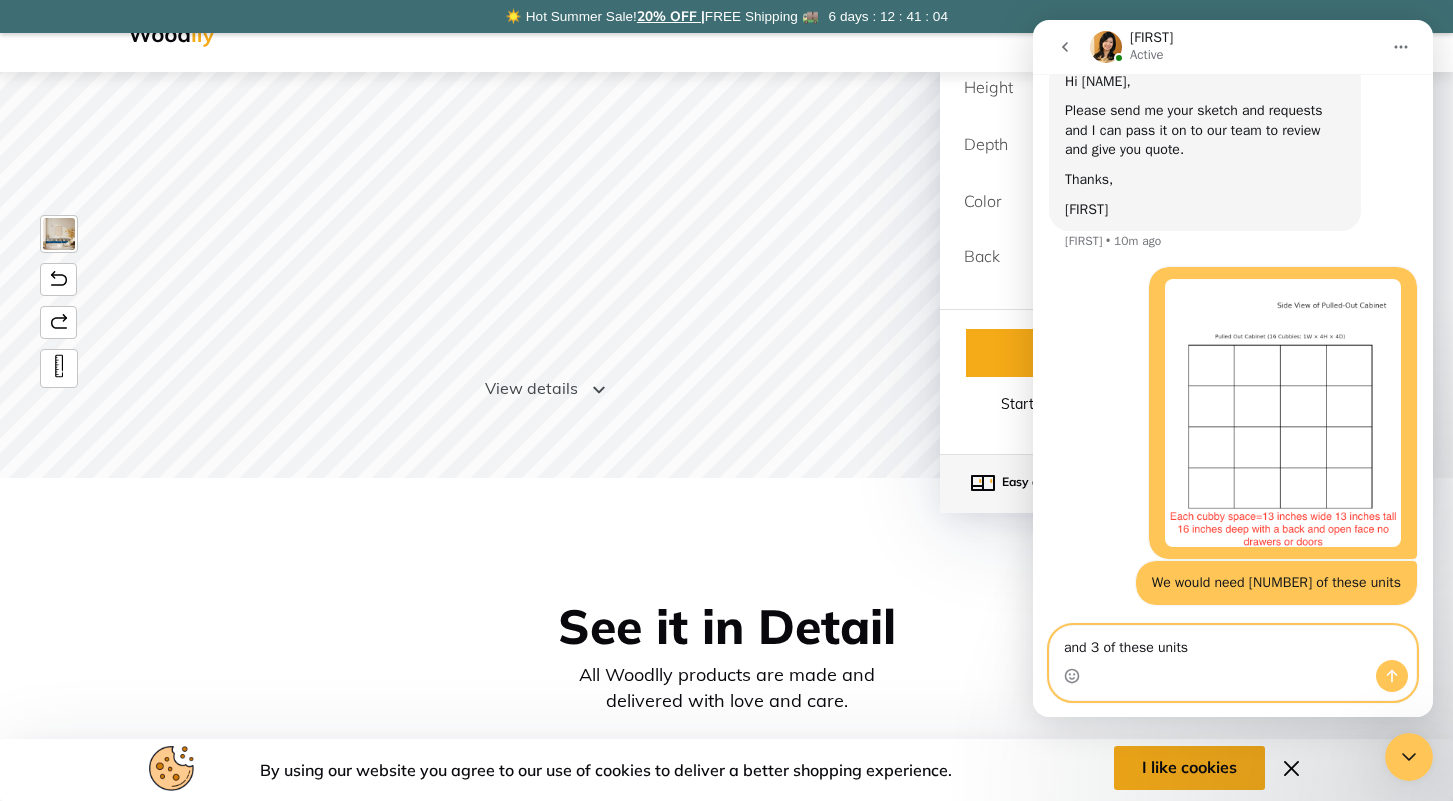 drag, startPoint x: 1198, startPoint y: 645, endPoint x: 1046, endPoint y: 641, distance: 152.05263 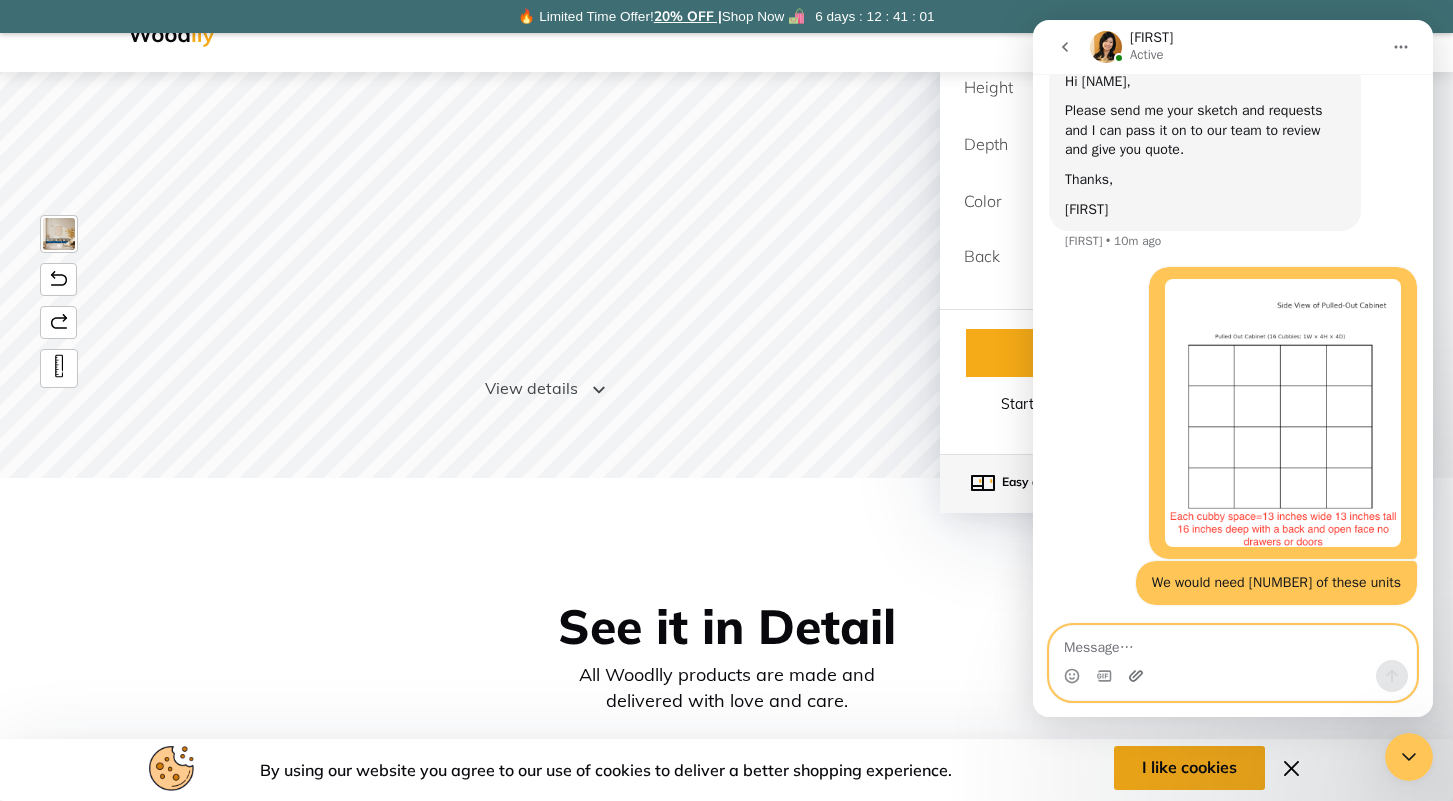 click 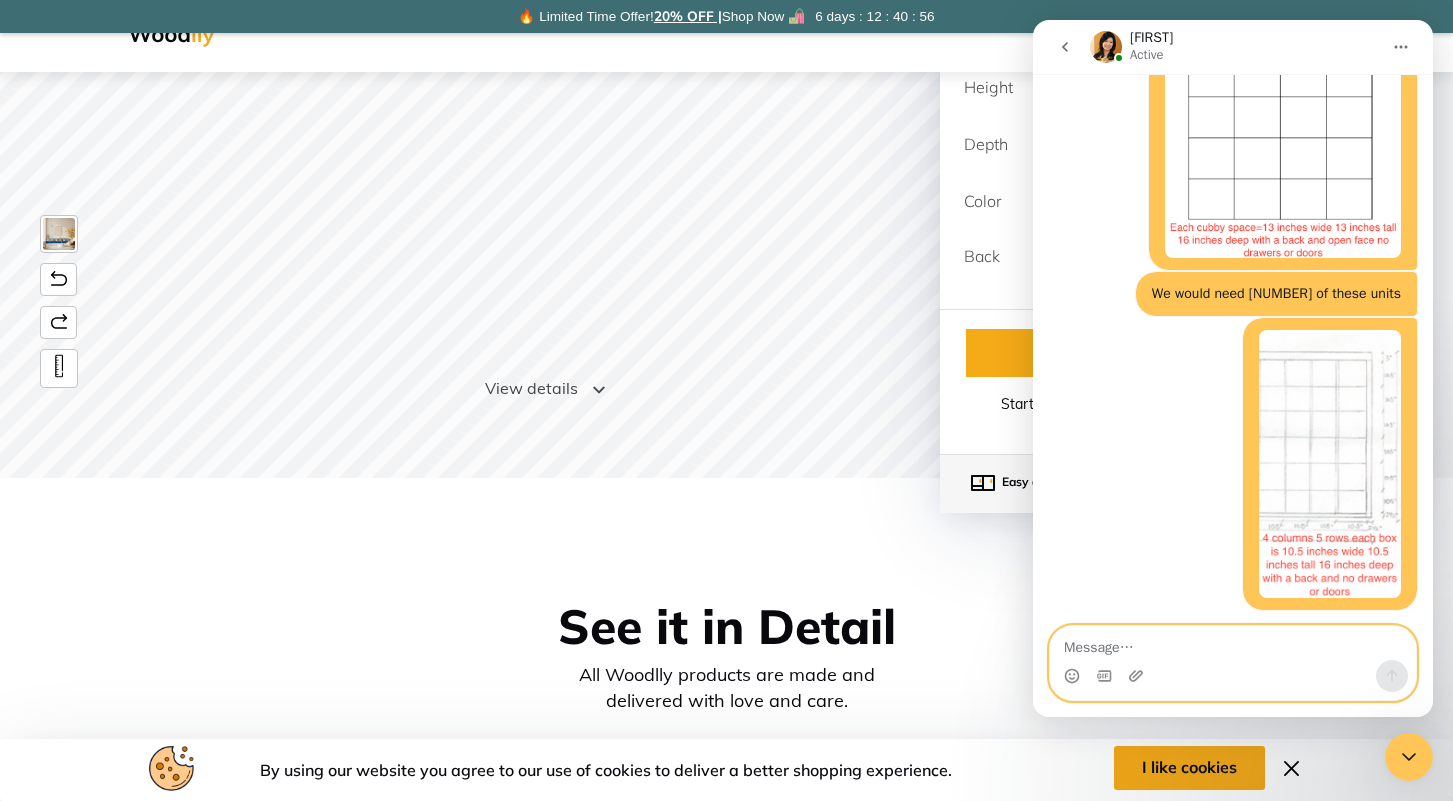 scroll, scrollTop: 725, scrollLeft: 0, axis: vertical 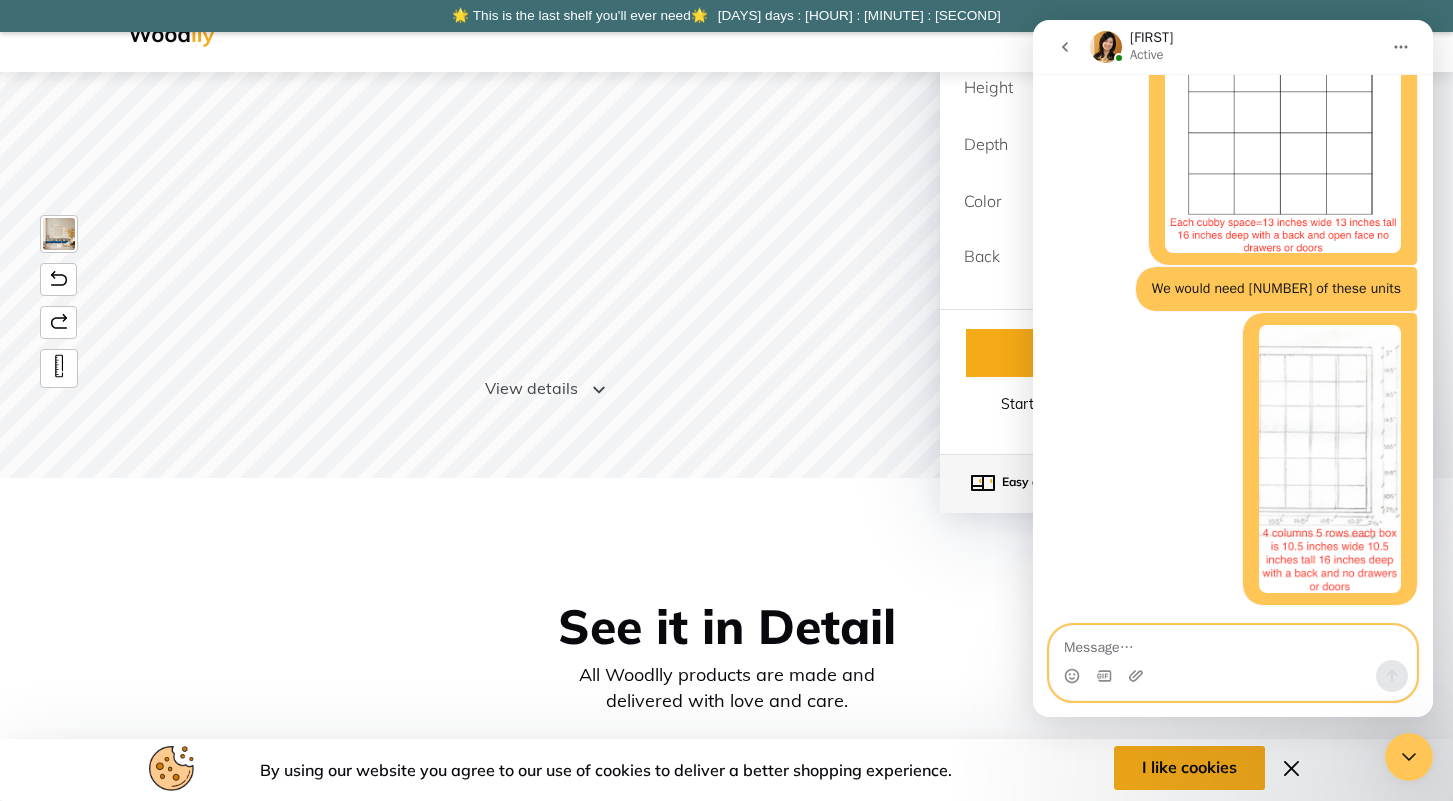 paste on "and 3 of these units" 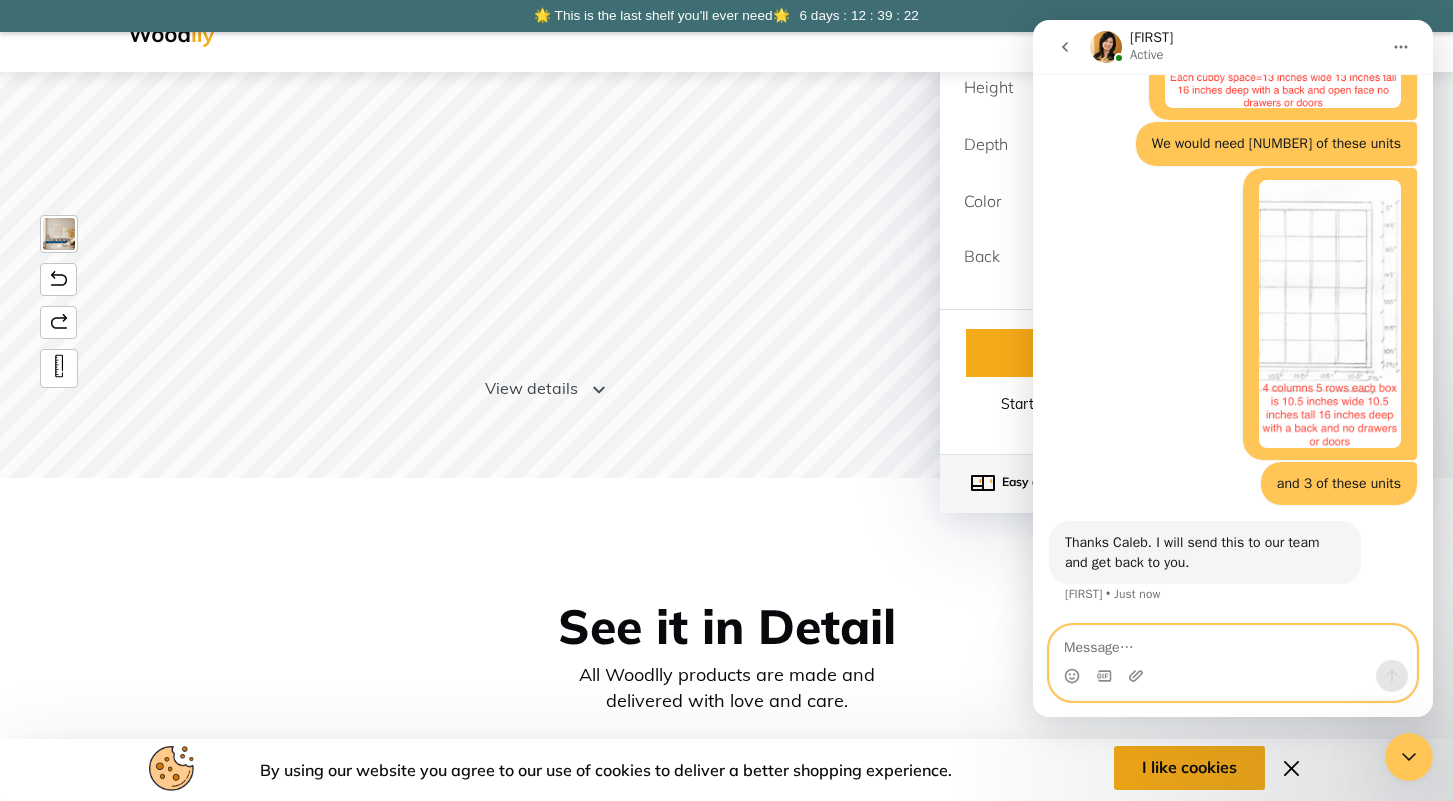 scroll, scrollTop: 850, scrollLeft: 0, axis: vertical 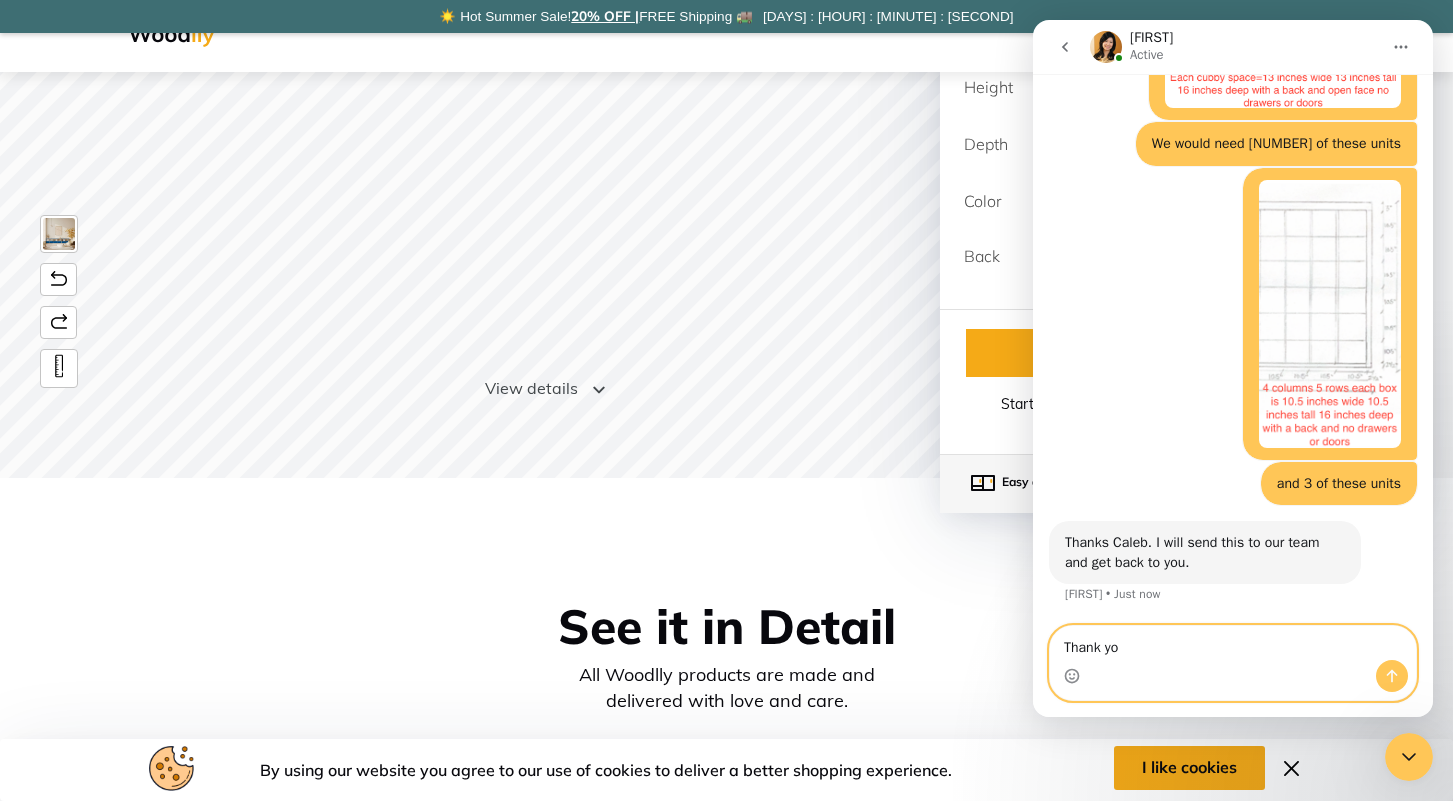 type on "Thank you" 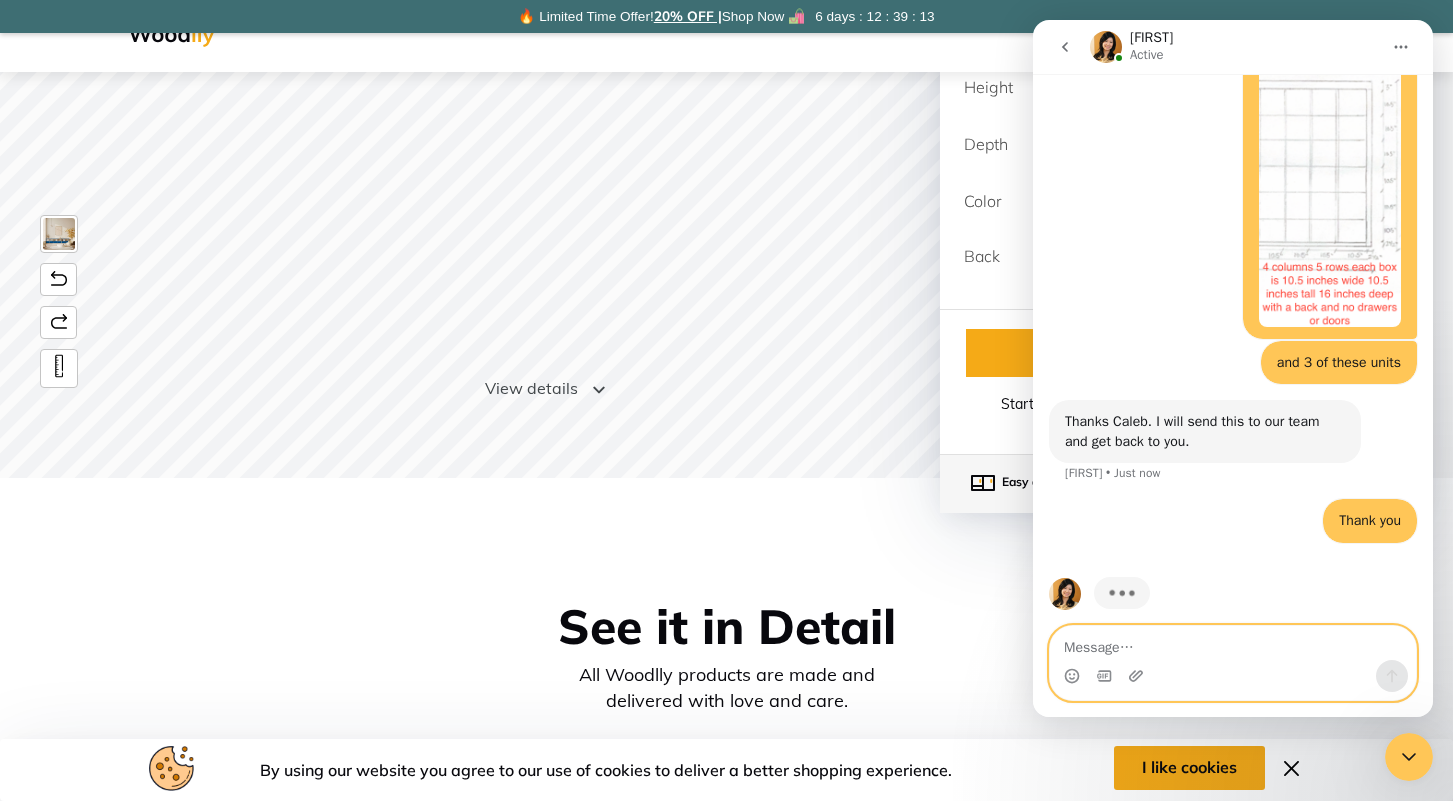 scroll, scrollTop: 987, scrollLeft: 0, axis: vertical 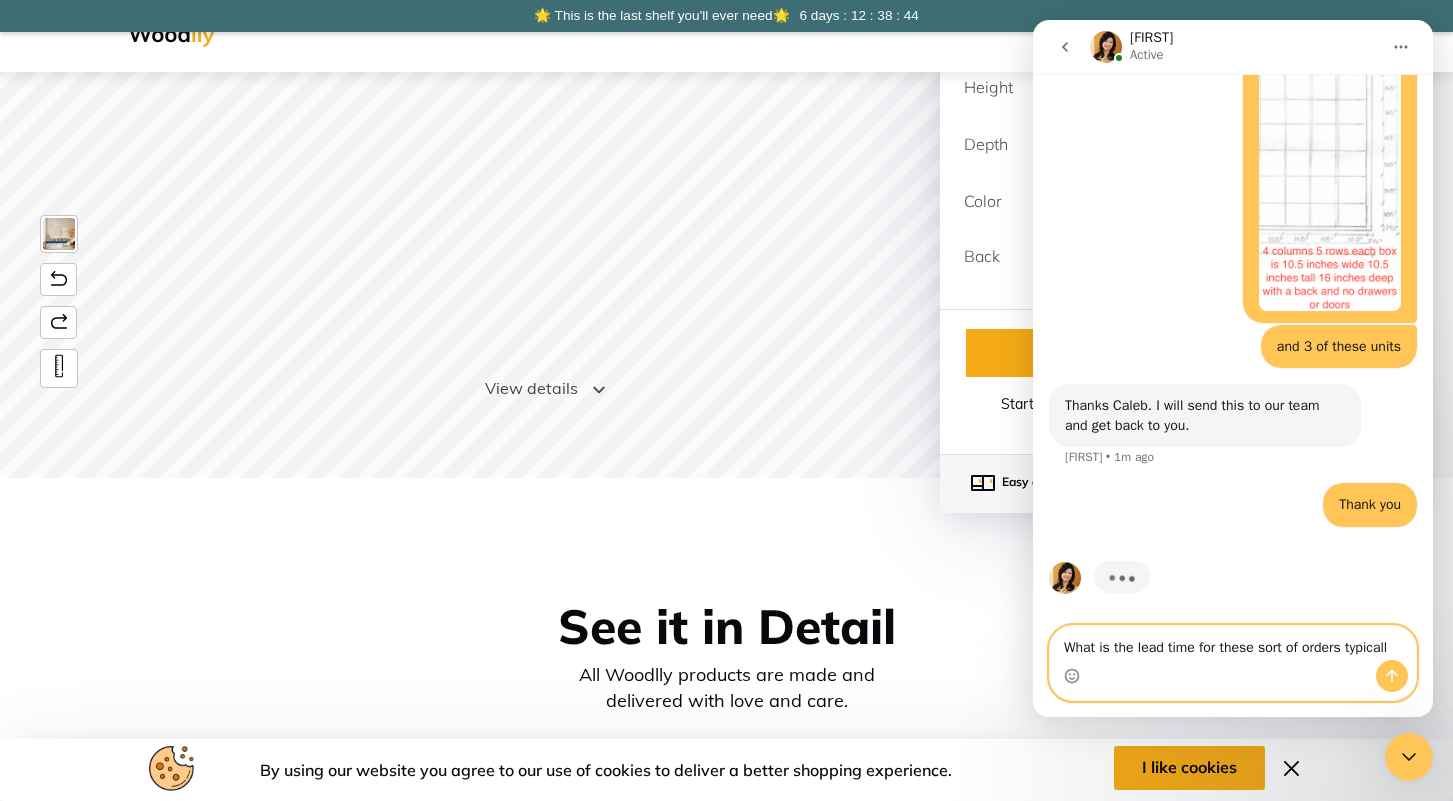 type on "What is the lead time for these sort of orders typically" 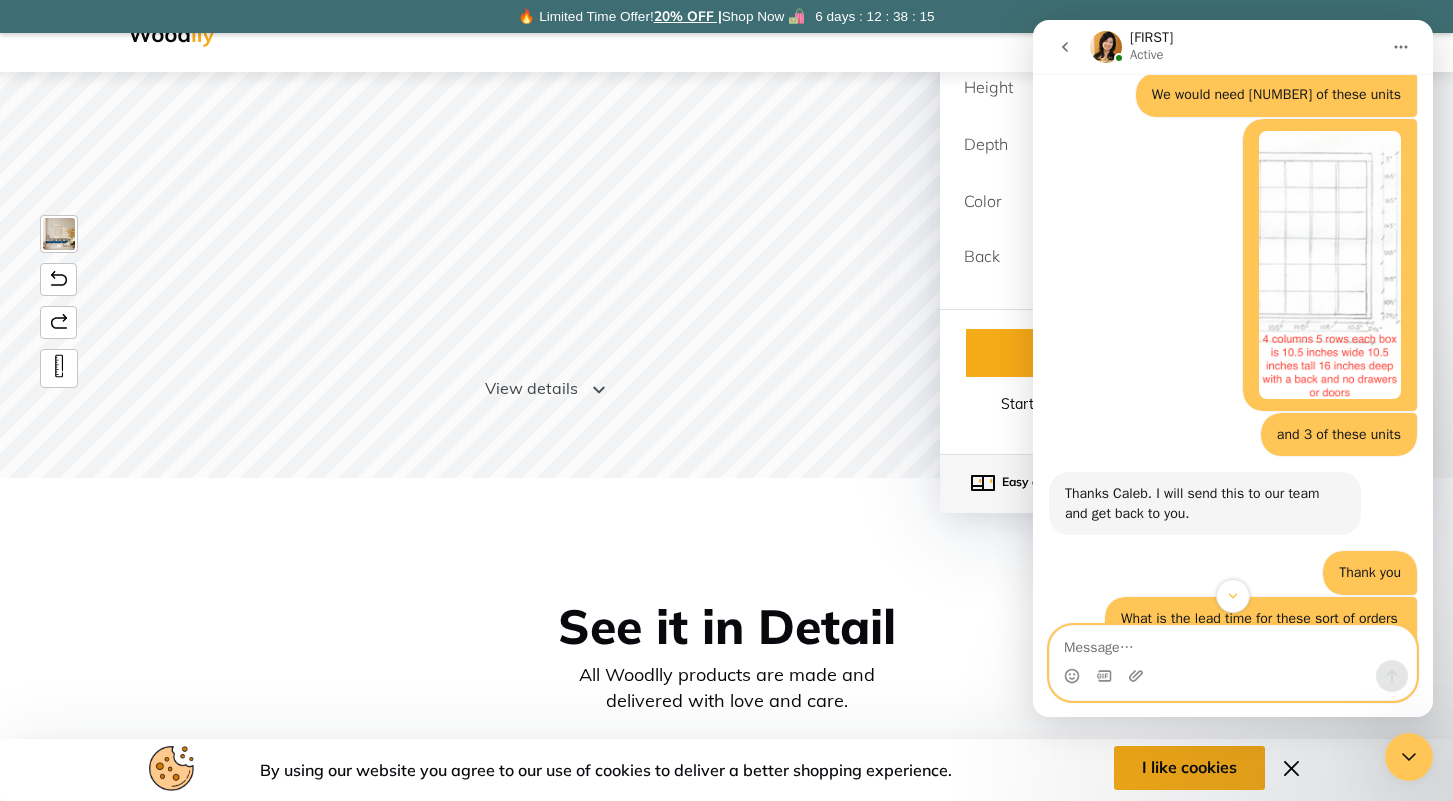 scroll, scrollTop: 890, scrollLeft: 0, axis: vertical 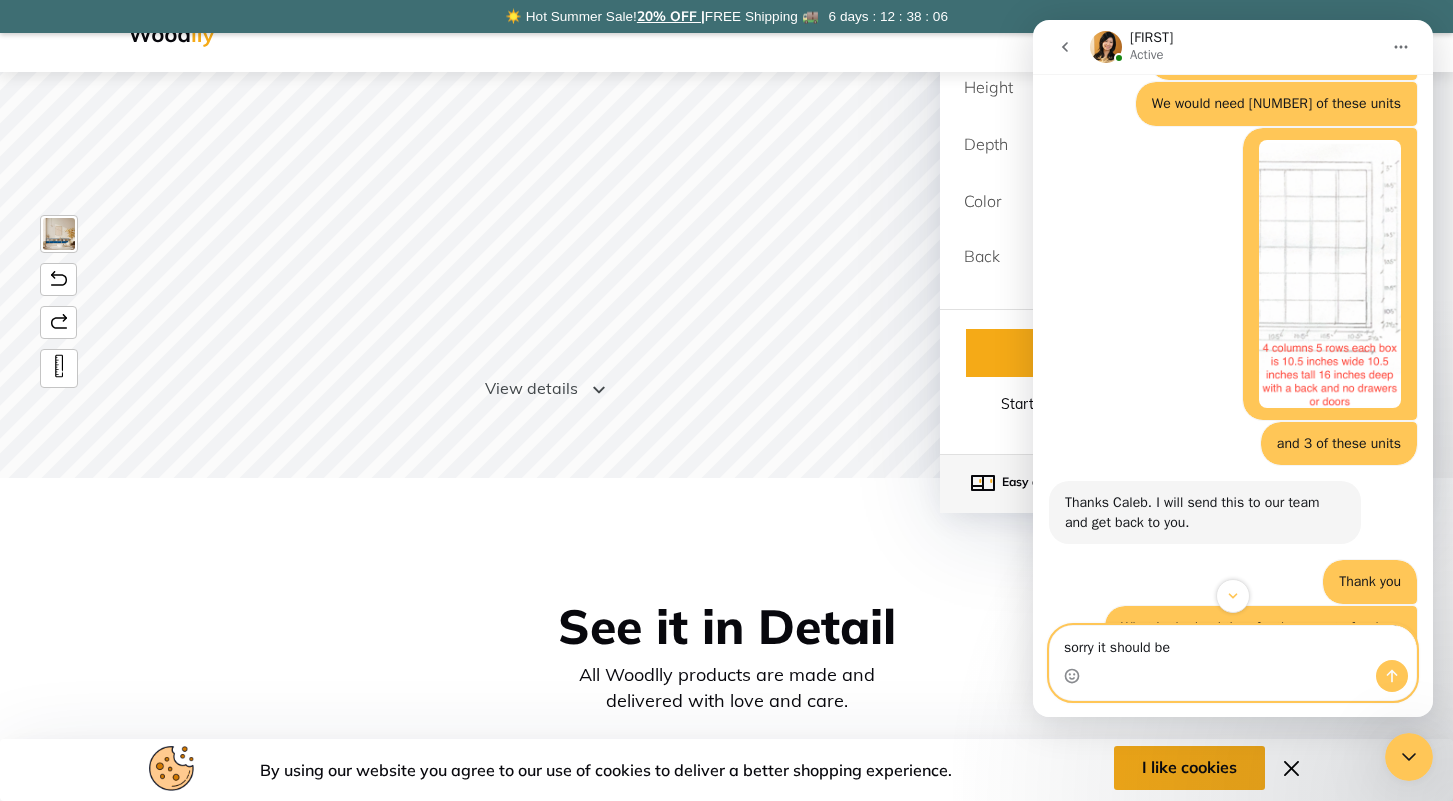 type on "sorry it should be 6" 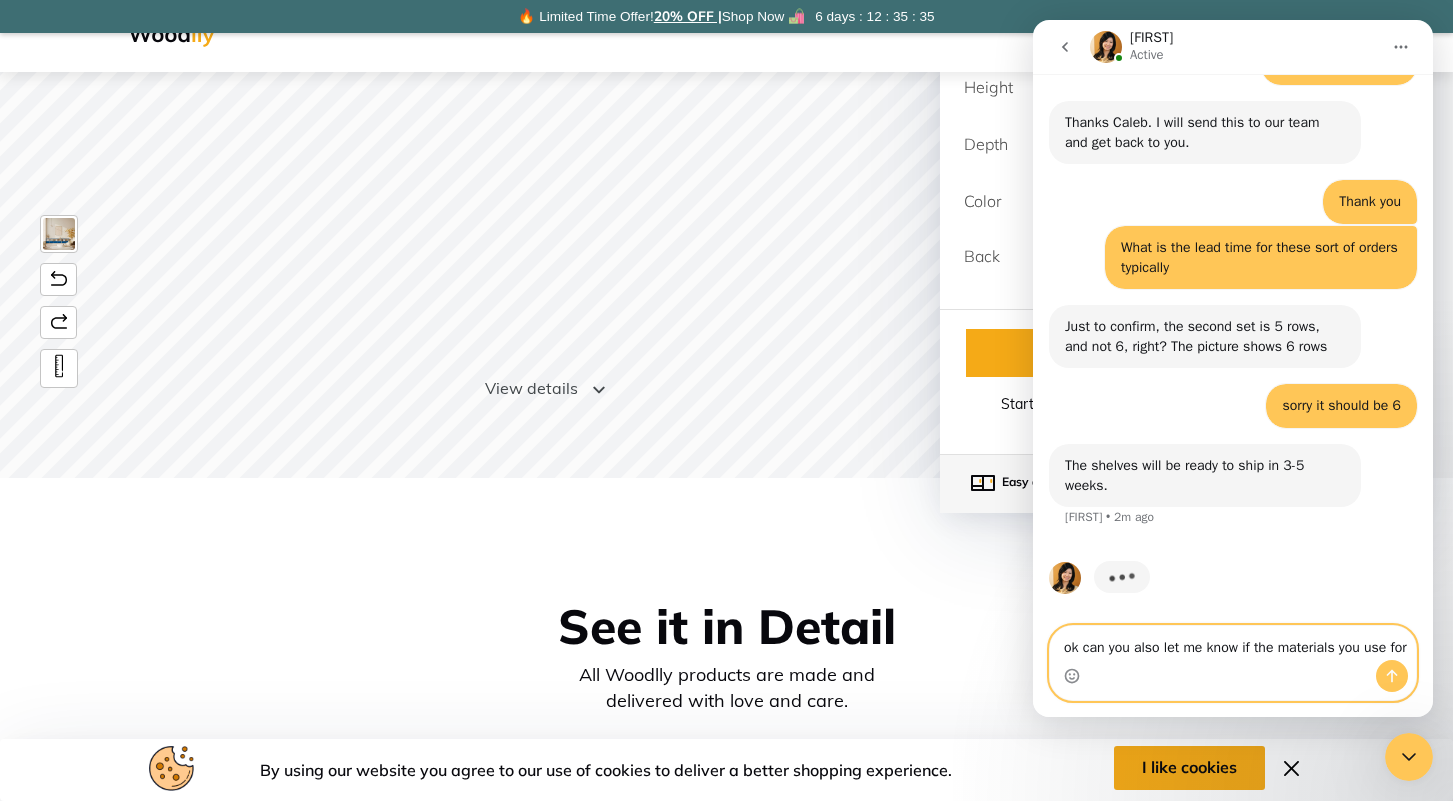 scroll, scrollTop: 1290, scrollLeft: 0, axis: vertical 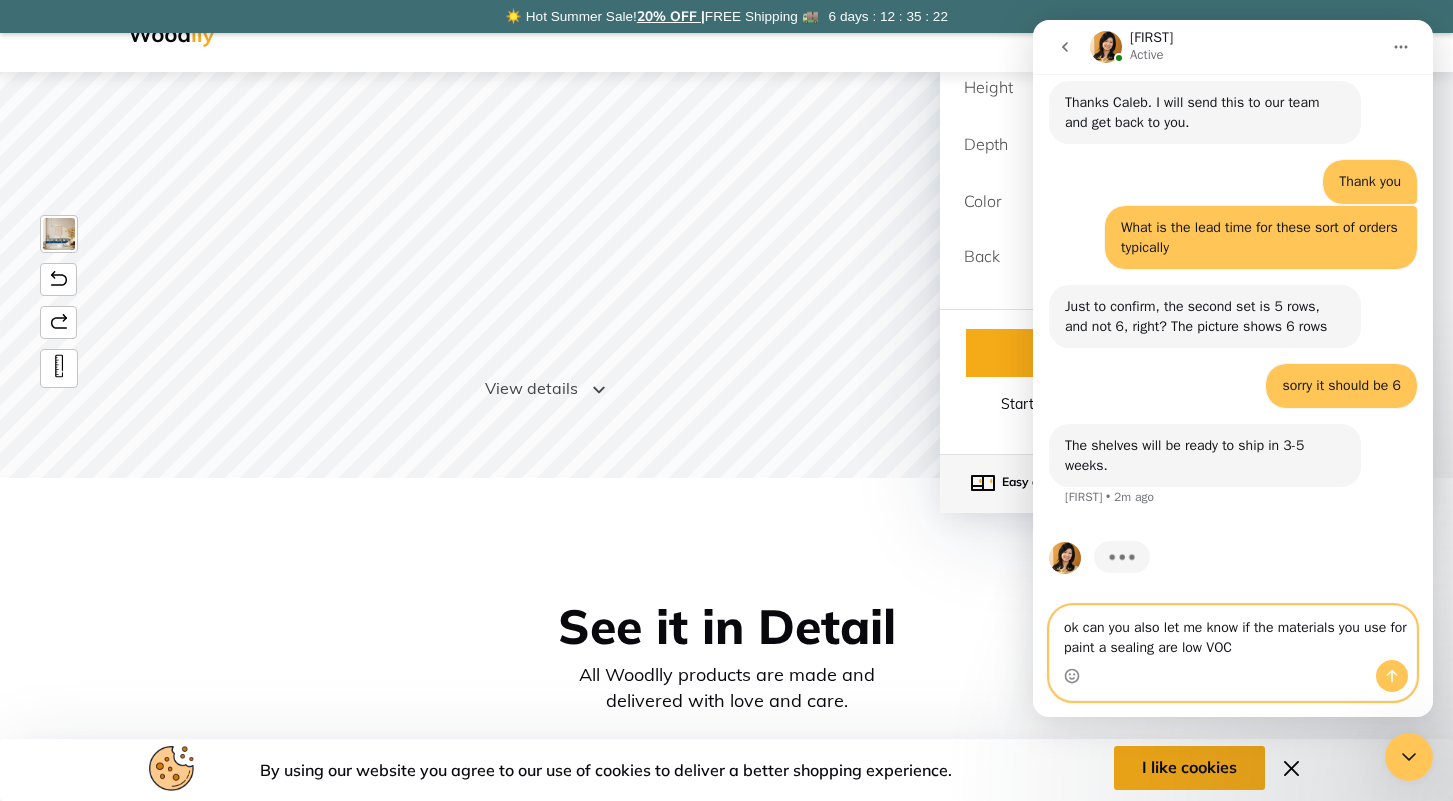 type on "ok can you also let me know if the materials you use for paint a sealing are low VOC?" 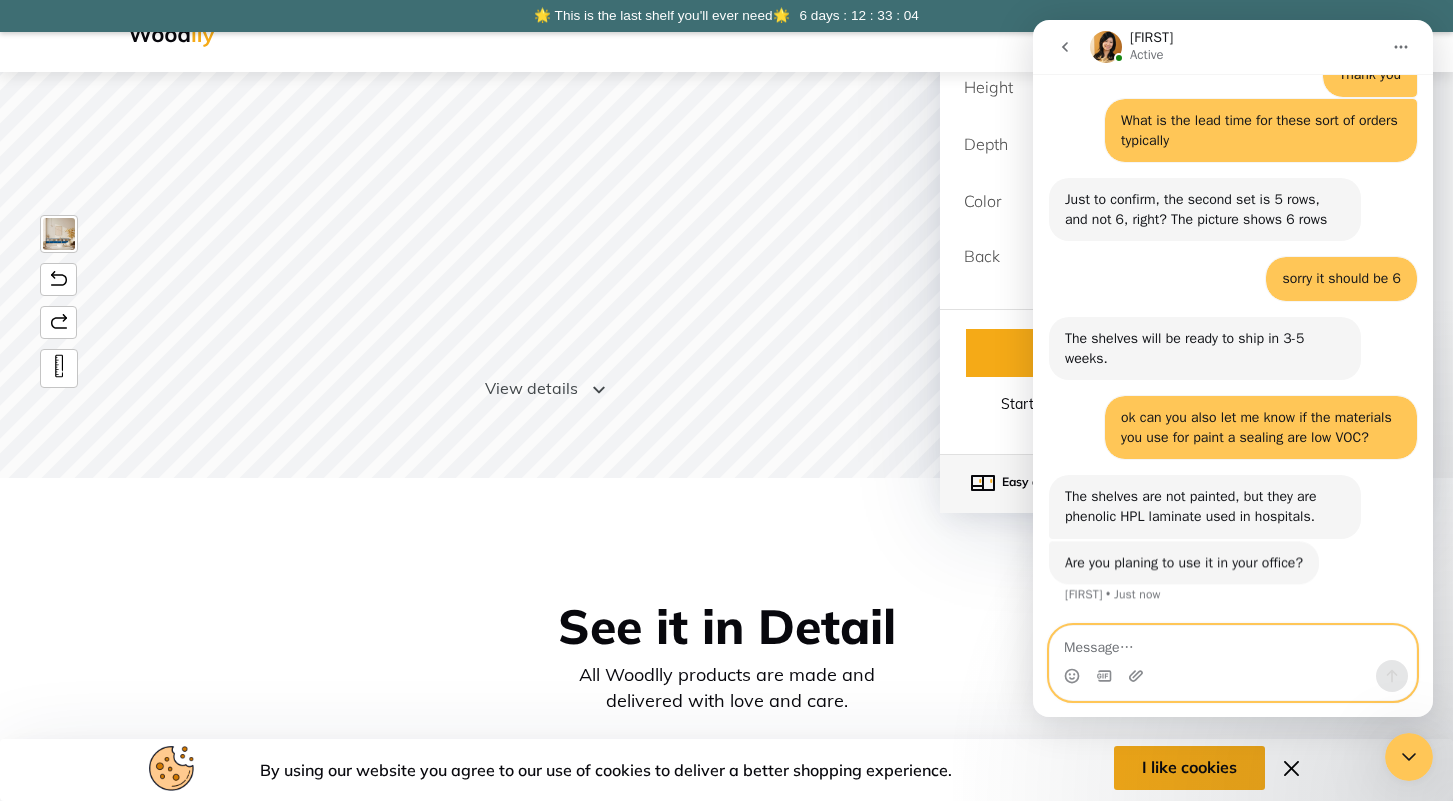 scroll, scrollTop: 1417, scrollLeft: 0, axis: vertical 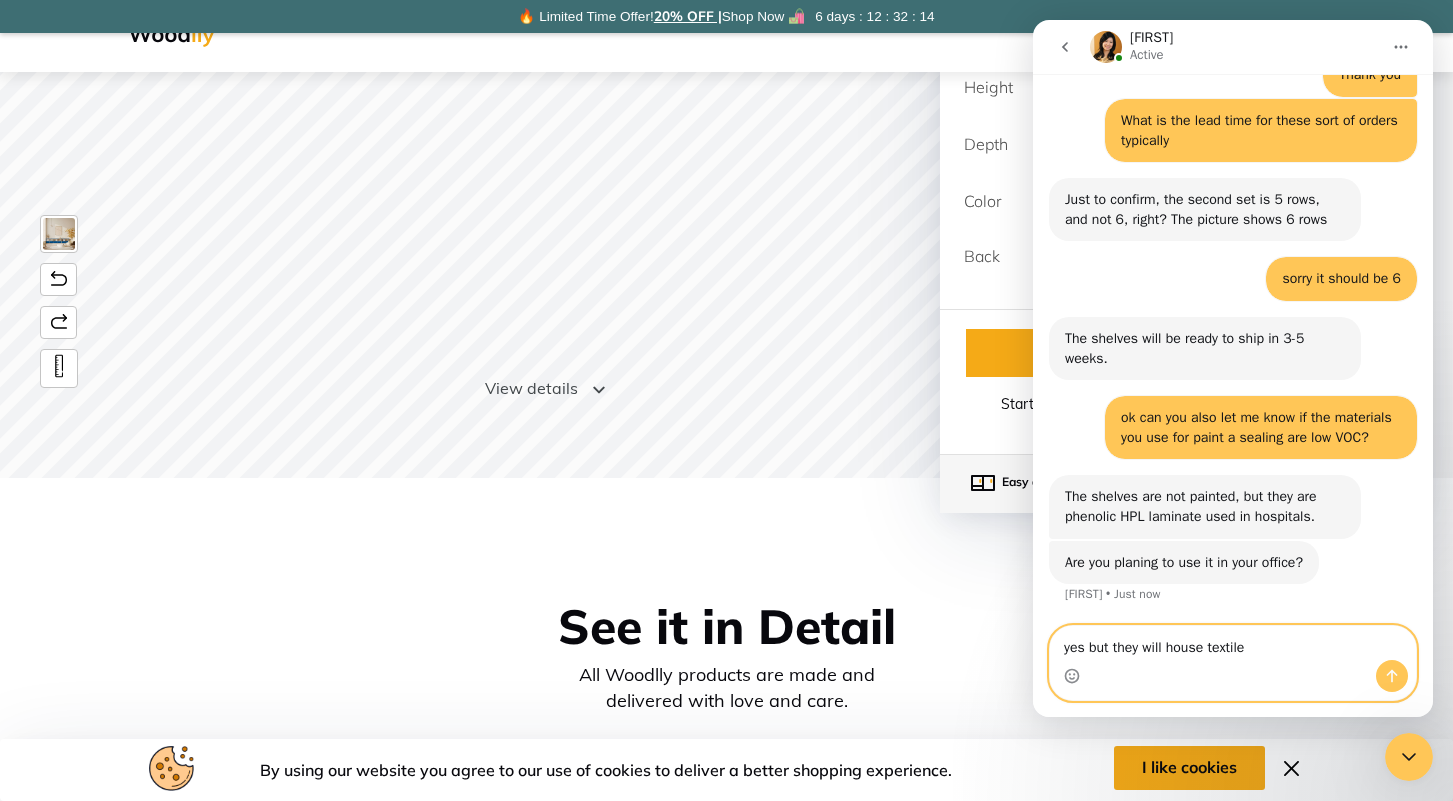 type on "yes but they will house textiles" 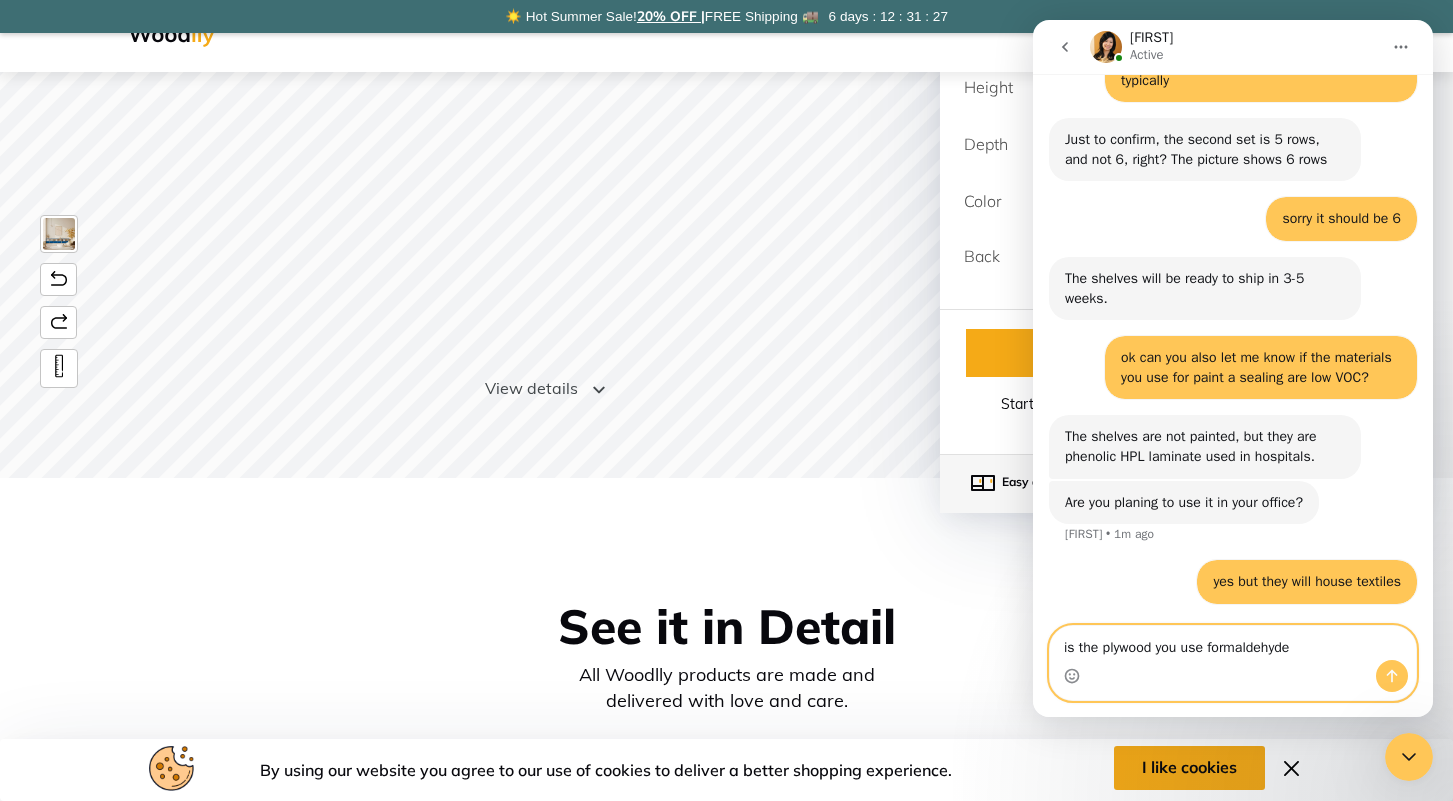 scroll, scrollTop: 1476, scrollLeft: 0, axis: vertical 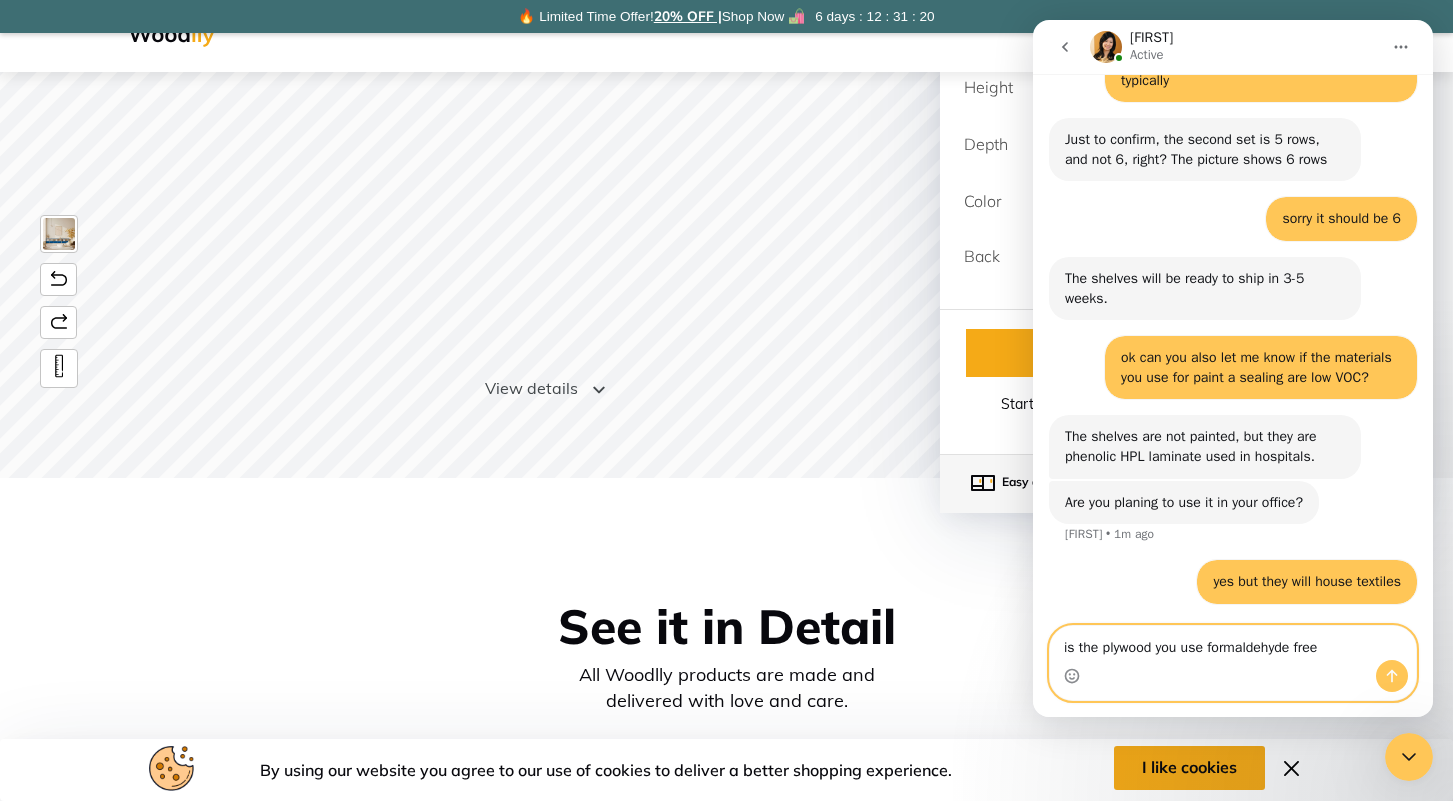 type on "is the plywood you use formaldehyde free?" 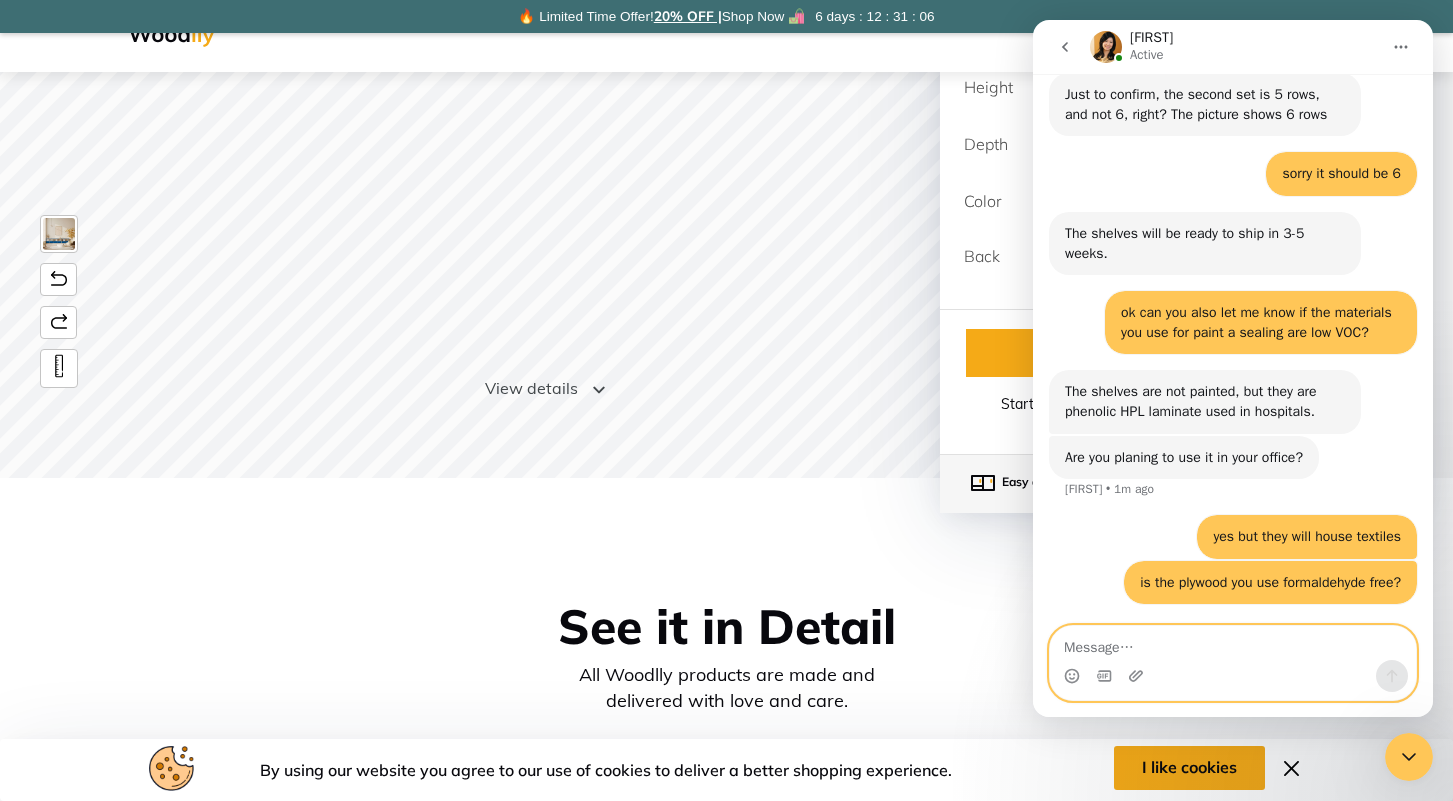 scroll, scrollTop: 1522, scrollLeft: 0, axis: vertical 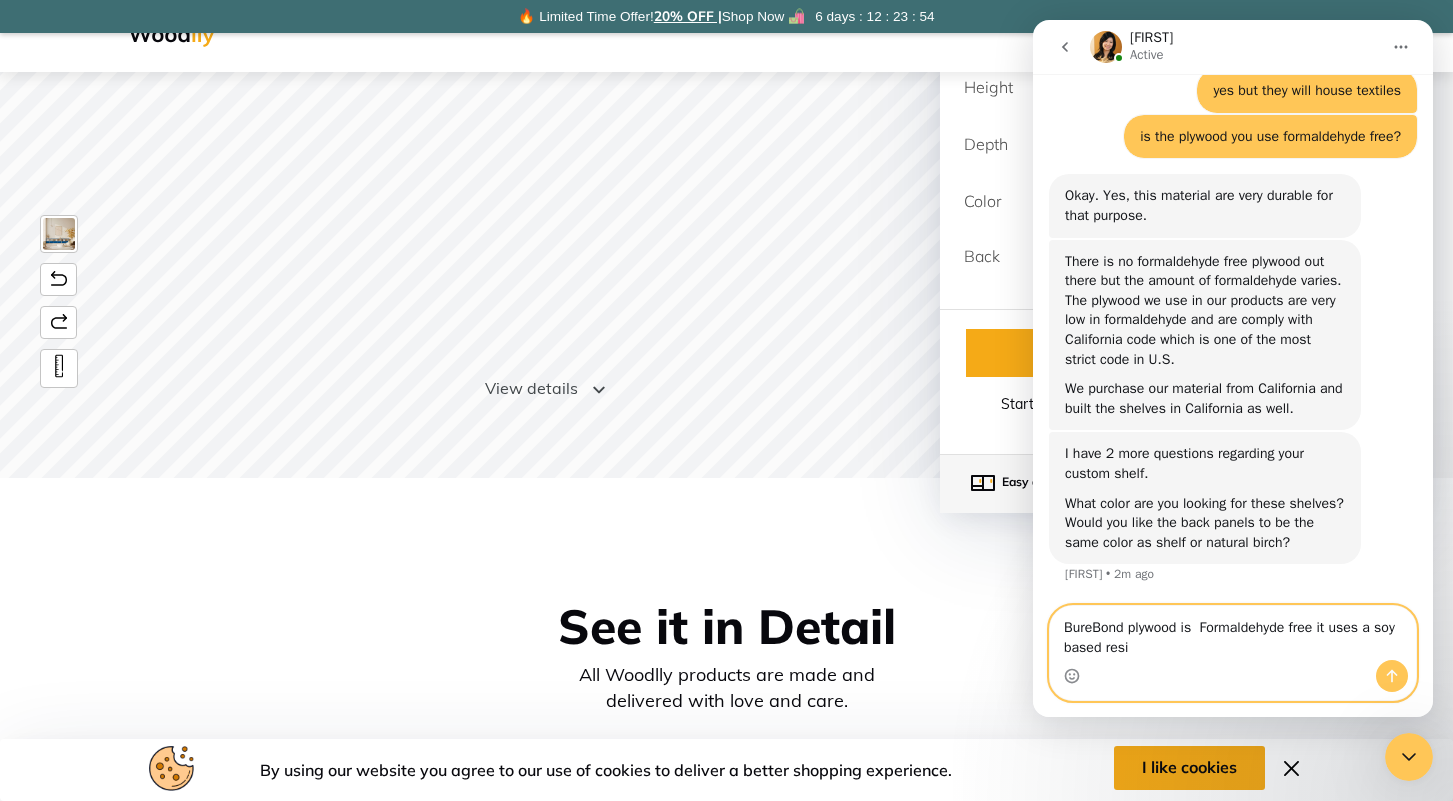 type on "BureBond plywood is  Formaldehyde free it uses a soy based resin" 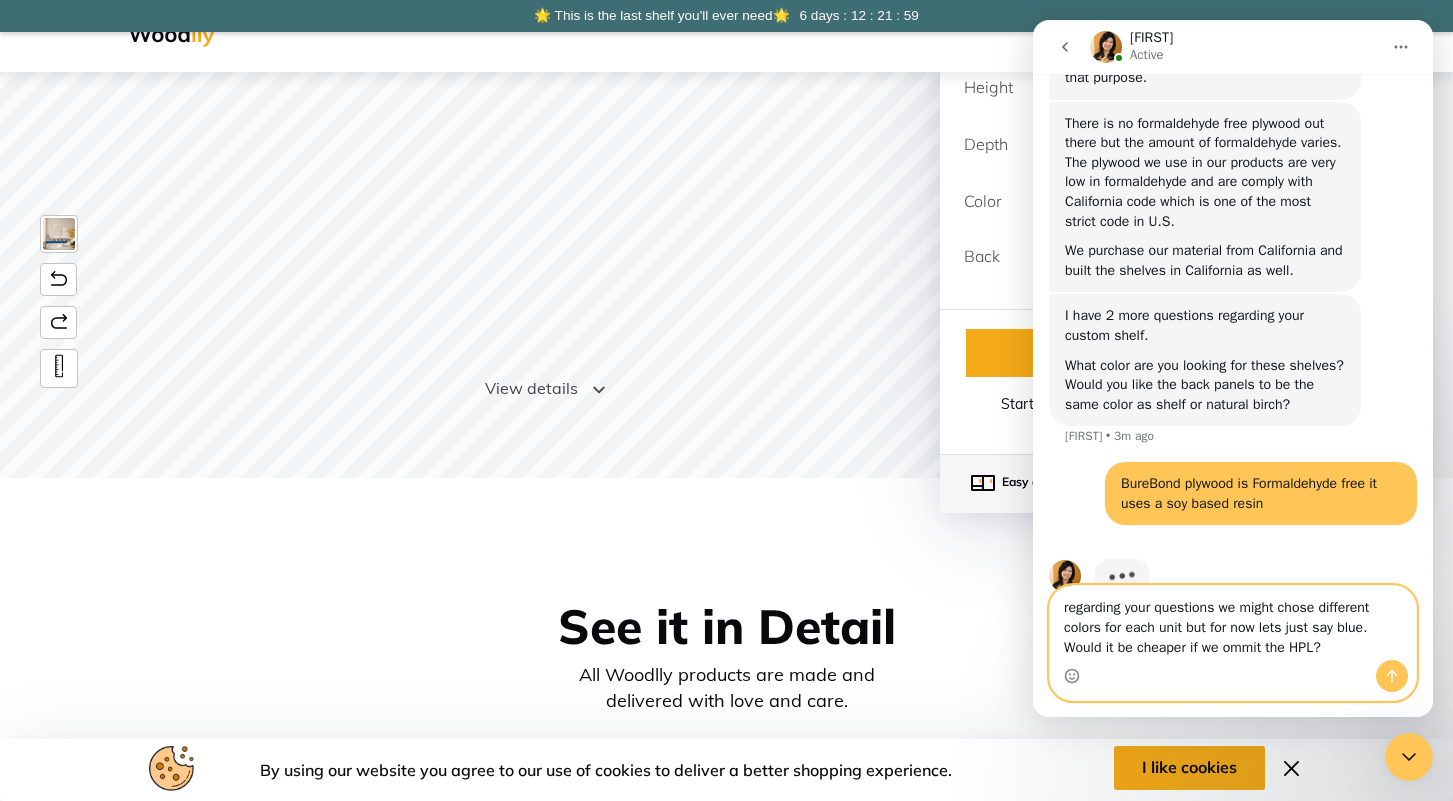 scroll, scrollTop: 2143, scrollLeft: 0, axis: vertical 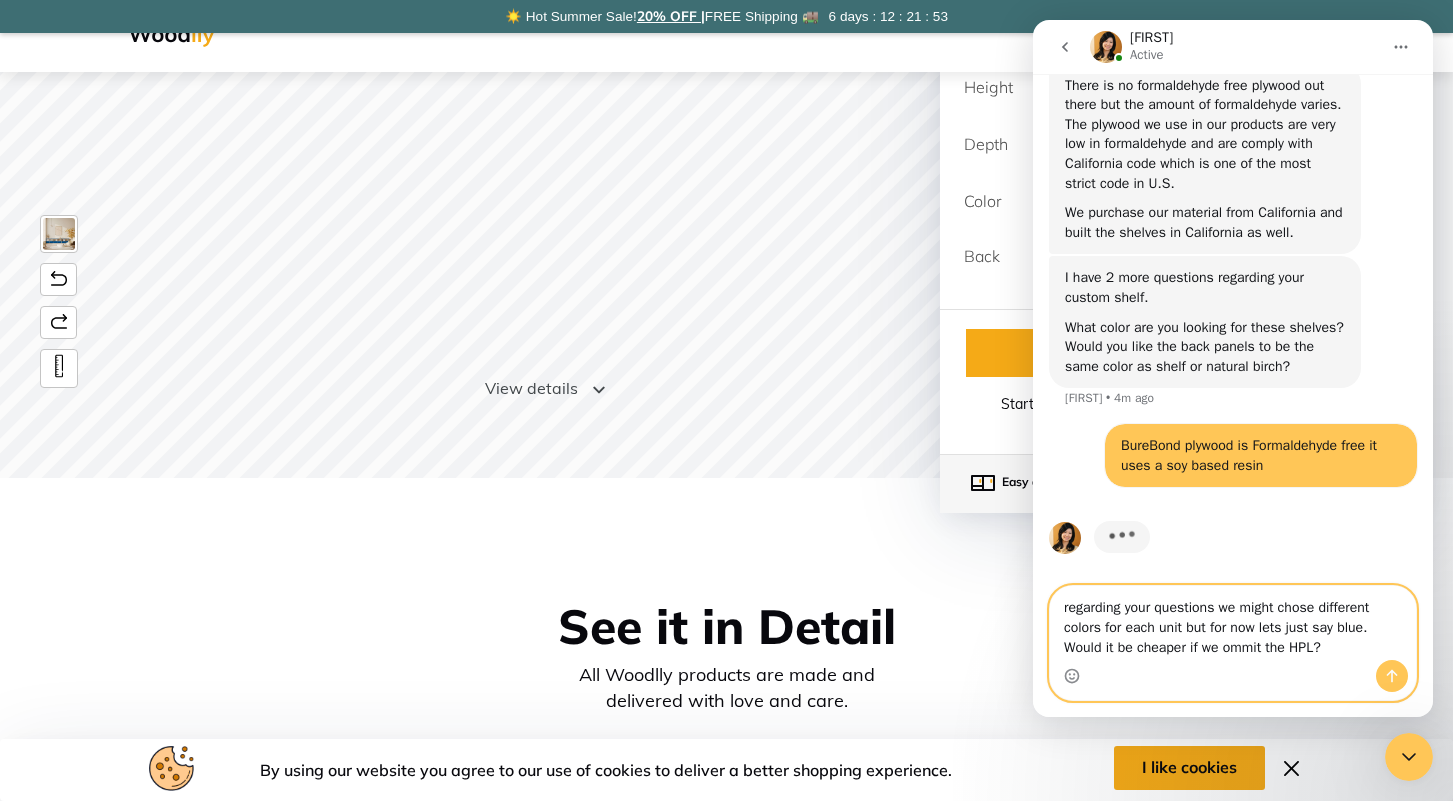 click on "regarding your questions we might chose different colors for each unit but for now lets just say blue. Would it be cheaper if we ommit the HPL?" at bounding box center [1233, 623] 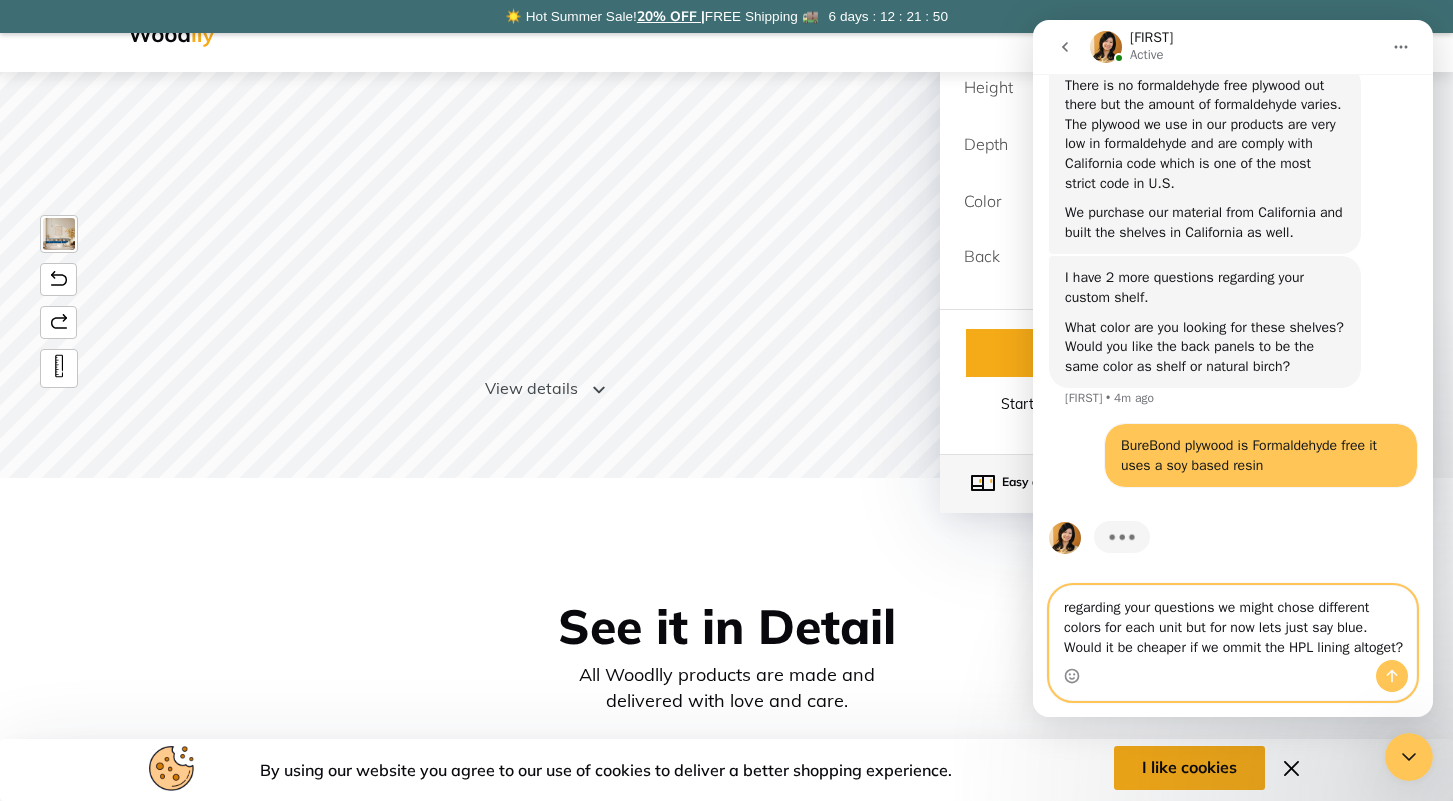 scroll, scrollTop: 2163, scrollLeft: 0, axis: vertical 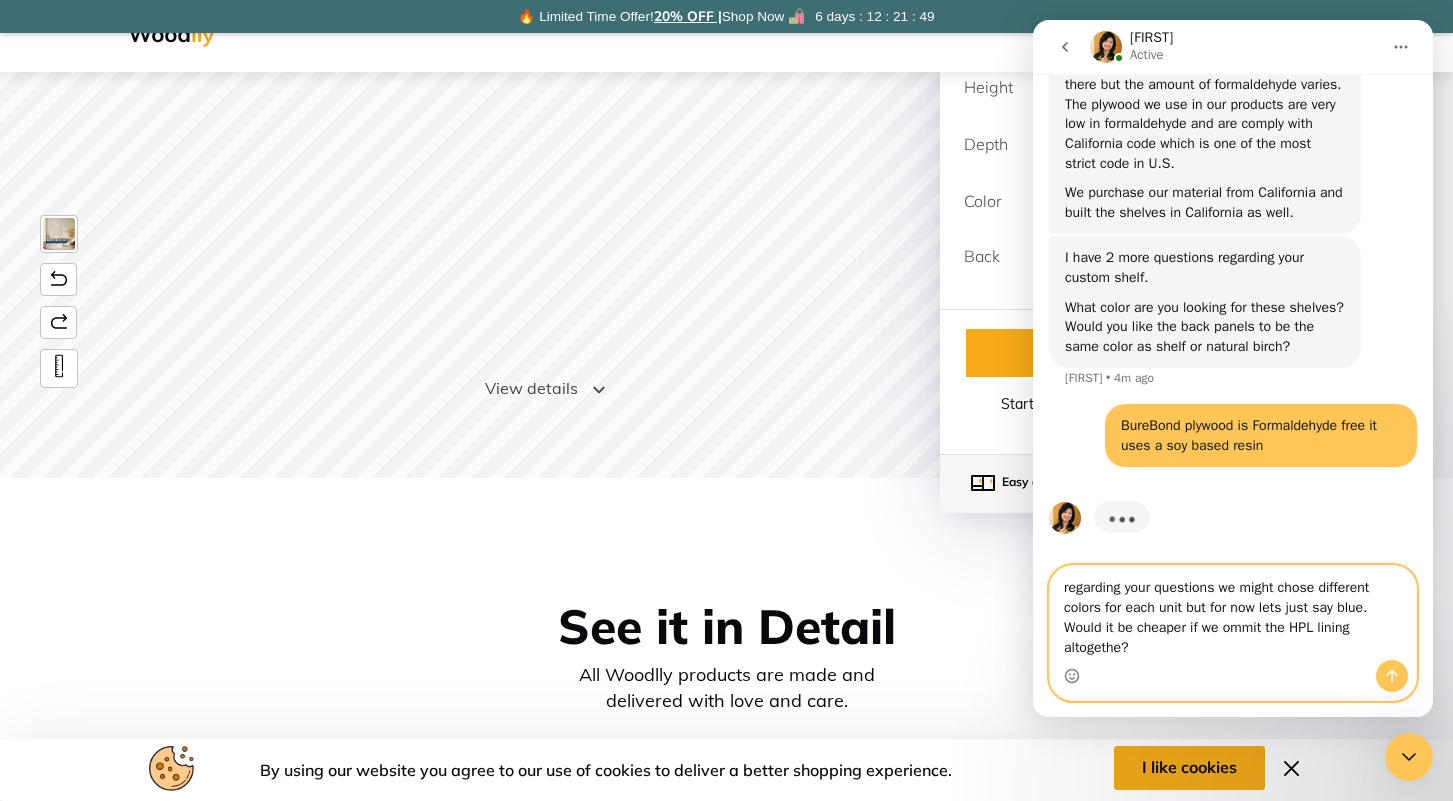 type on "regarding your questions we might chose different colors for each unit but for now lets just say blue. Would it be cheaper if we ommit the HPL lining altogether?" 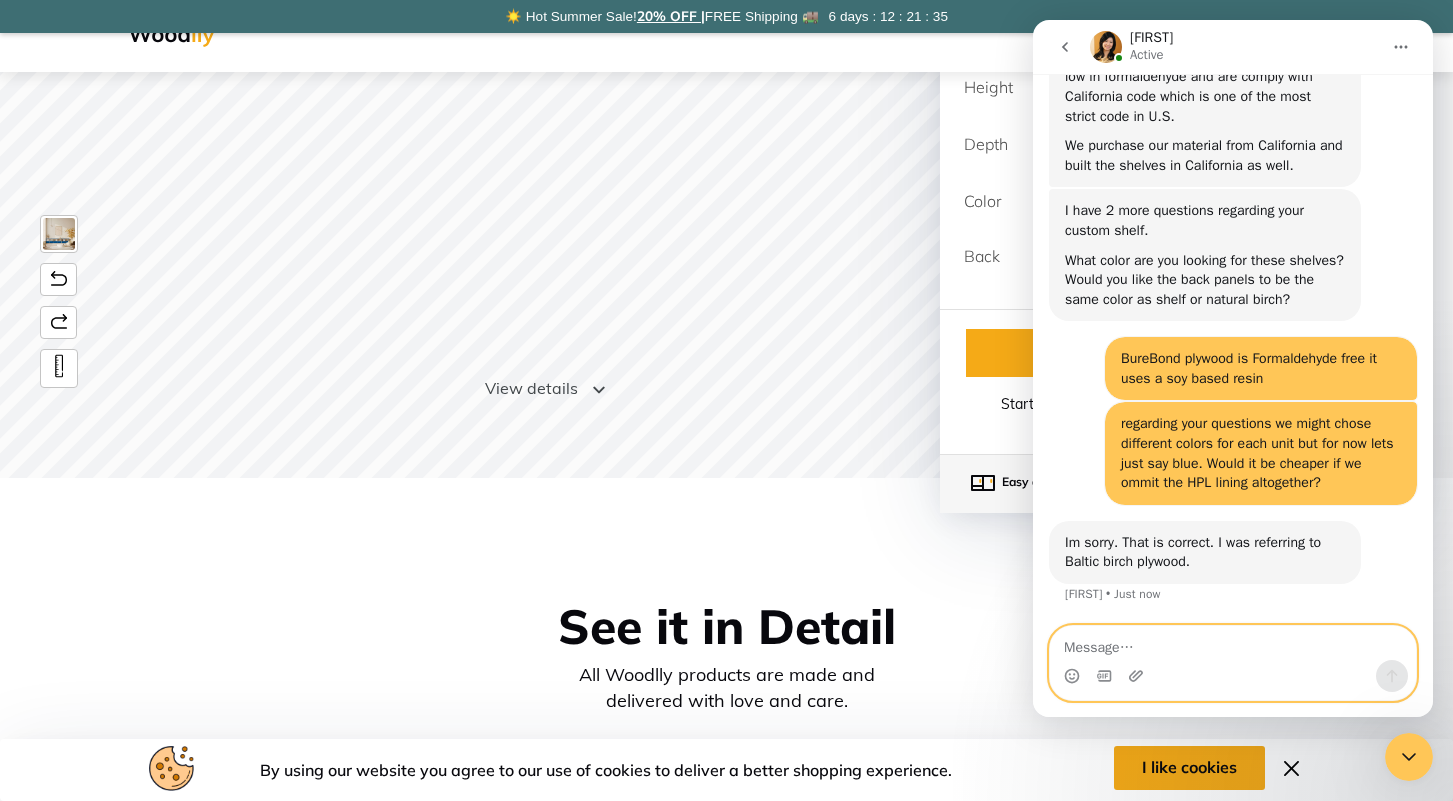 scroll, scrollTop: 2210, scrollLeft: 0, axis: vertical 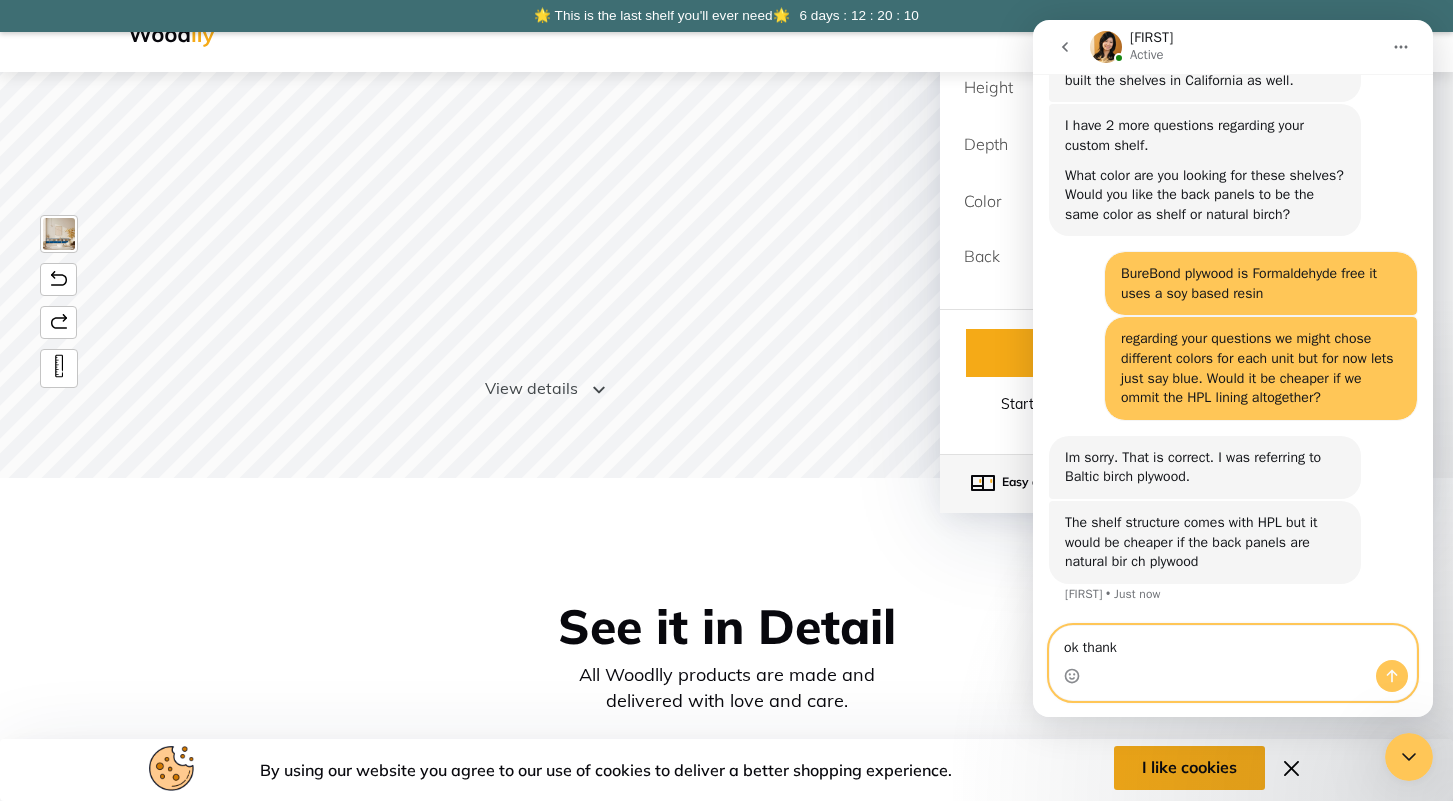 type on "ok thanks" 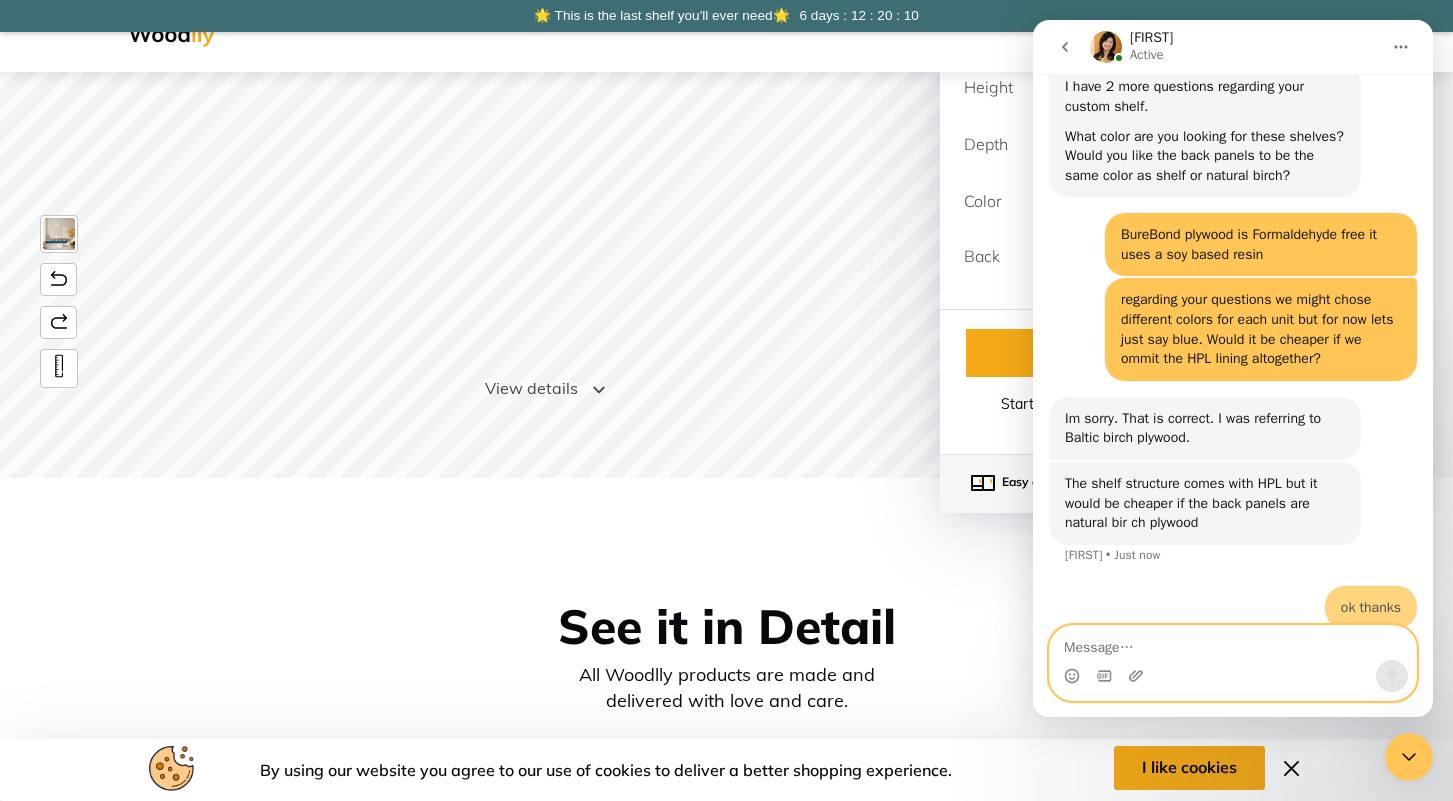 scroll, scrollTop: 2354, scrollLeft: 0, axis: vertical 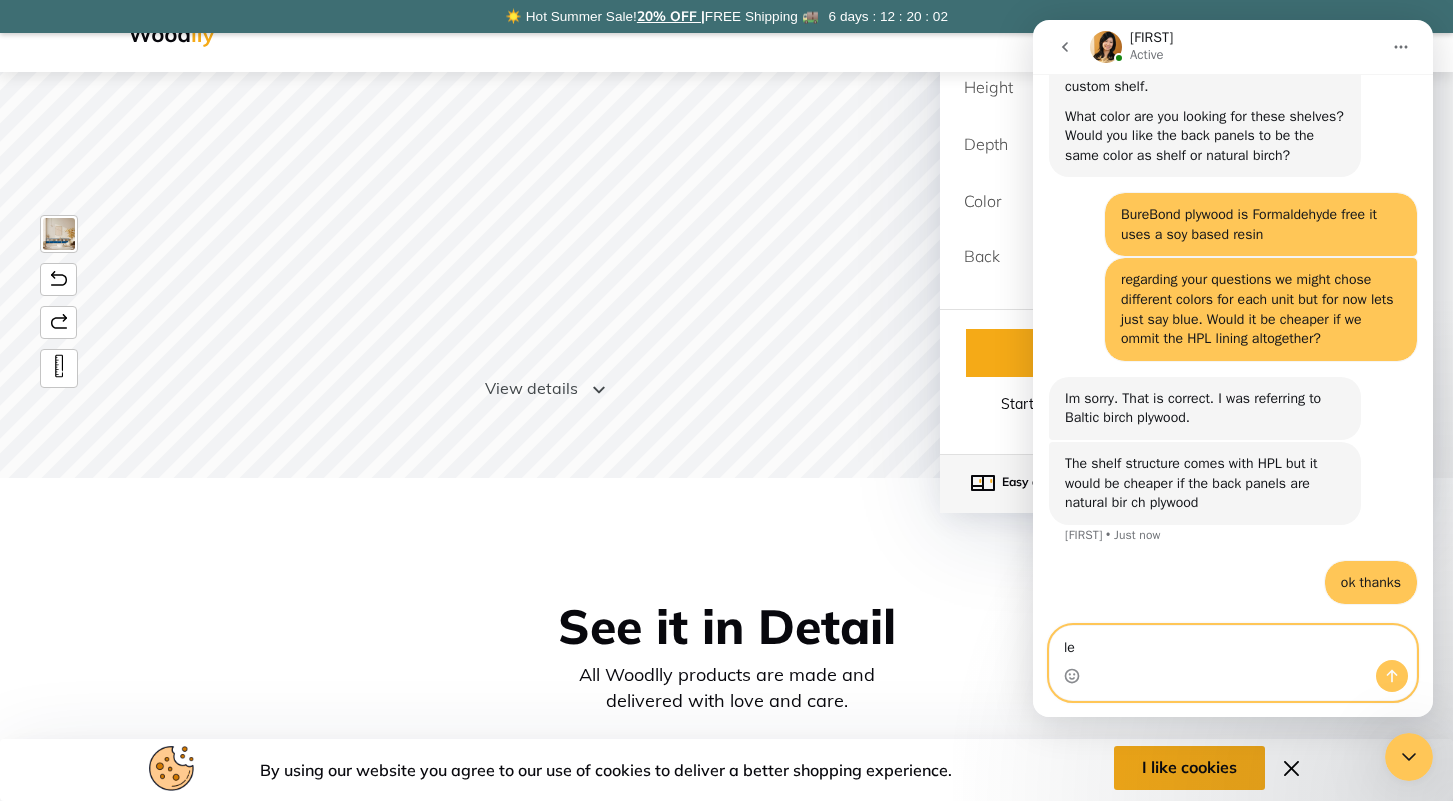 type on "l" 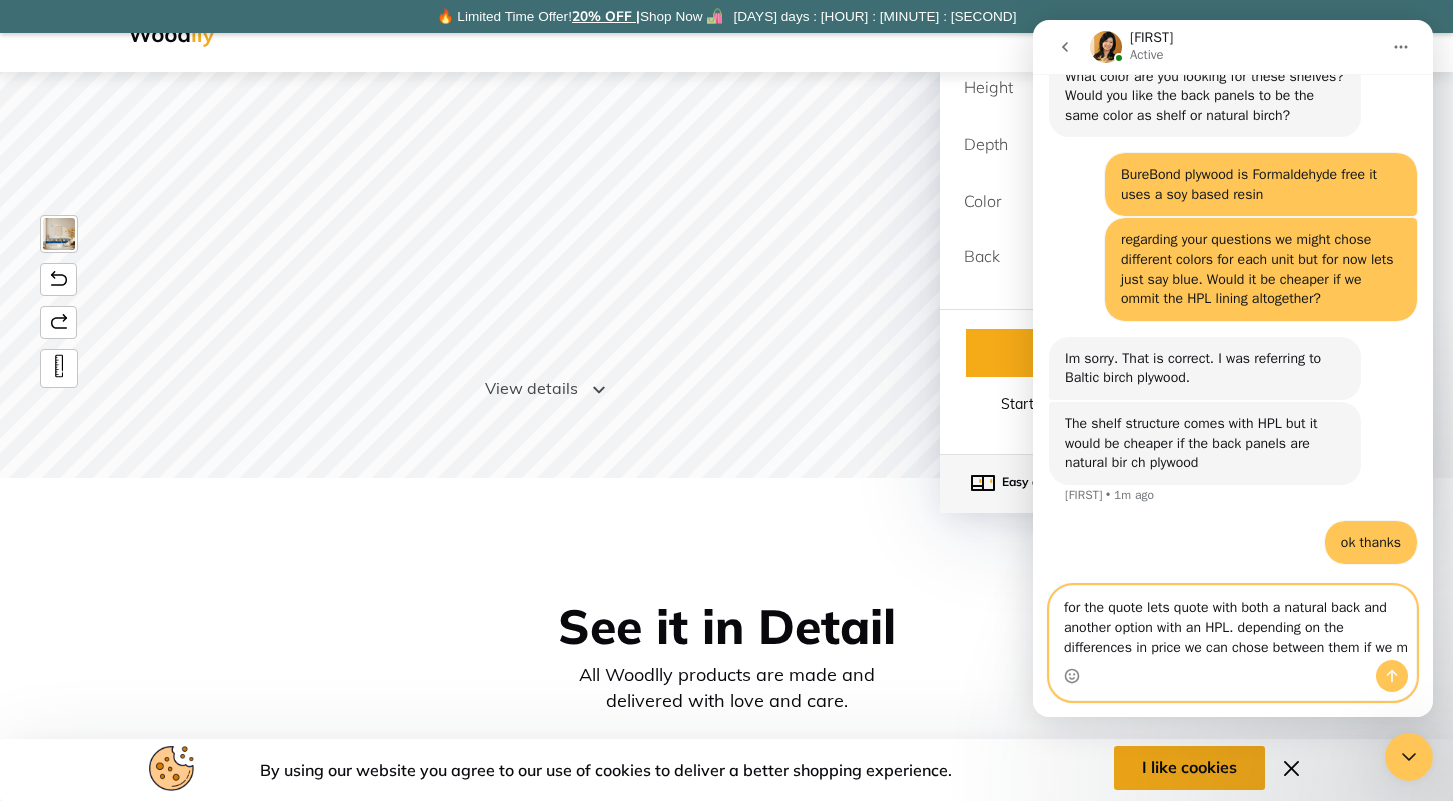 scroll, scrollTop: 2414, scrollLeft: 0, axis: vertical 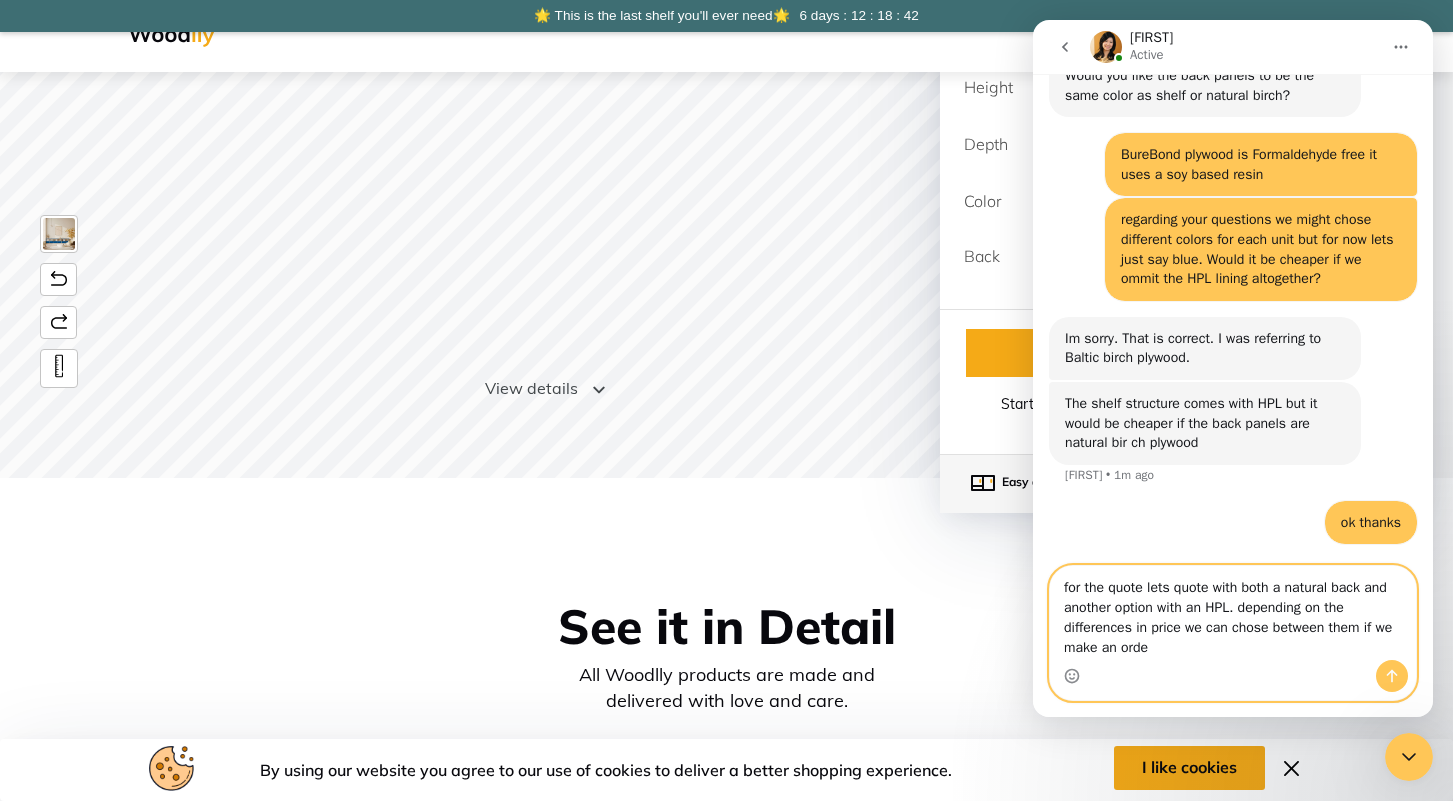 type on "for the quote lets quote with both a natural back and another option with an HPL. depending on the differences in price we can chose between them if we make an order" 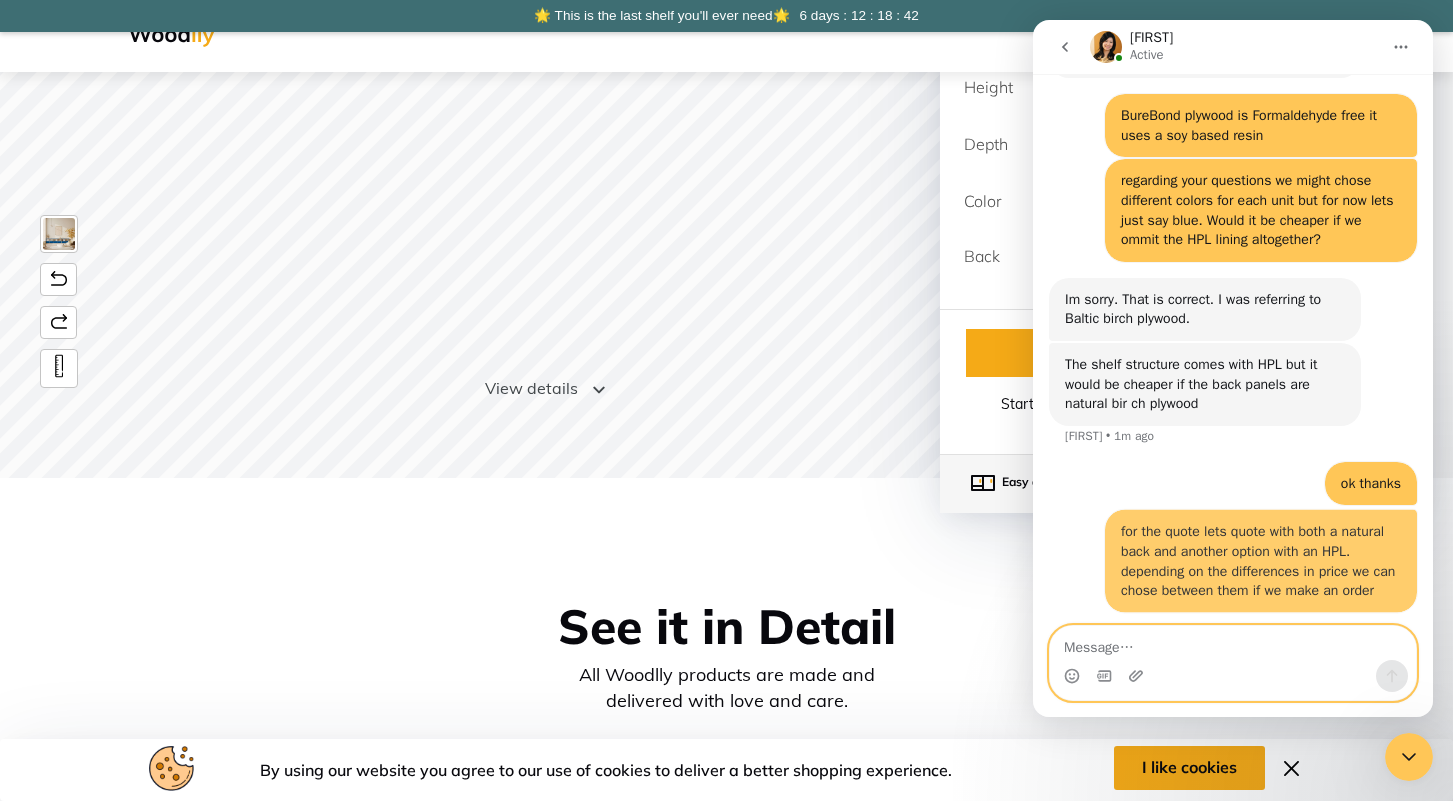 scroll, scrollTop: 2478, scrollLeft: 0, axis: vertical 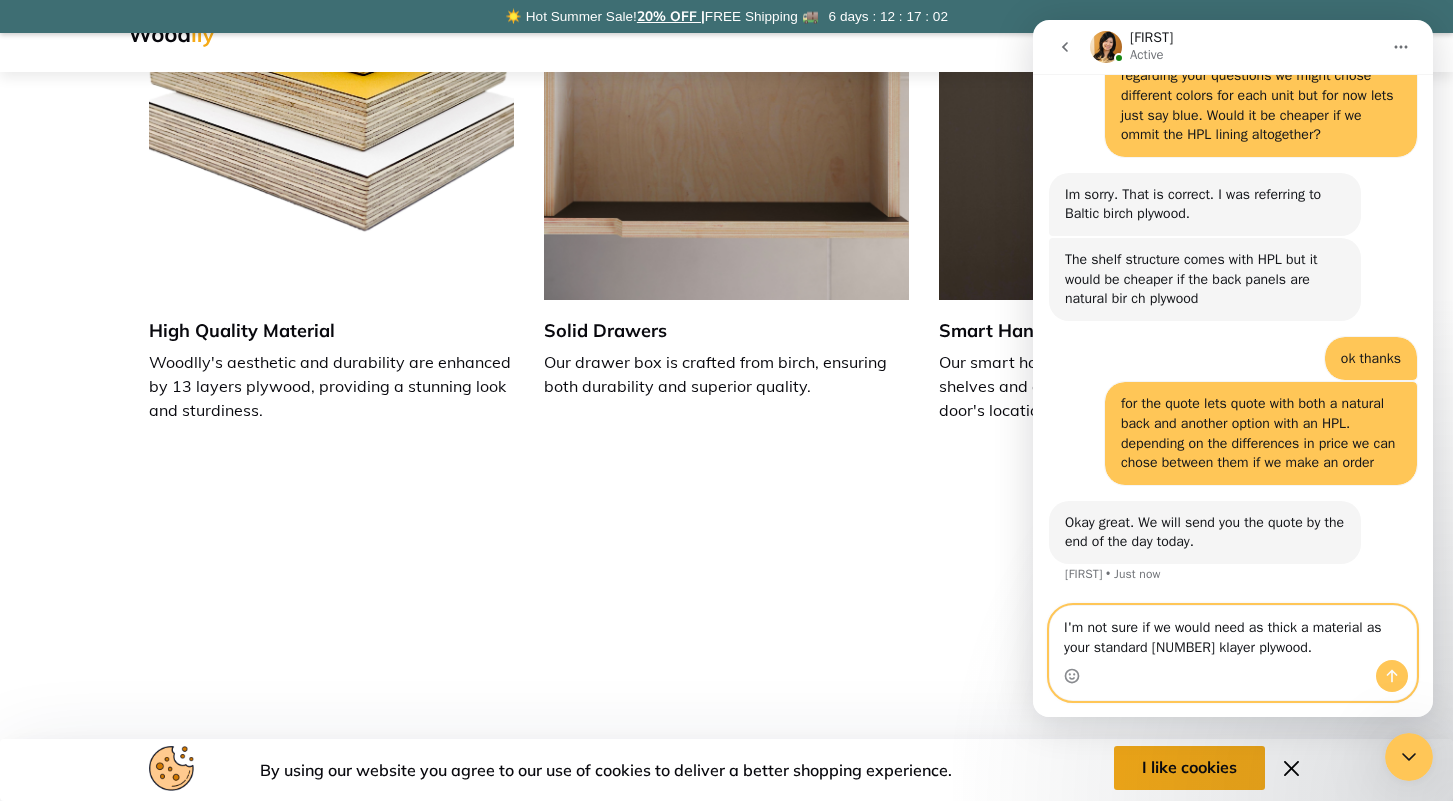 click on "I'm not sure if we would need as thick a material as your standard [NUMBER] klayer plywood." at bounding box center [1233, 633] 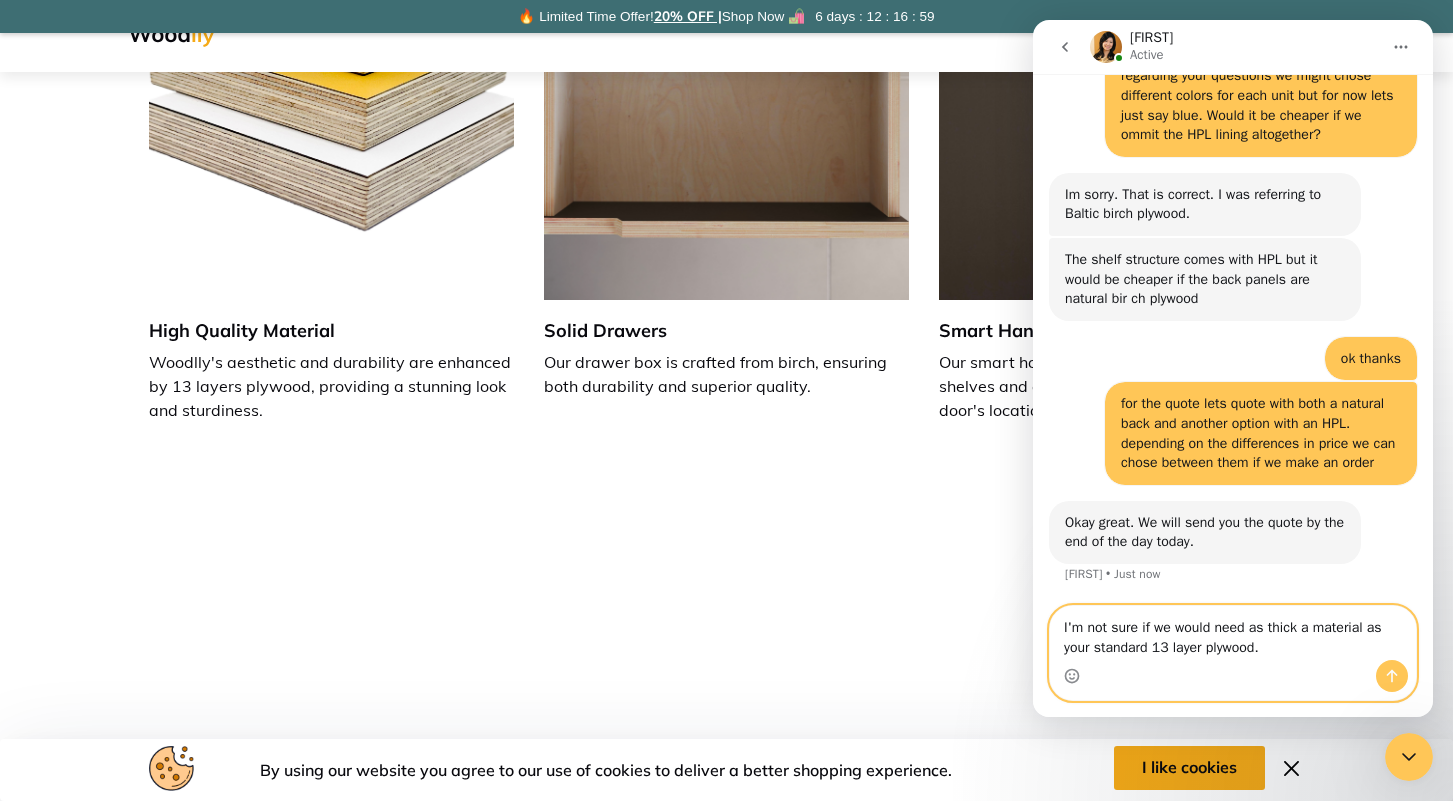 click on "I'm not sure if we would need as thick a material as your standard 13 layer plywood." at bounding box center (1233, 633) 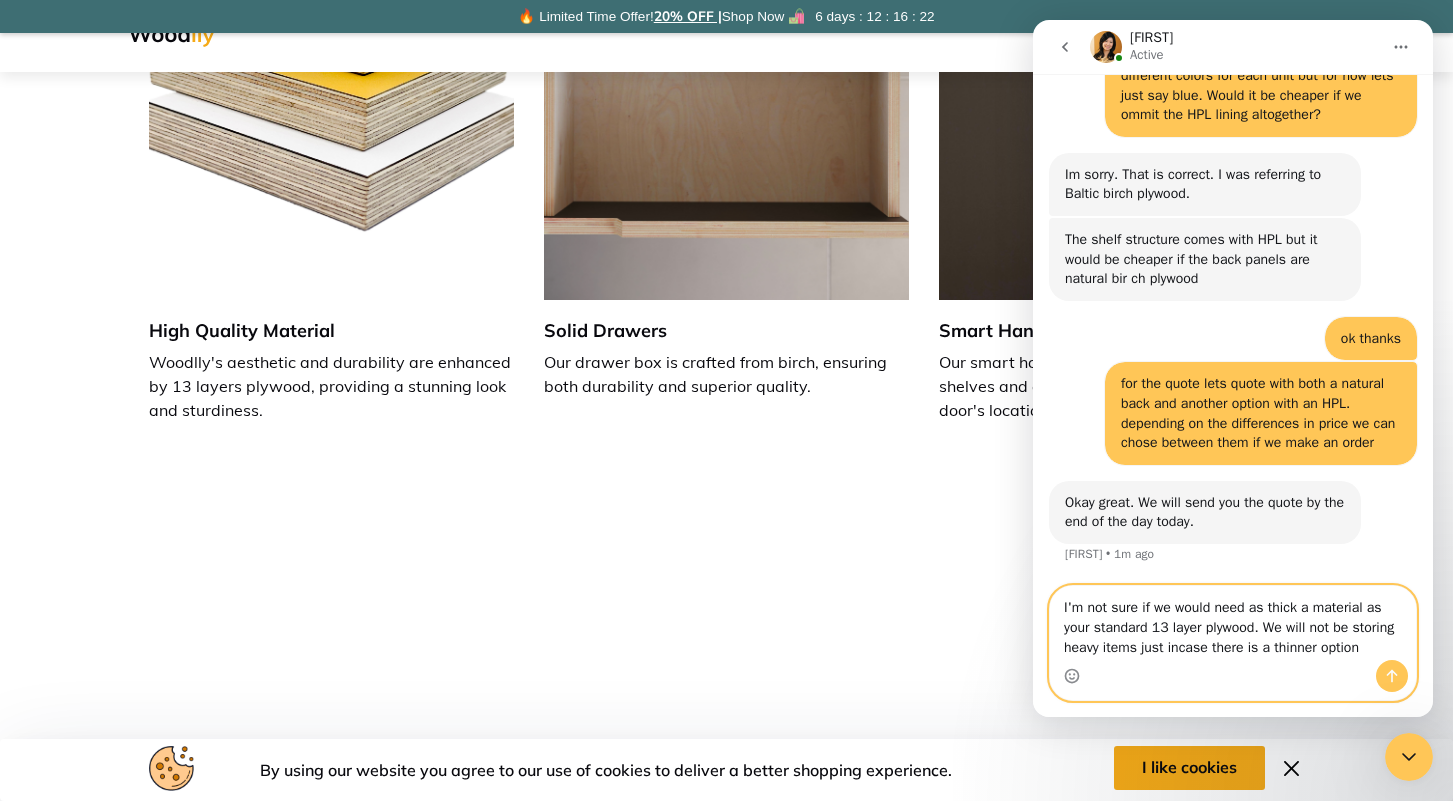scroll, scrollTop: 2618, scrollLeft: 0, axis: vertical 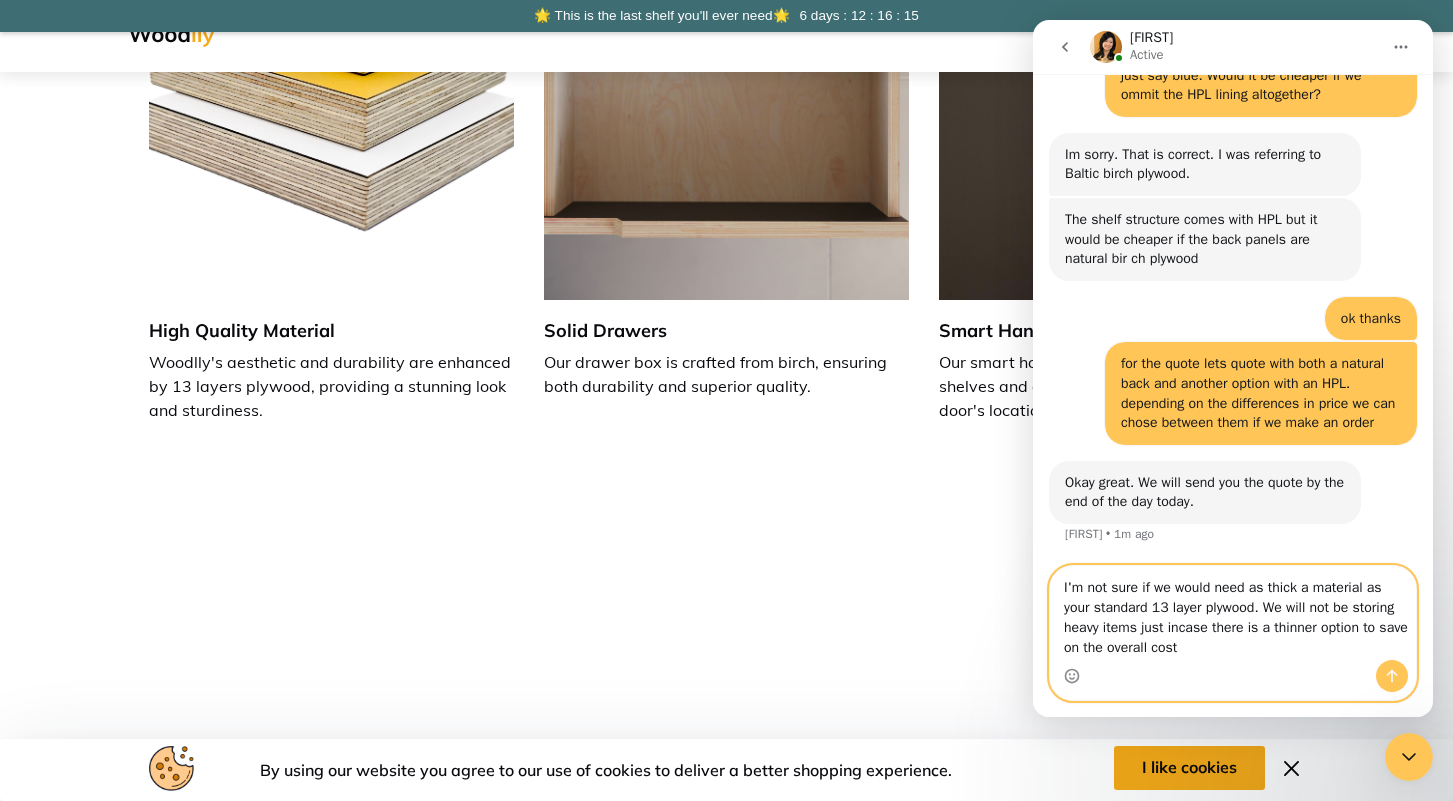 type on "I'm not sure if we would need as thick a material as your standard 13 layer plywood. We will not be storing heavy items just incase there is a thinner option to save on the overall cost." 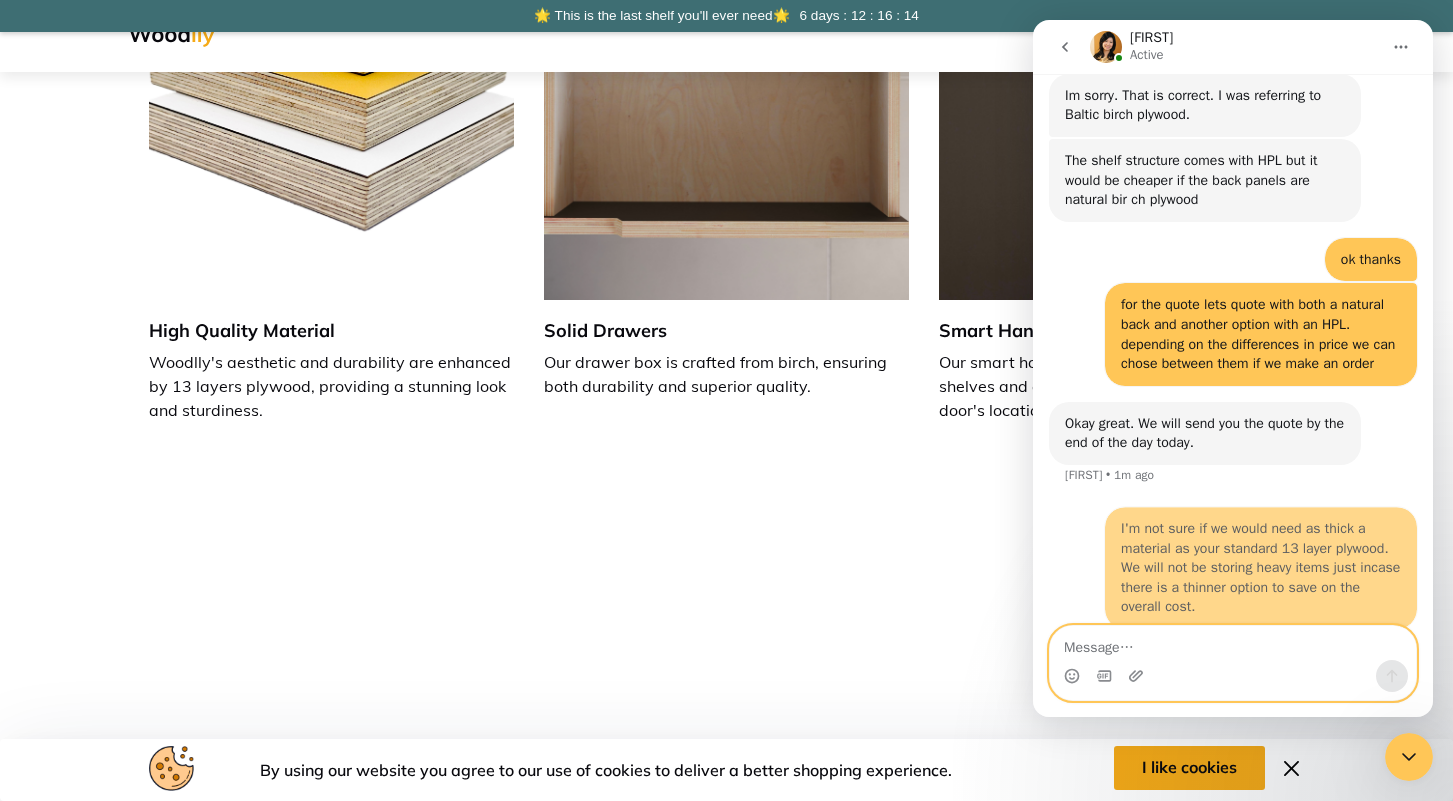 scroll, scrollTop: 2695, scrollLeft: 0, axis: vertical 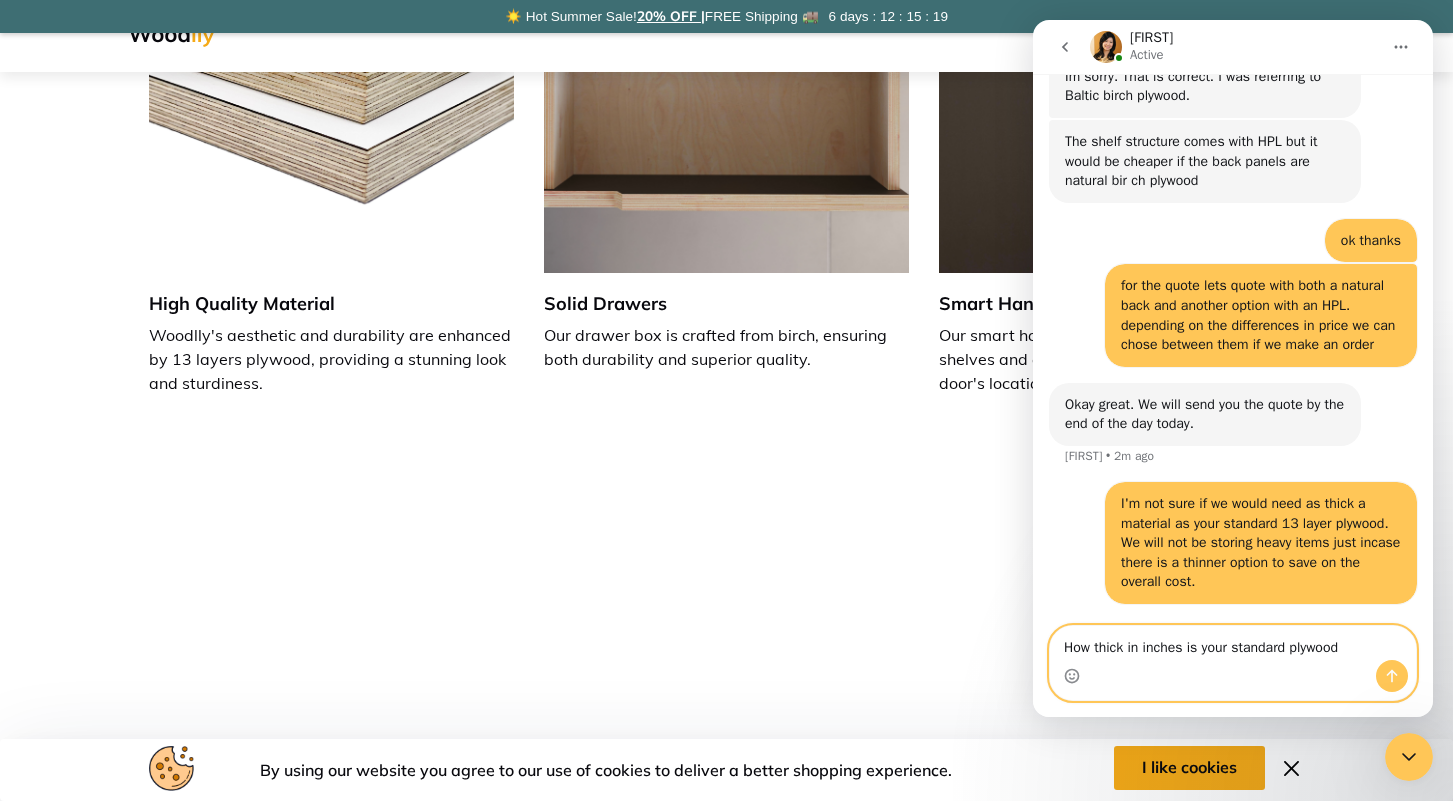 type on "How thick in inches is your standard plywood?" 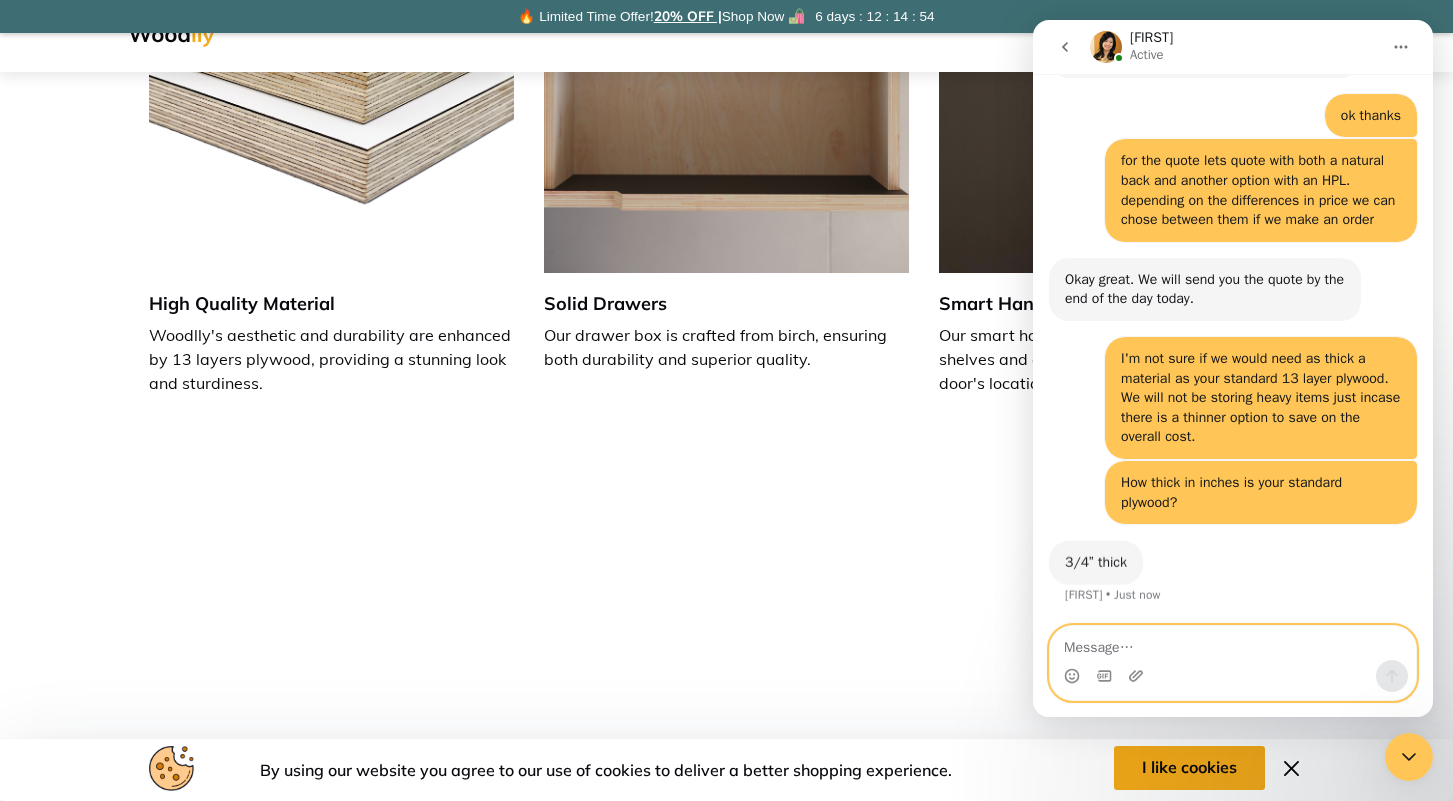 scroll, scrollTop: 2820, scrollLeft: 0, axis: vertical 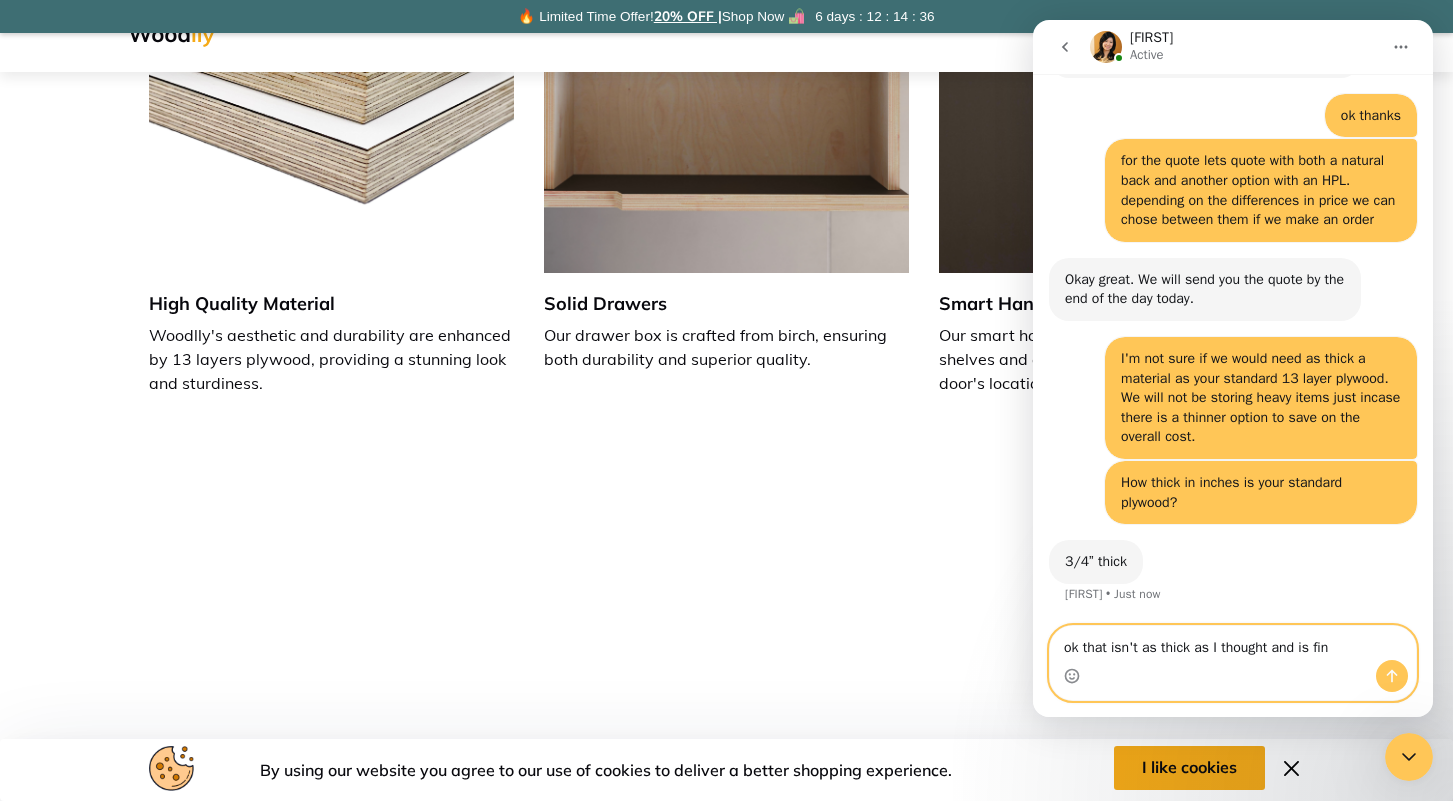 type on "ok that isn't as thick as I thought and is fine" 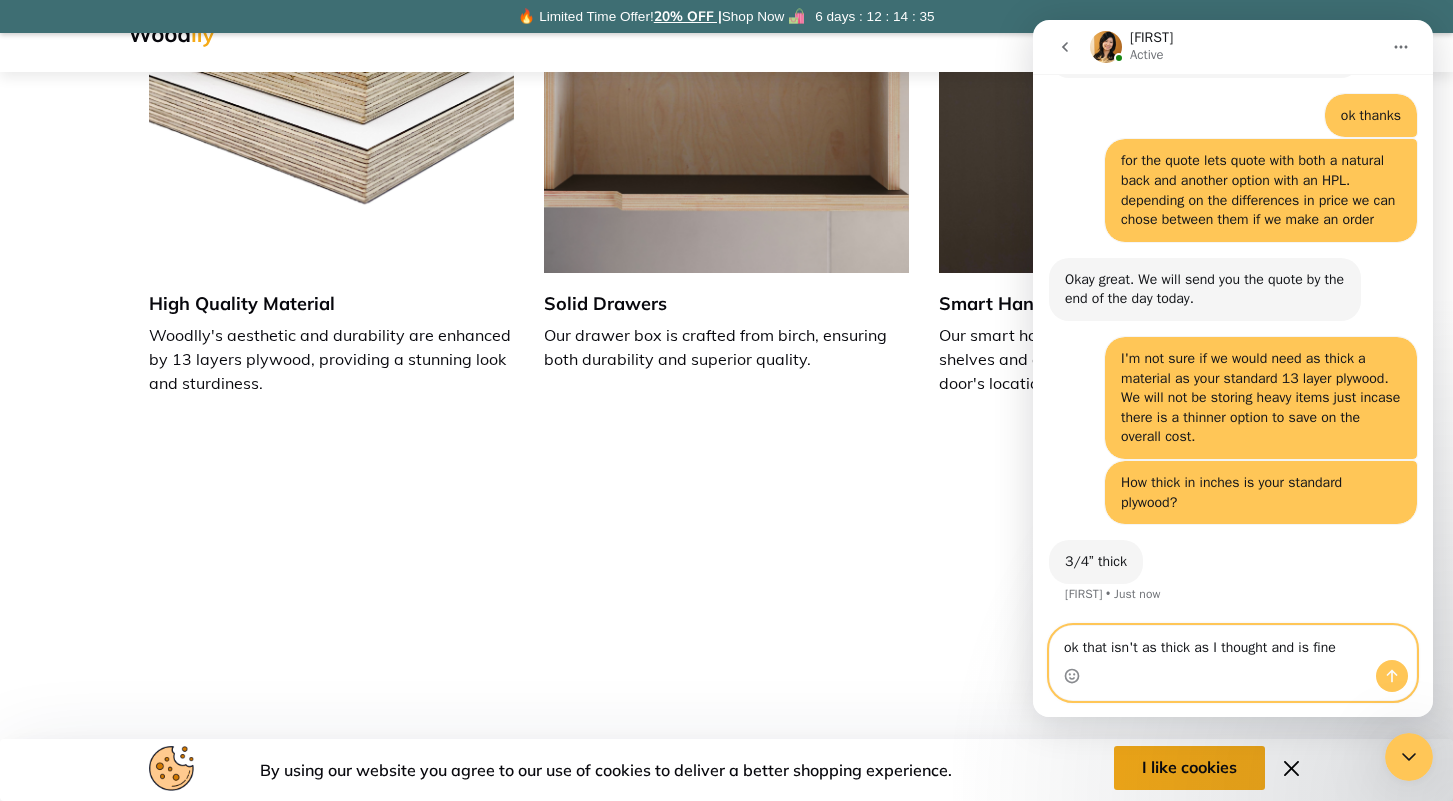 type 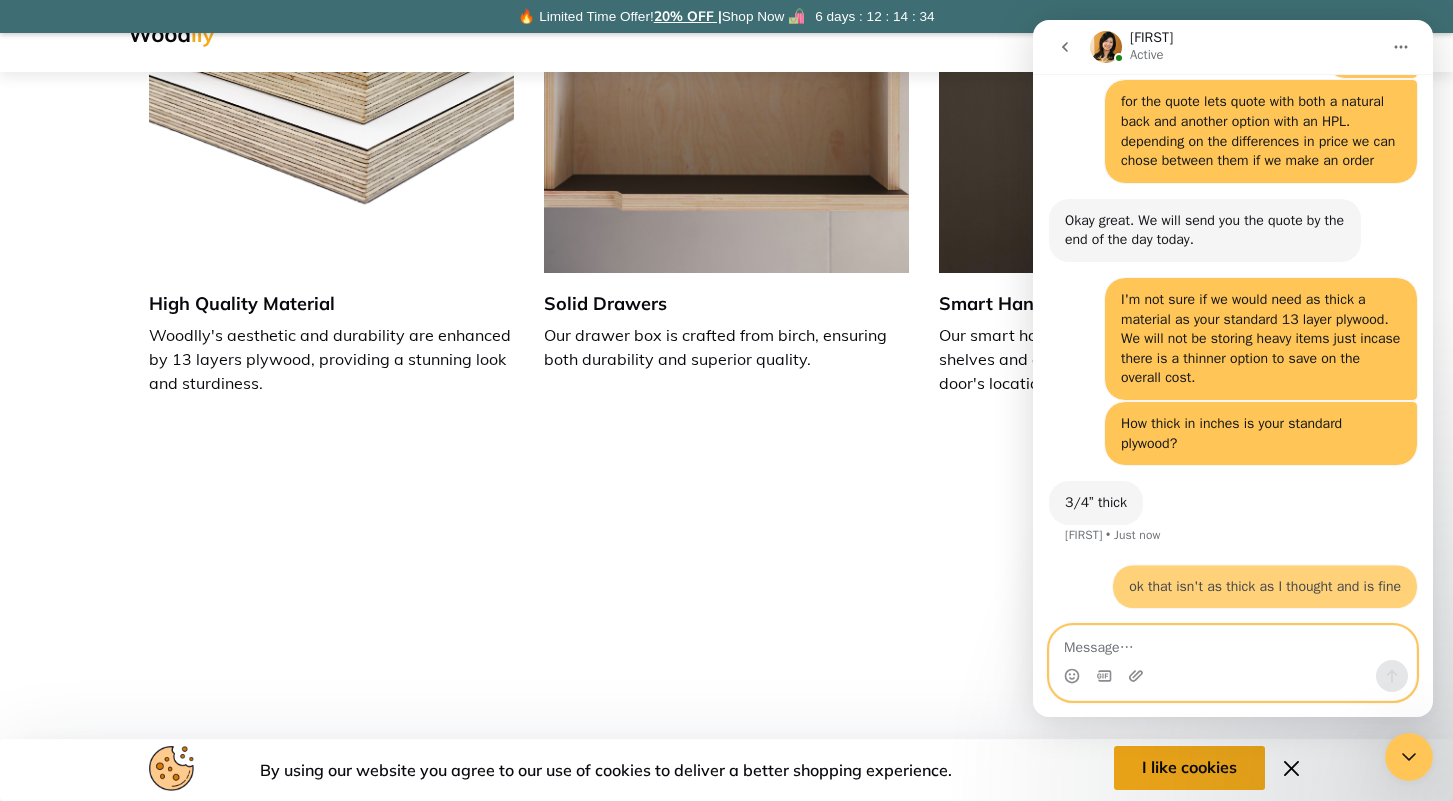 scroll, scrollTop: 2899, scrollLeft: 0, axis: vertical 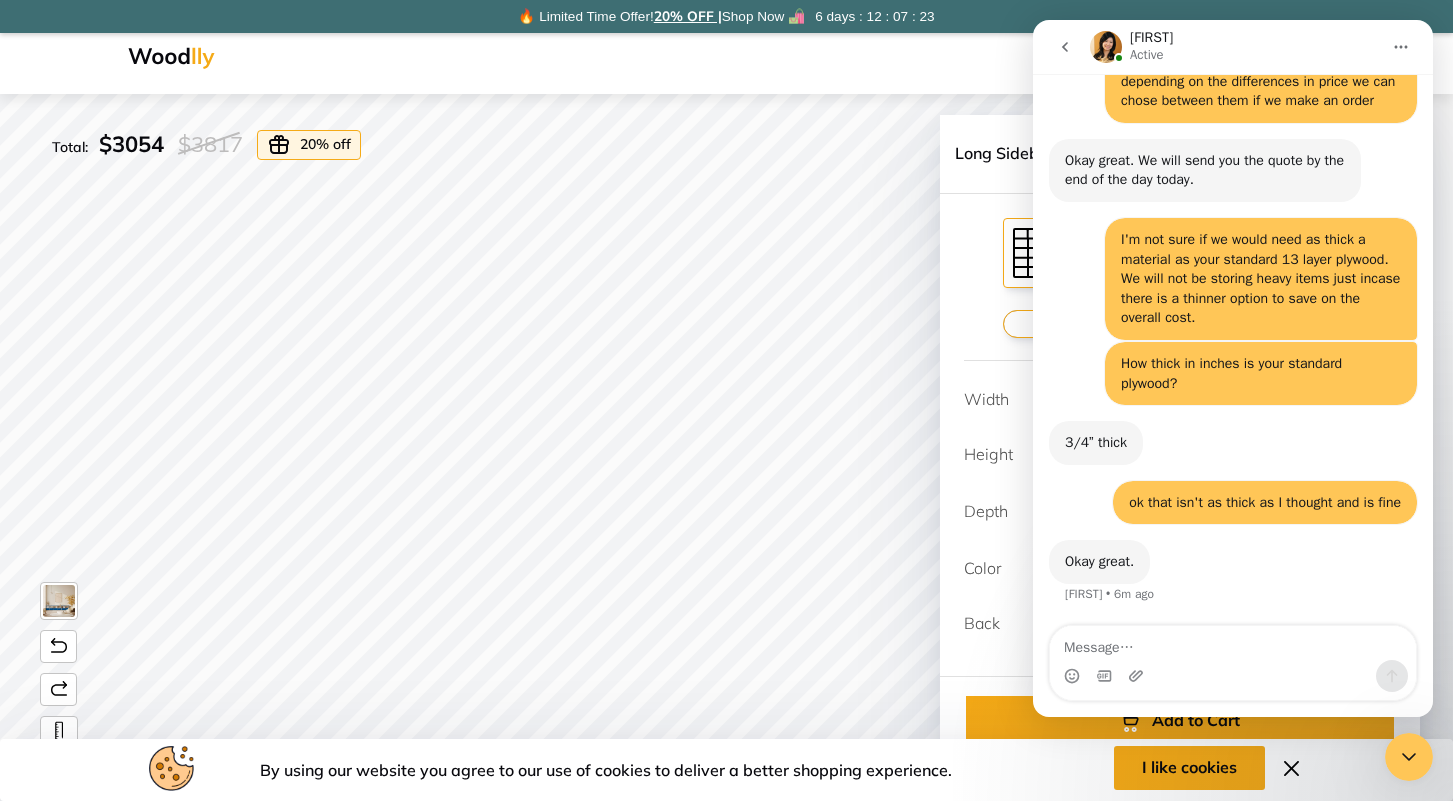 click 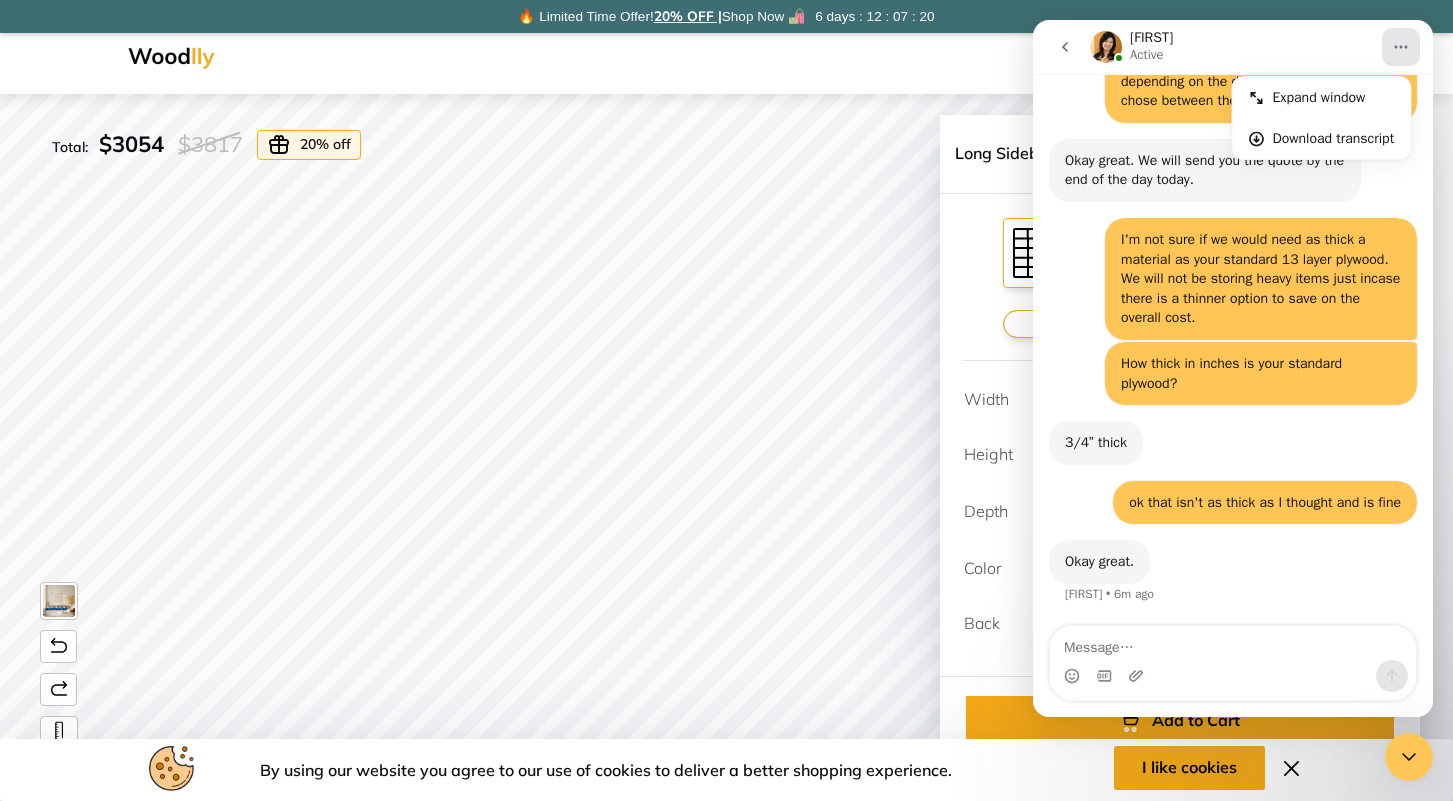 click 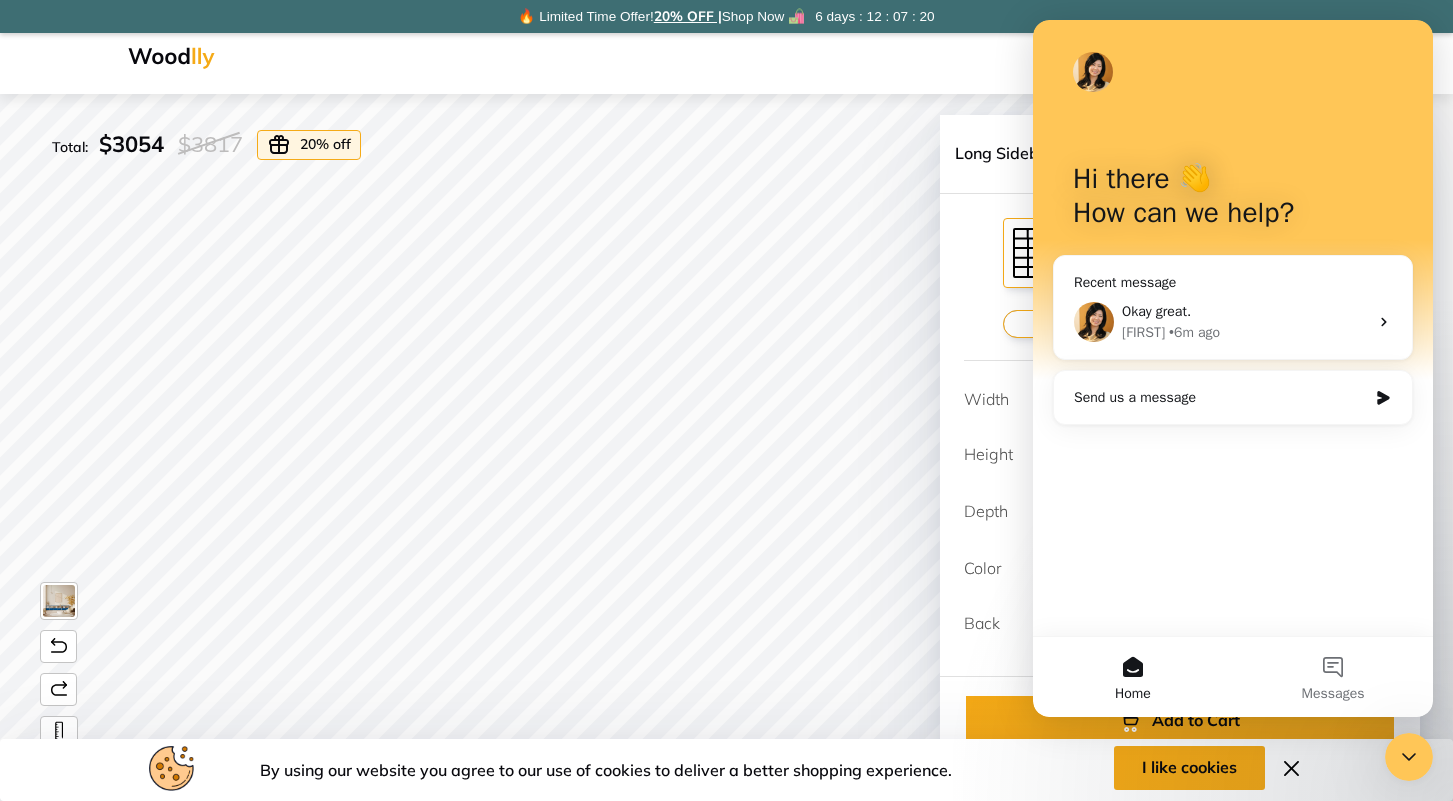 scroll, scrollTop: 0, scrollLeft: 0, axis: both 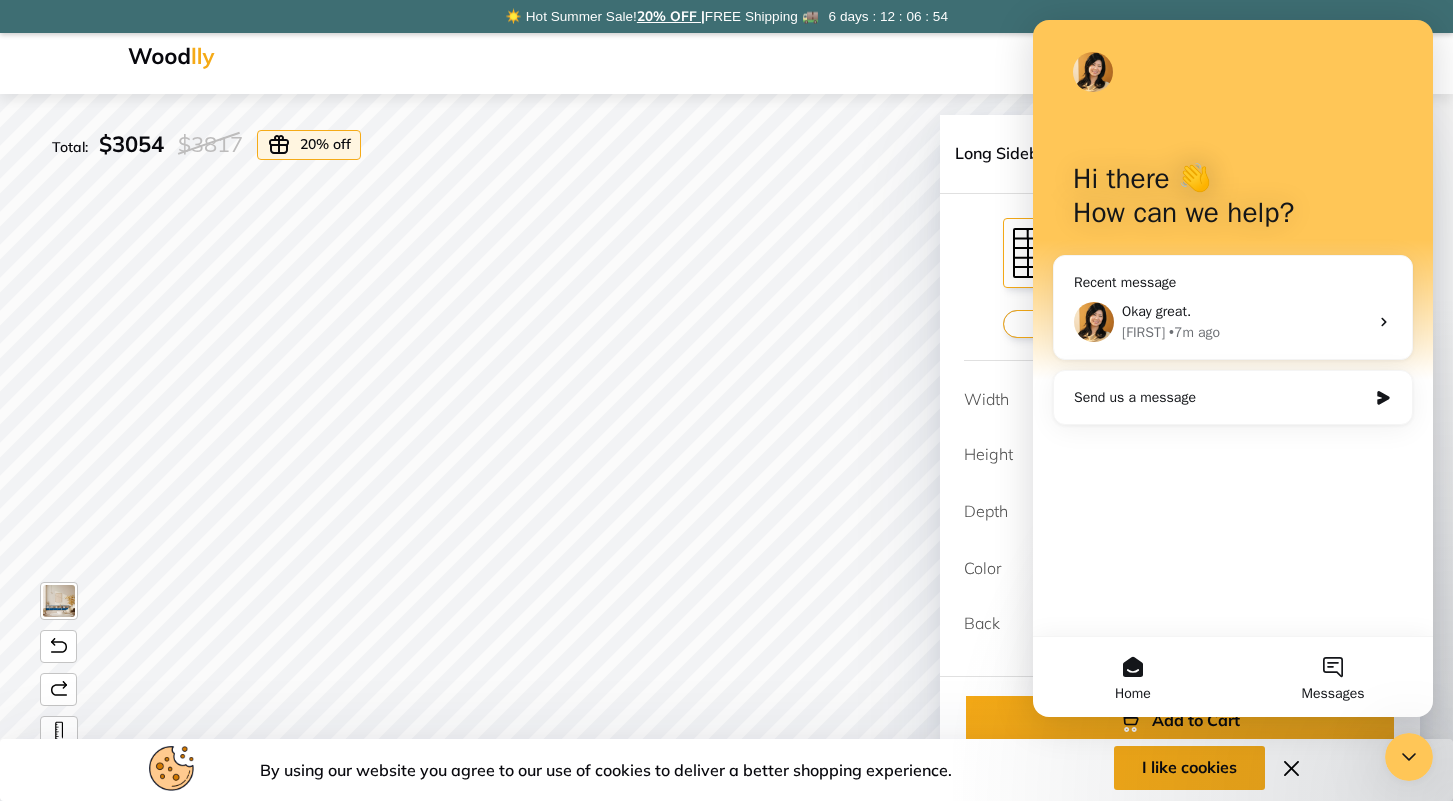 click on "Messages" at bounding box center [1333, 677] 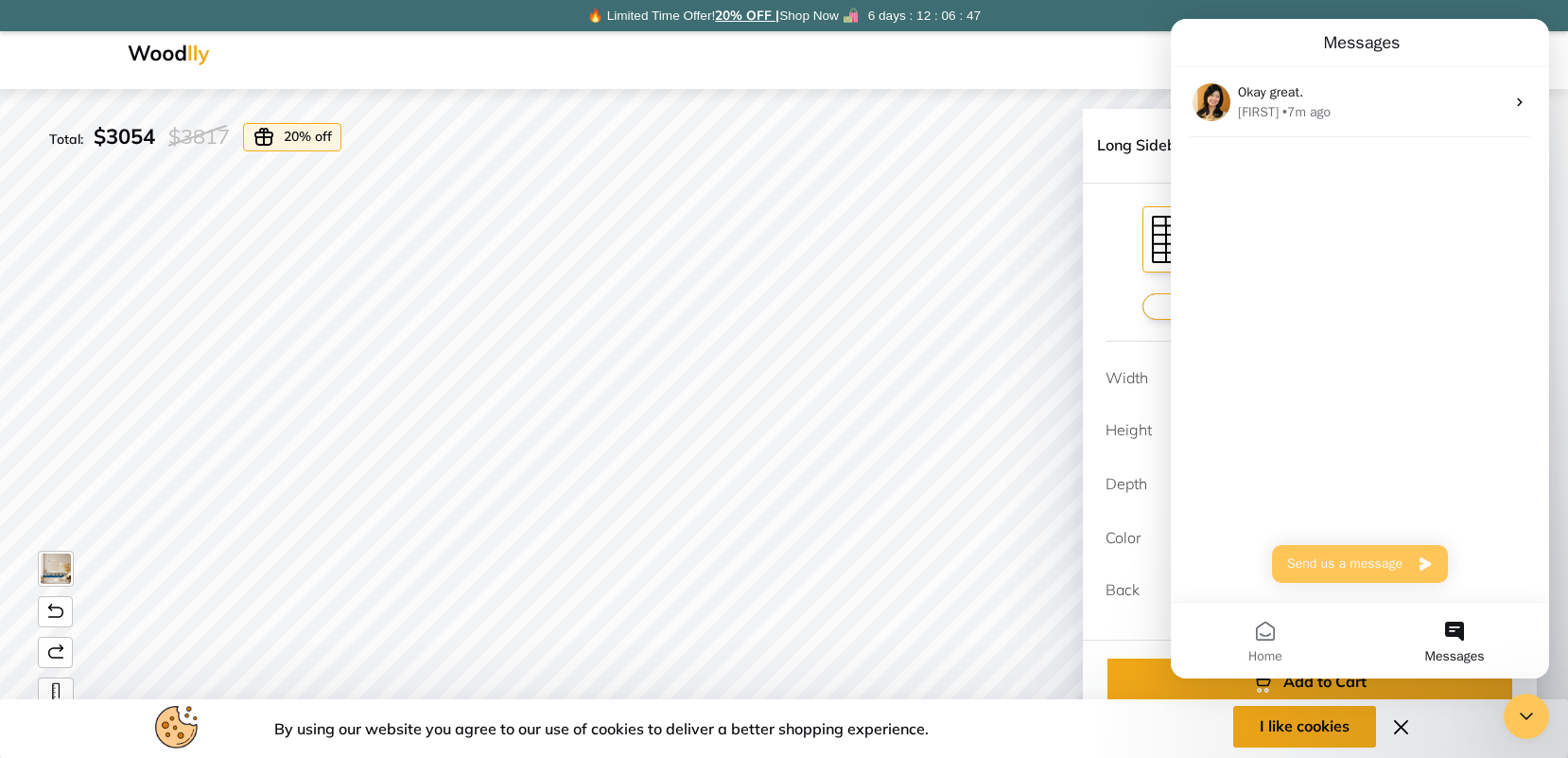 drag, startPoint x: 2674, startPoint y: 697, endPoint x: 1503, endPoint y: 613, distance: 1174.009 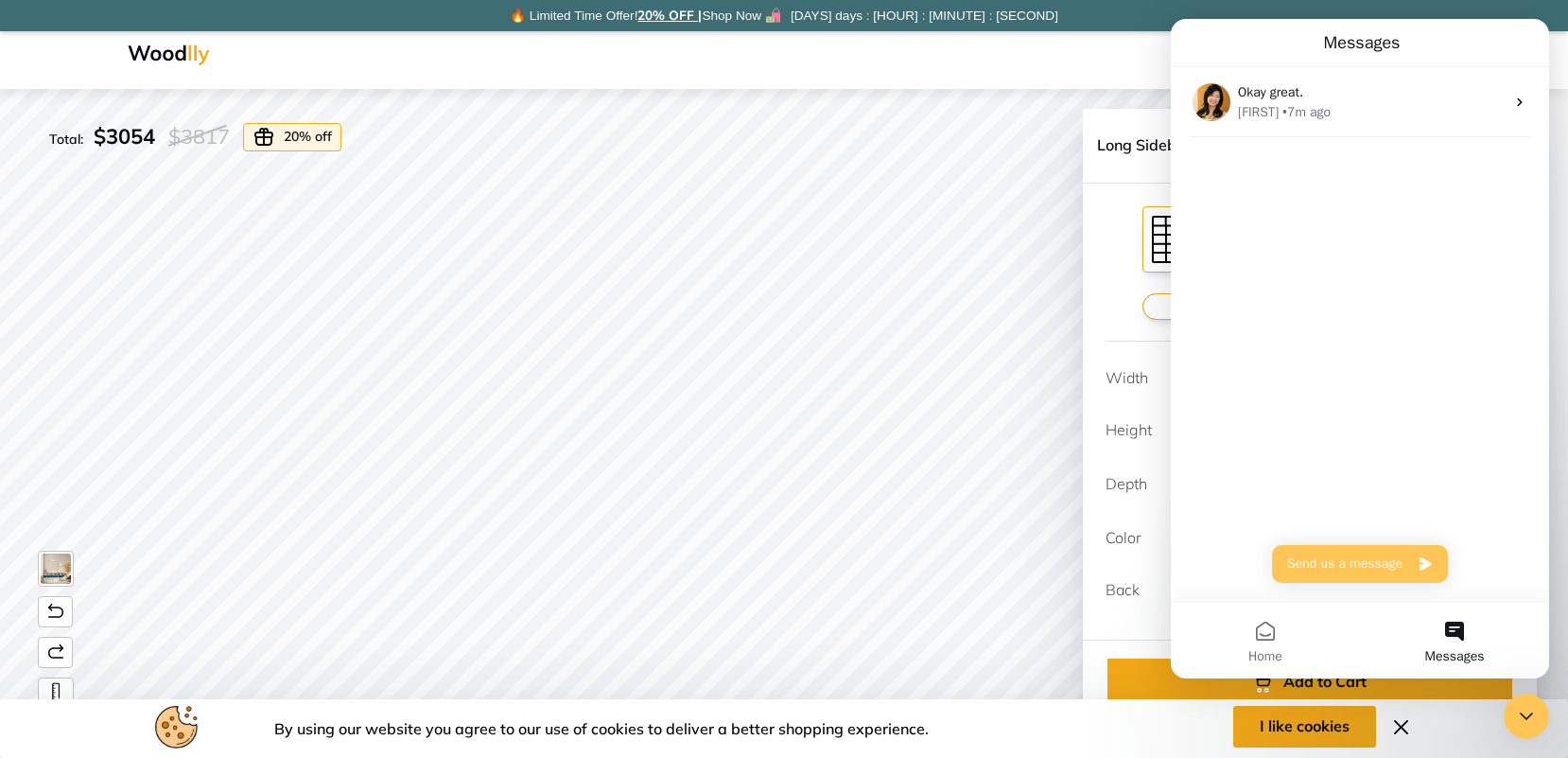 click 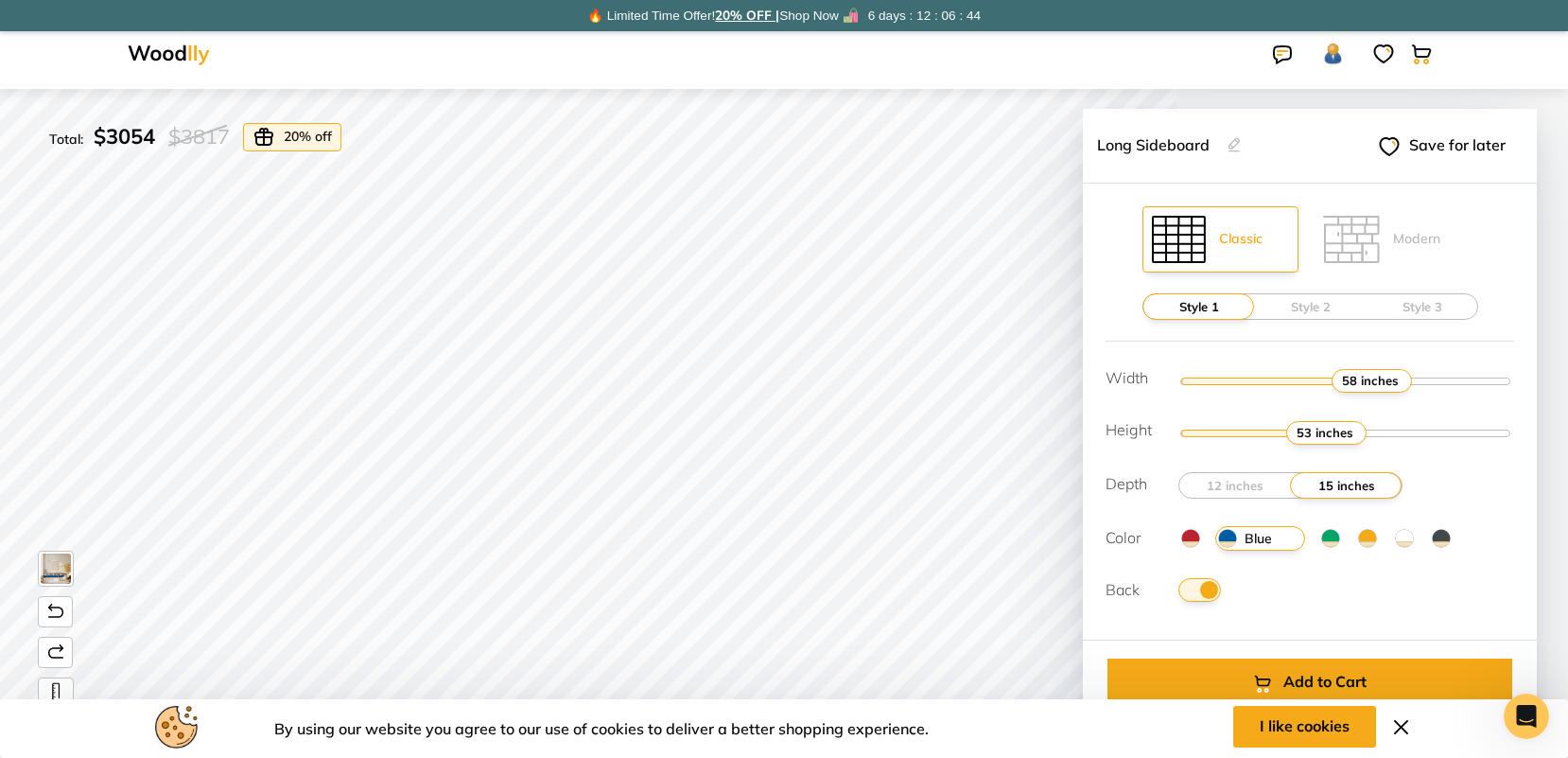 scroll, scrollTop: 0, scrollLeft: 0, axis: both 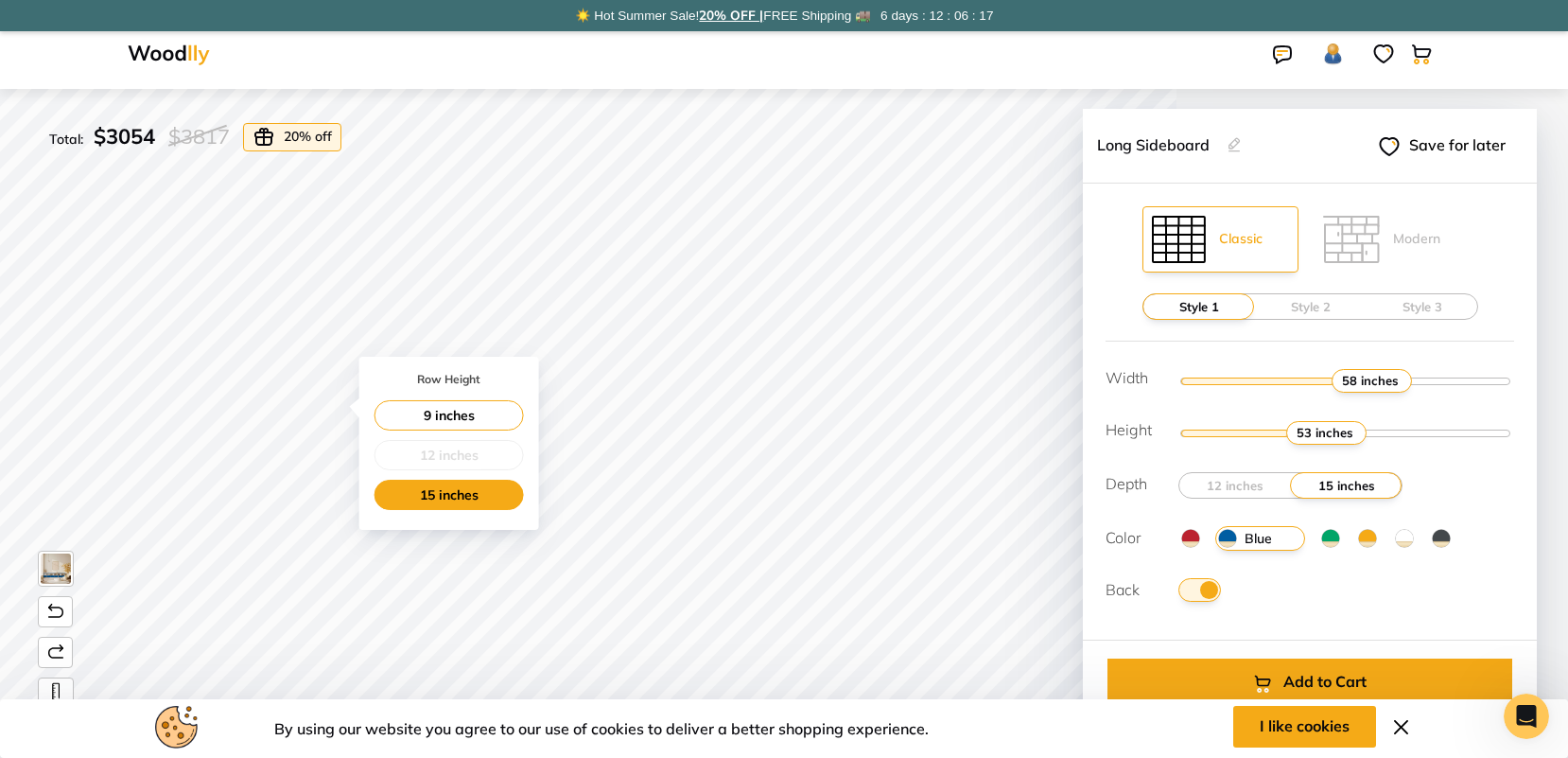 click on "15 inches" at bounding box center (449, 495) 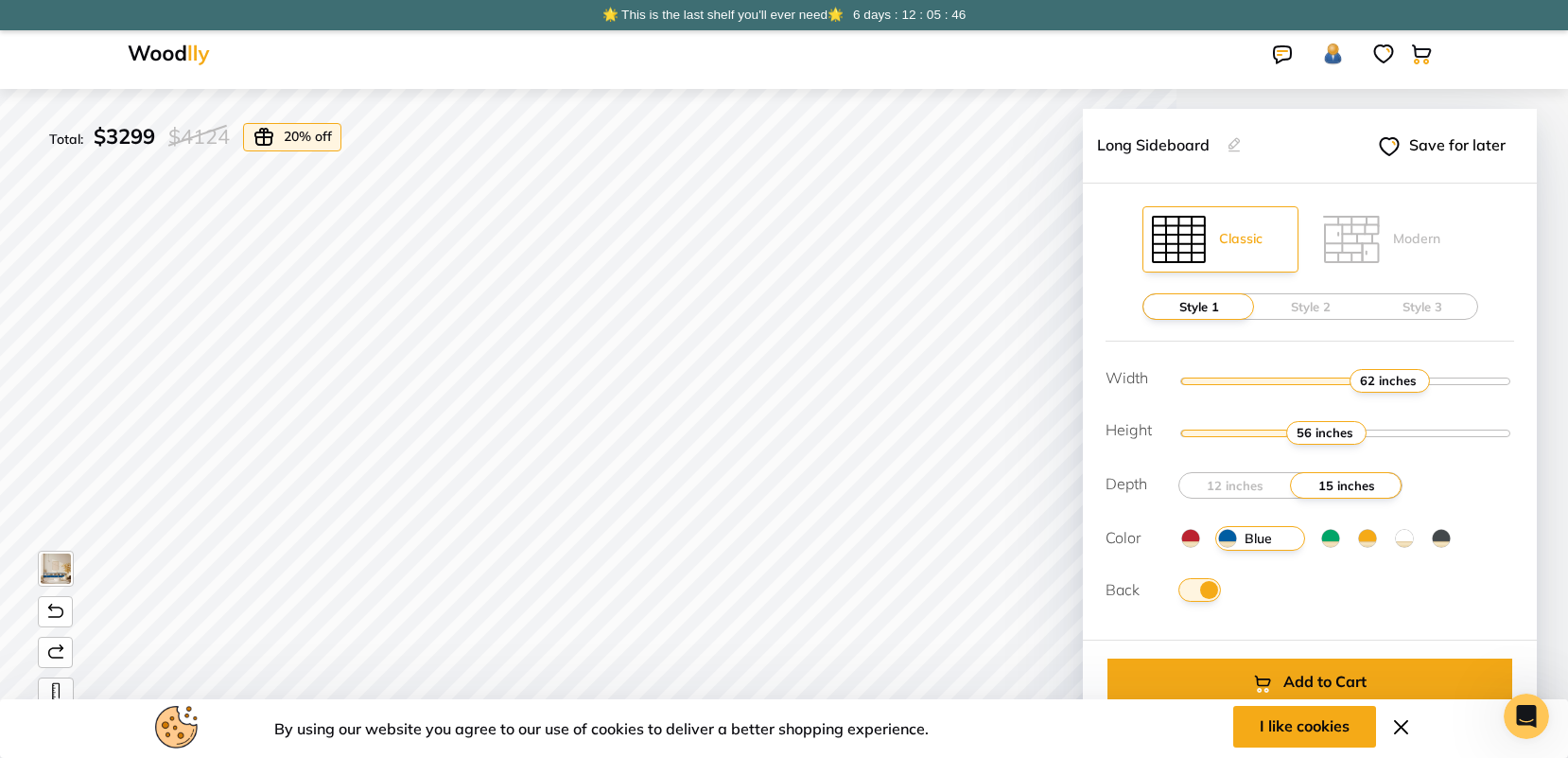 drag, startPoint x: 1363, startPoint y: 379, endPoint x: 1397, endPoint y: 399, distance: 39.446166 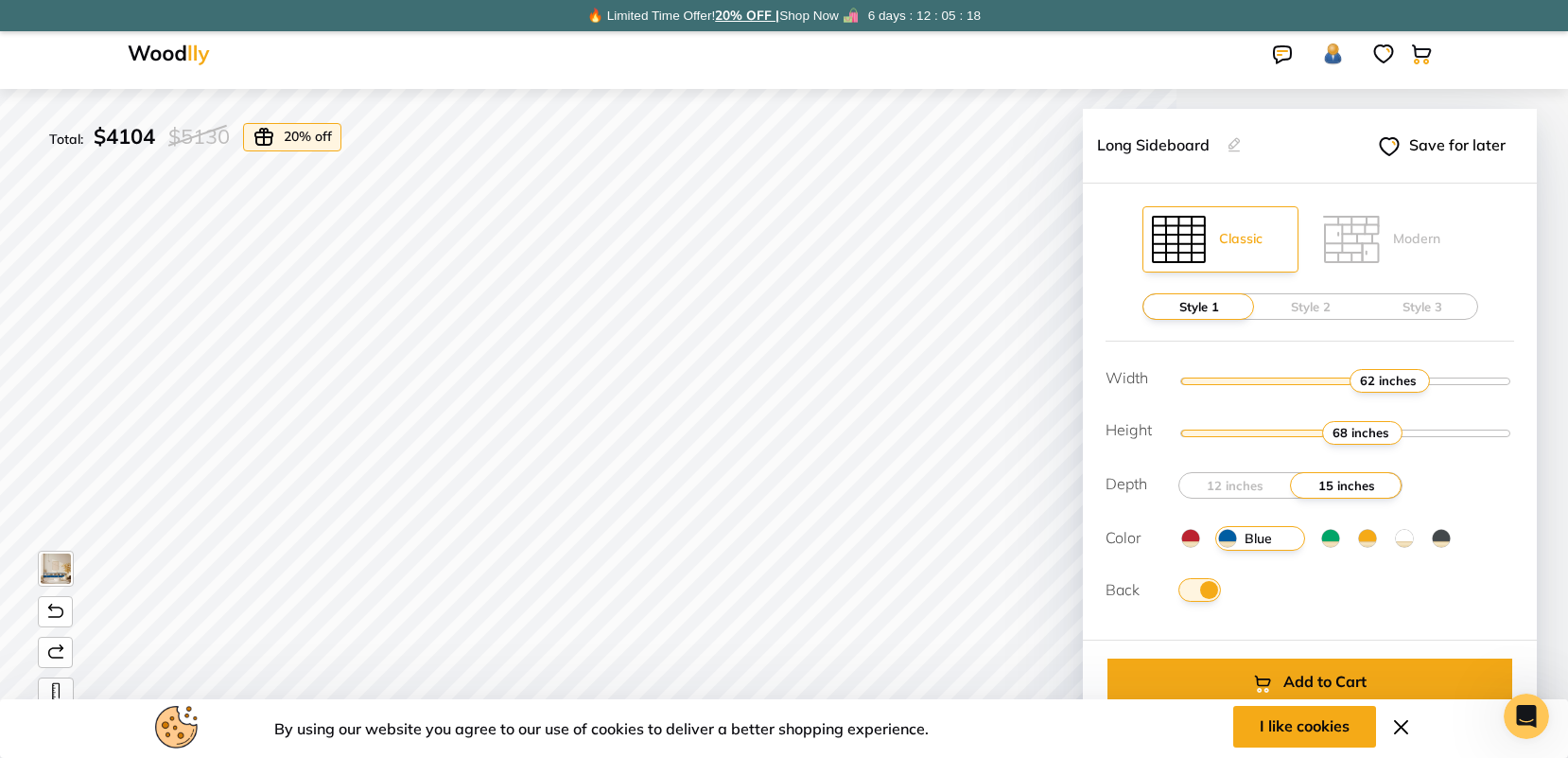 type on "4" 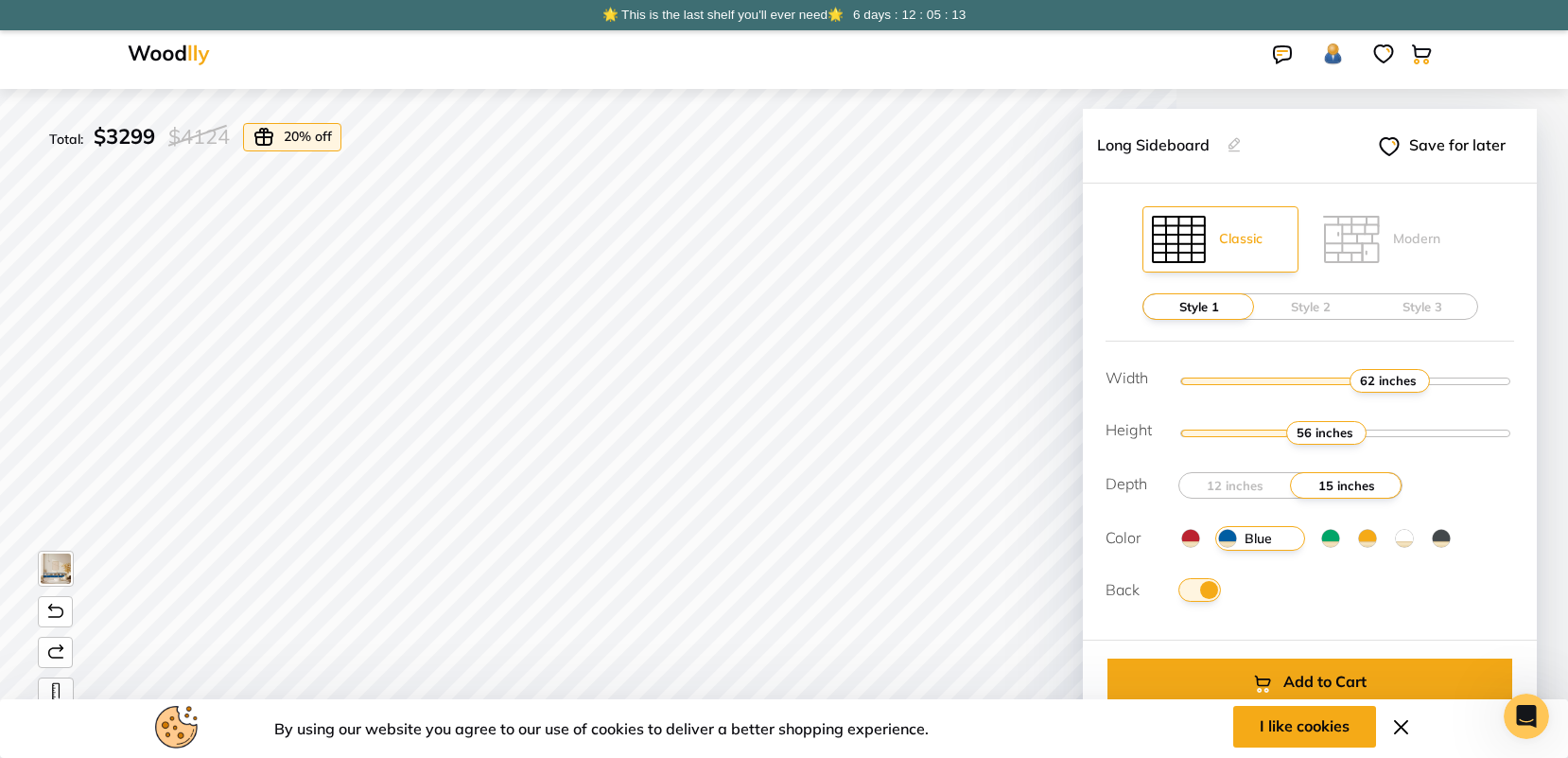 click at bounding box center (1346, 432) 